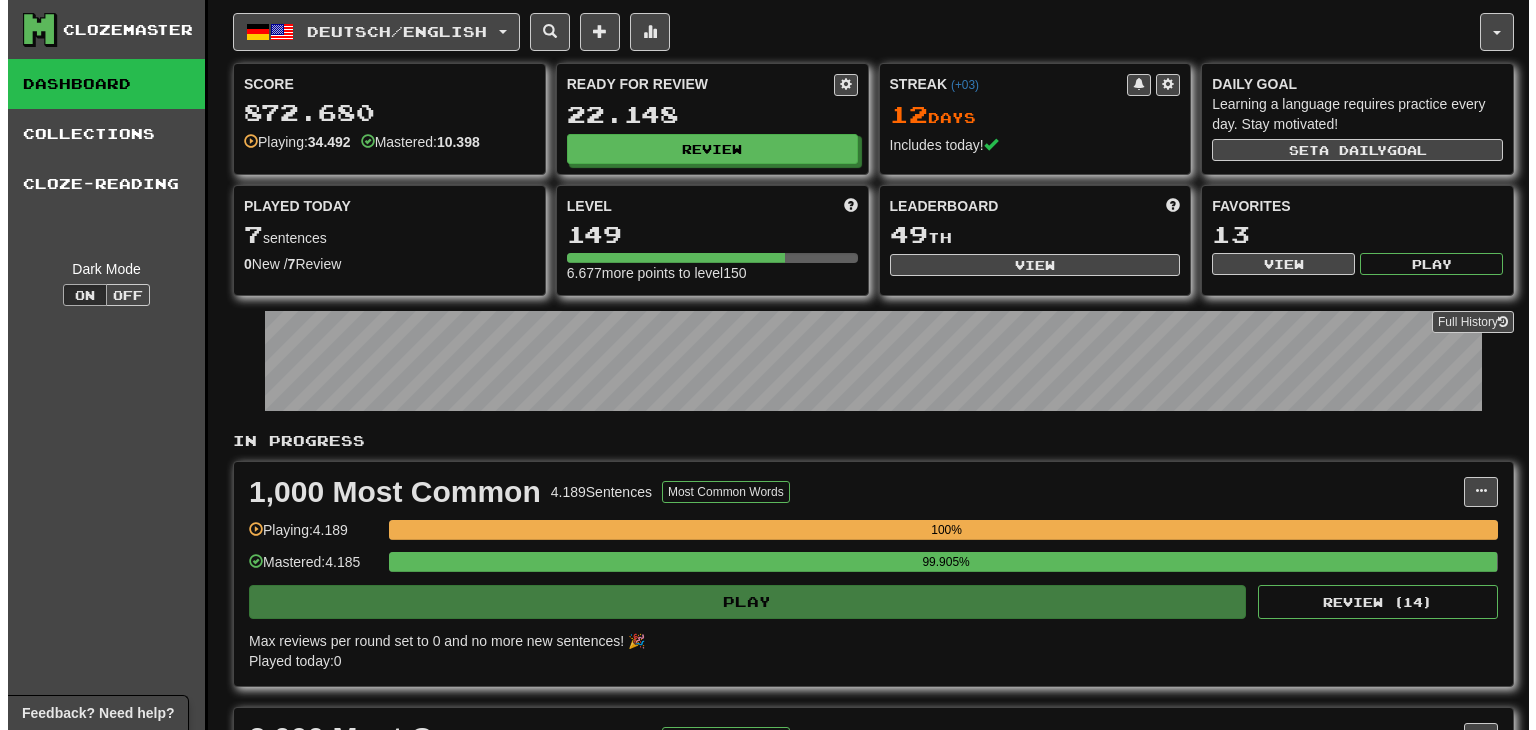 scroll, scrollTop: 0, scrollLeft: 0, axis: both 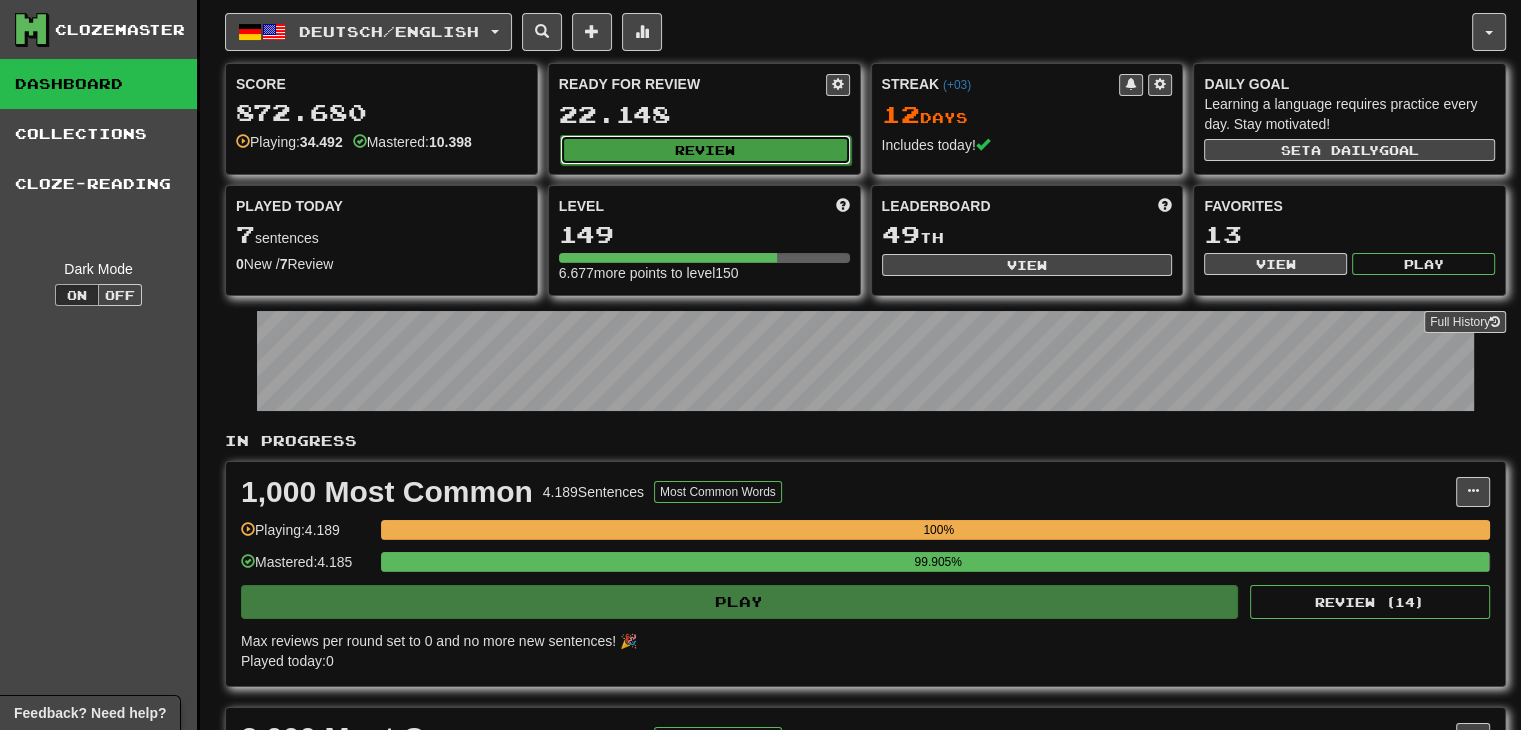click on "Review" at bounding box center [705, 150] 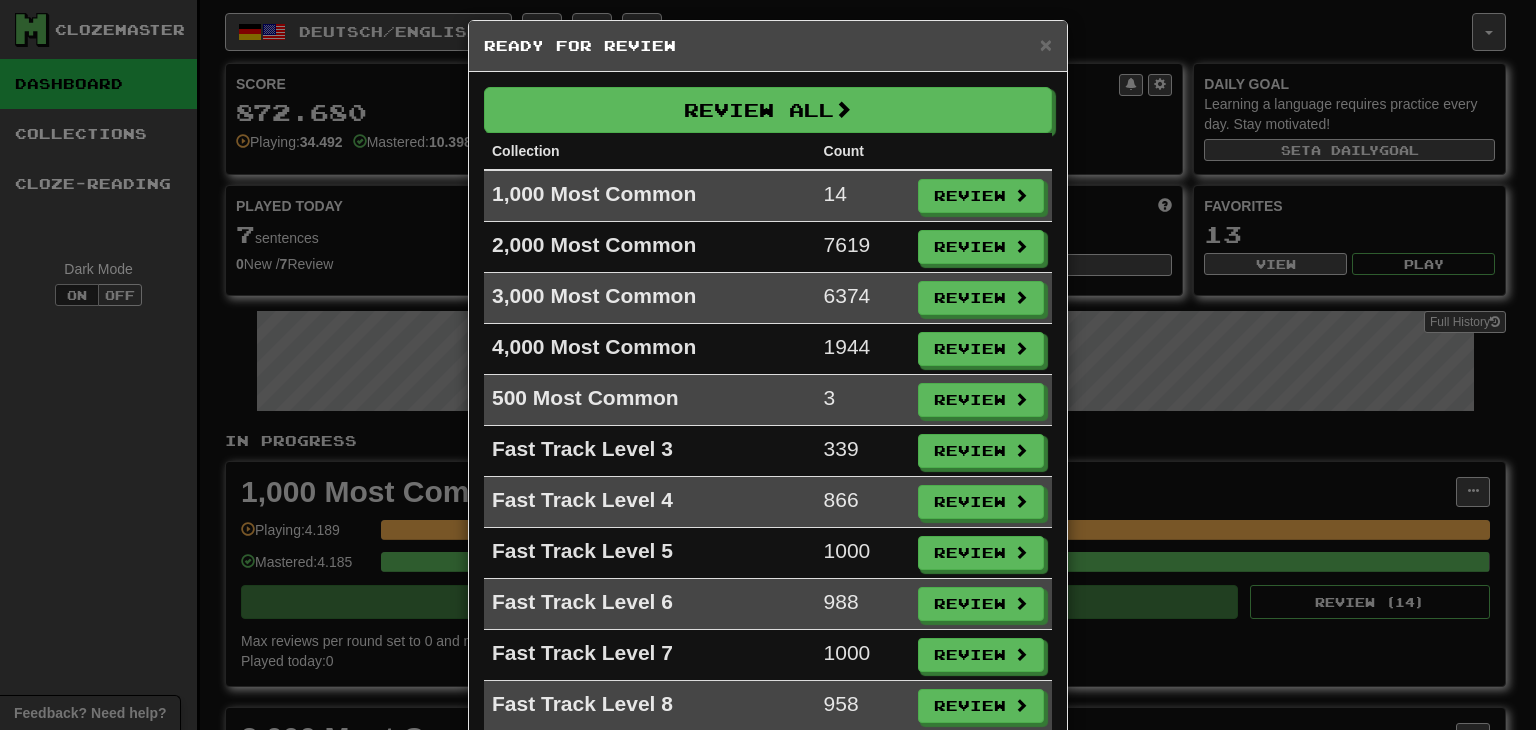 scroll, scrollTop: 0, scrollLeft: 0, axis: both 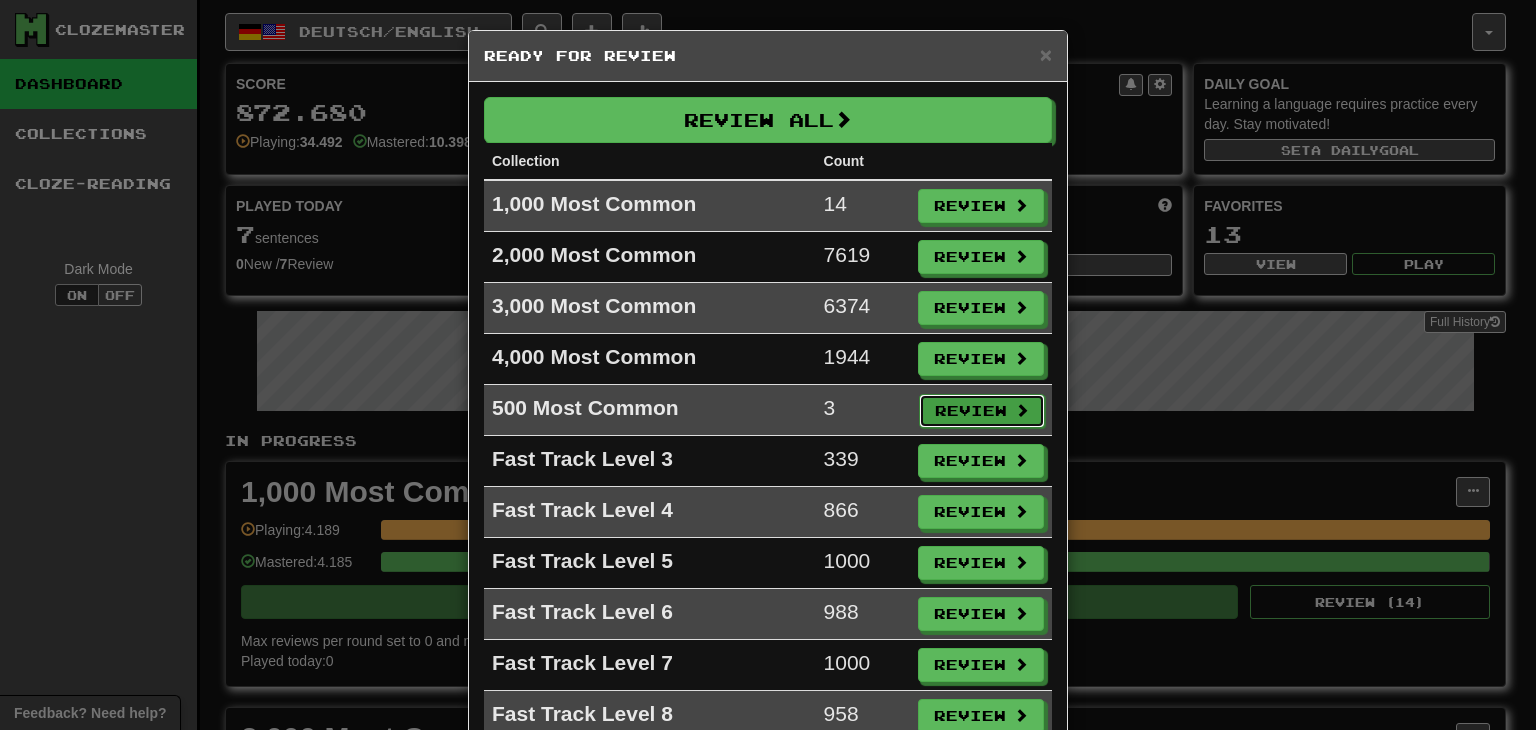 click on "Review" at bounding box center [982, 411] 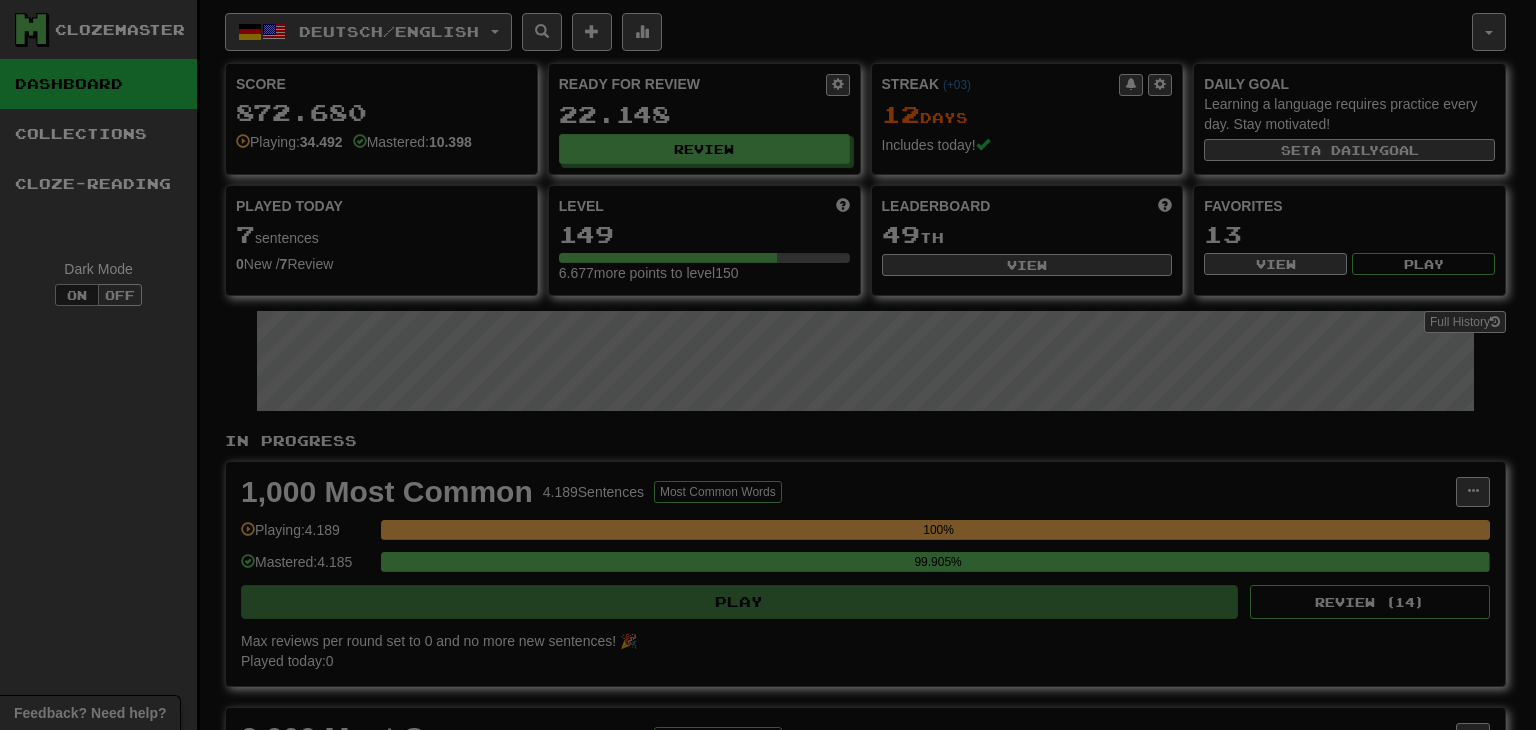 select on "**" 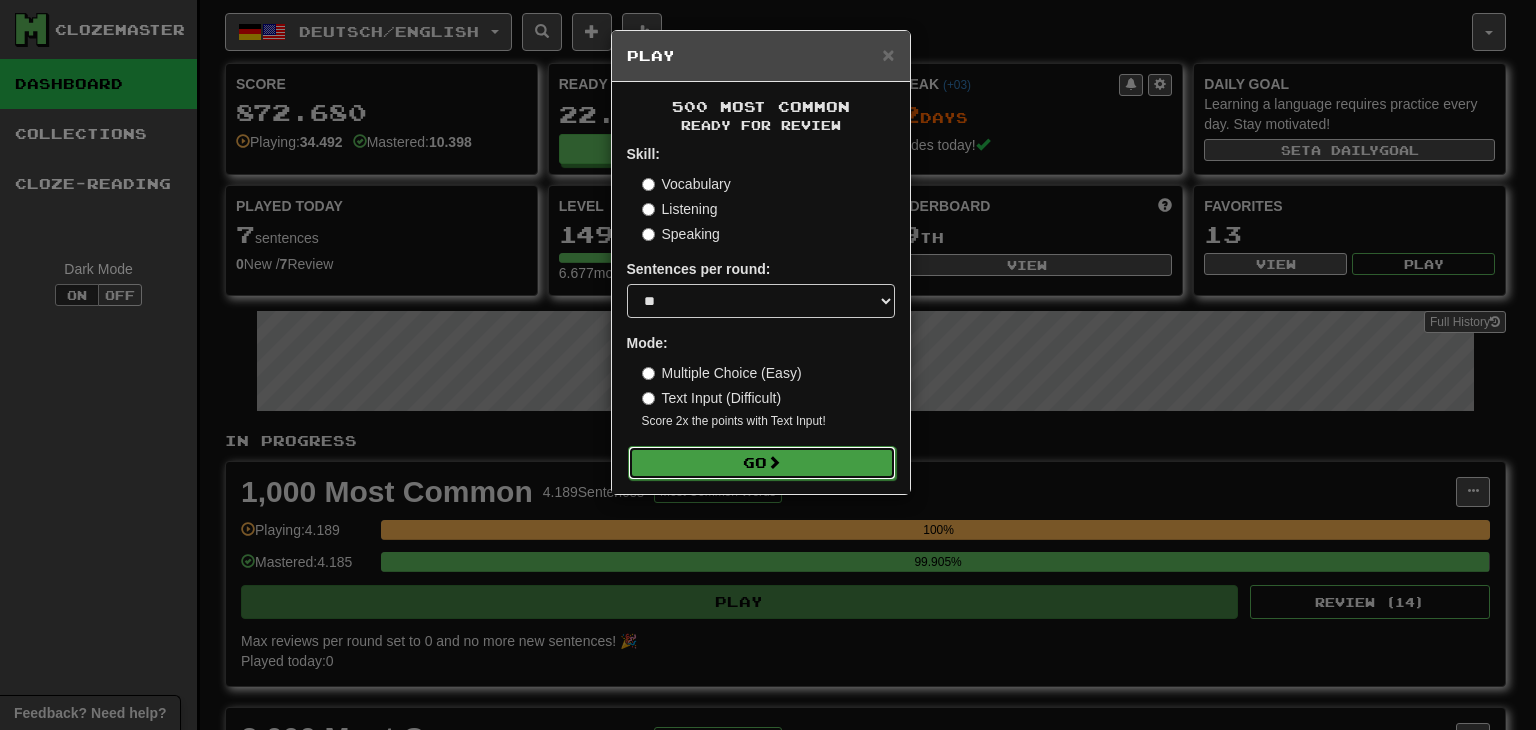 click on "Go" at bounding box center [762, 463] 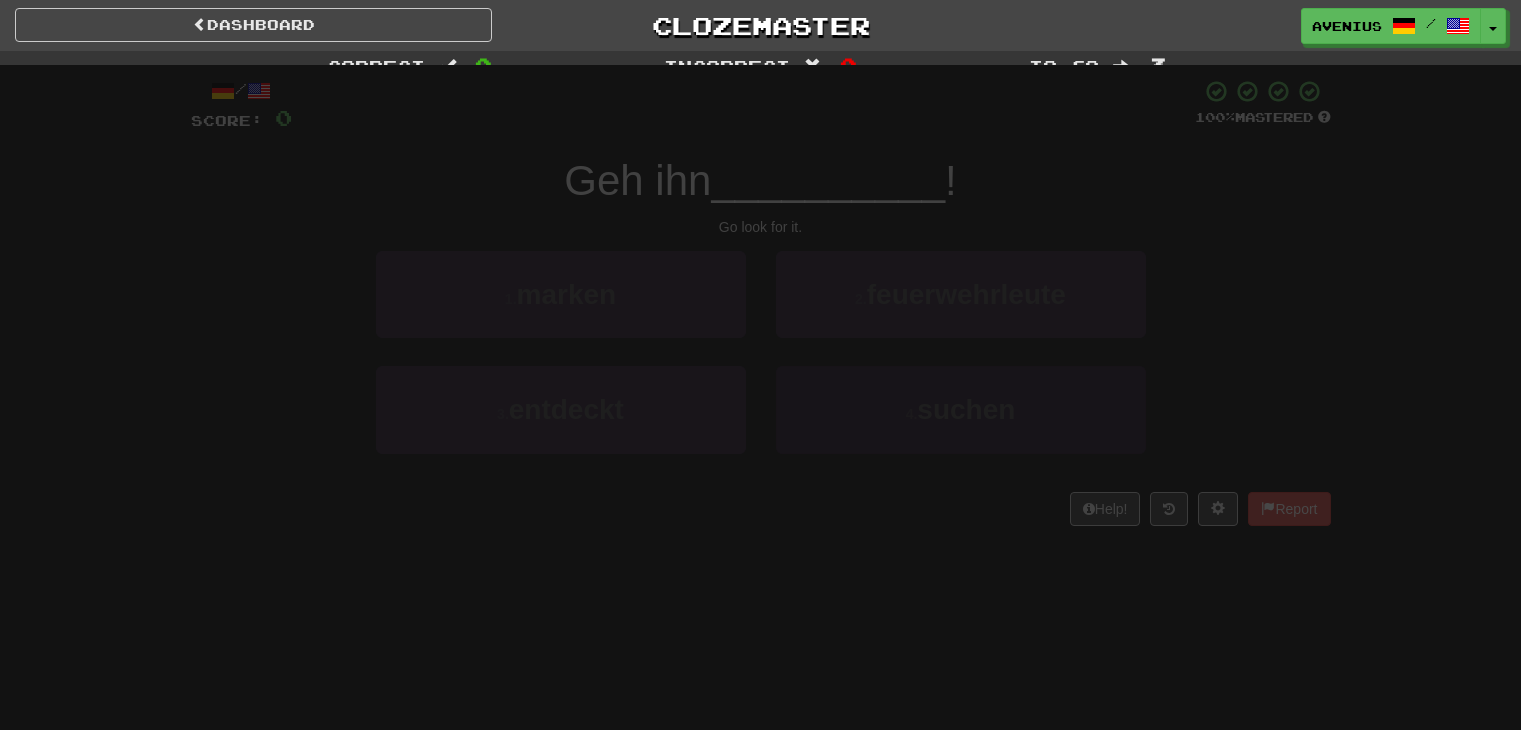 scroll, scrollTop: 0, scrollLeft: 0, axis: both 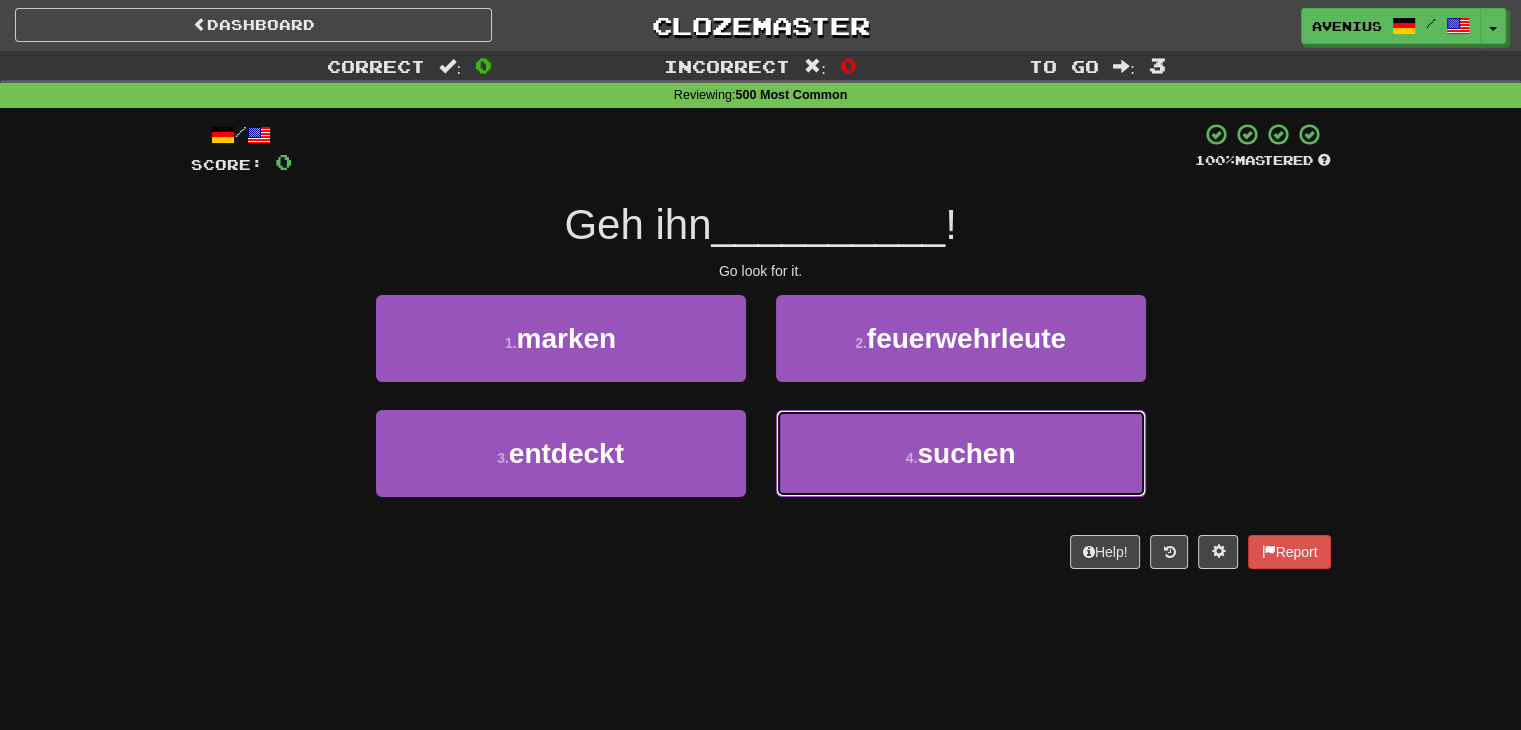 drag, startPoint x: 800, startPoint y: 447, endPoint x: 788, endPoint y: 401, distance: 47.539455 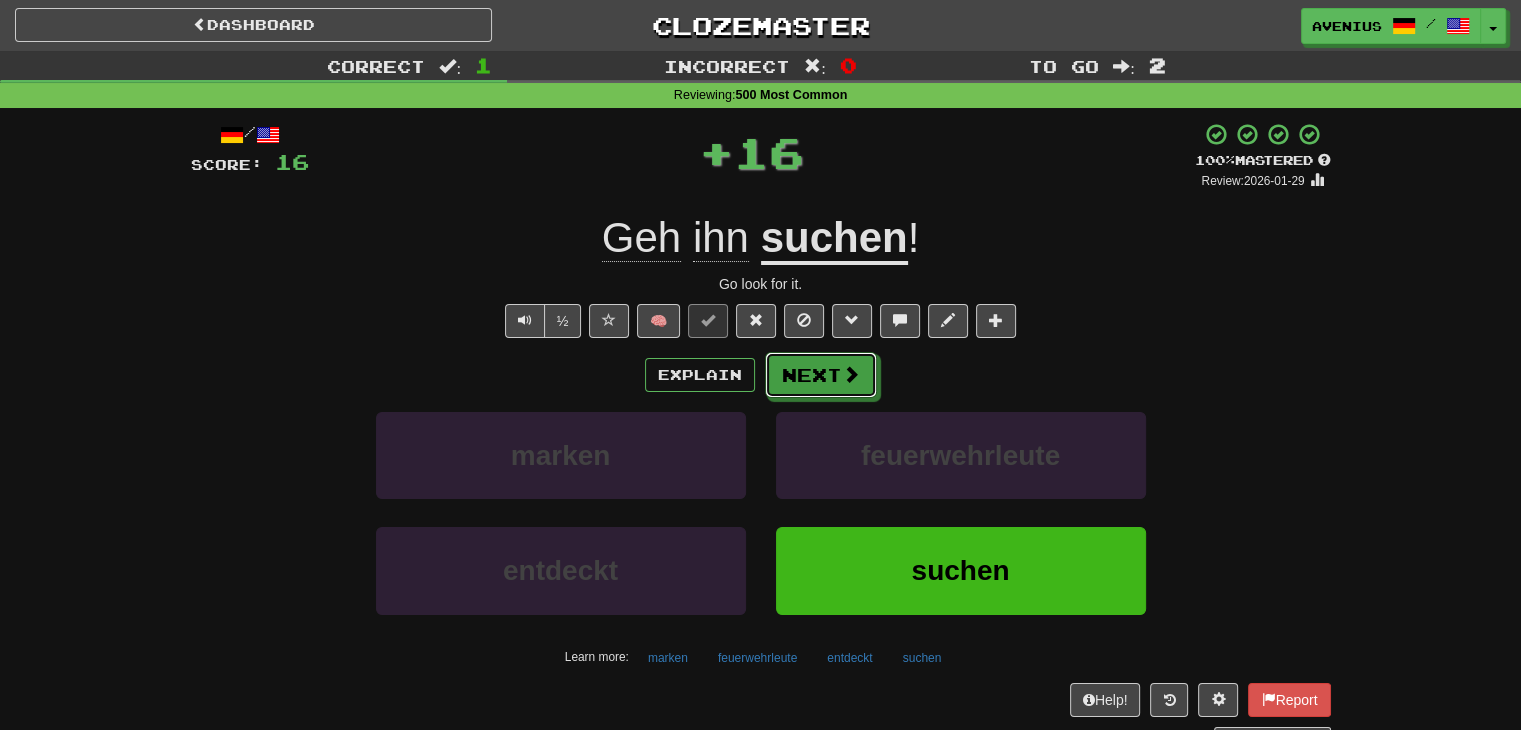 click on "Next" at bounding box center [821, 375] 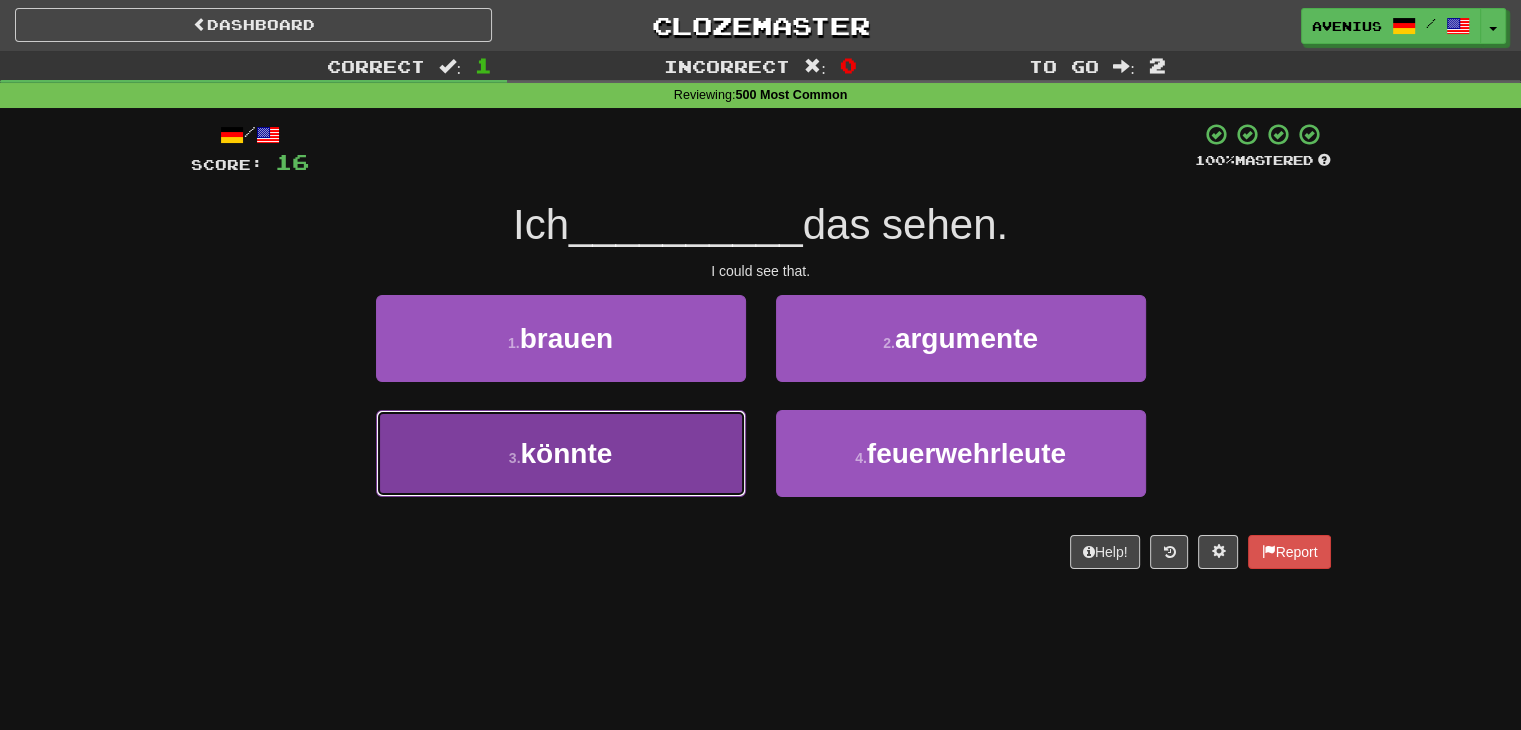 click on "3 .  könnte" at bounding box center [561, 453] 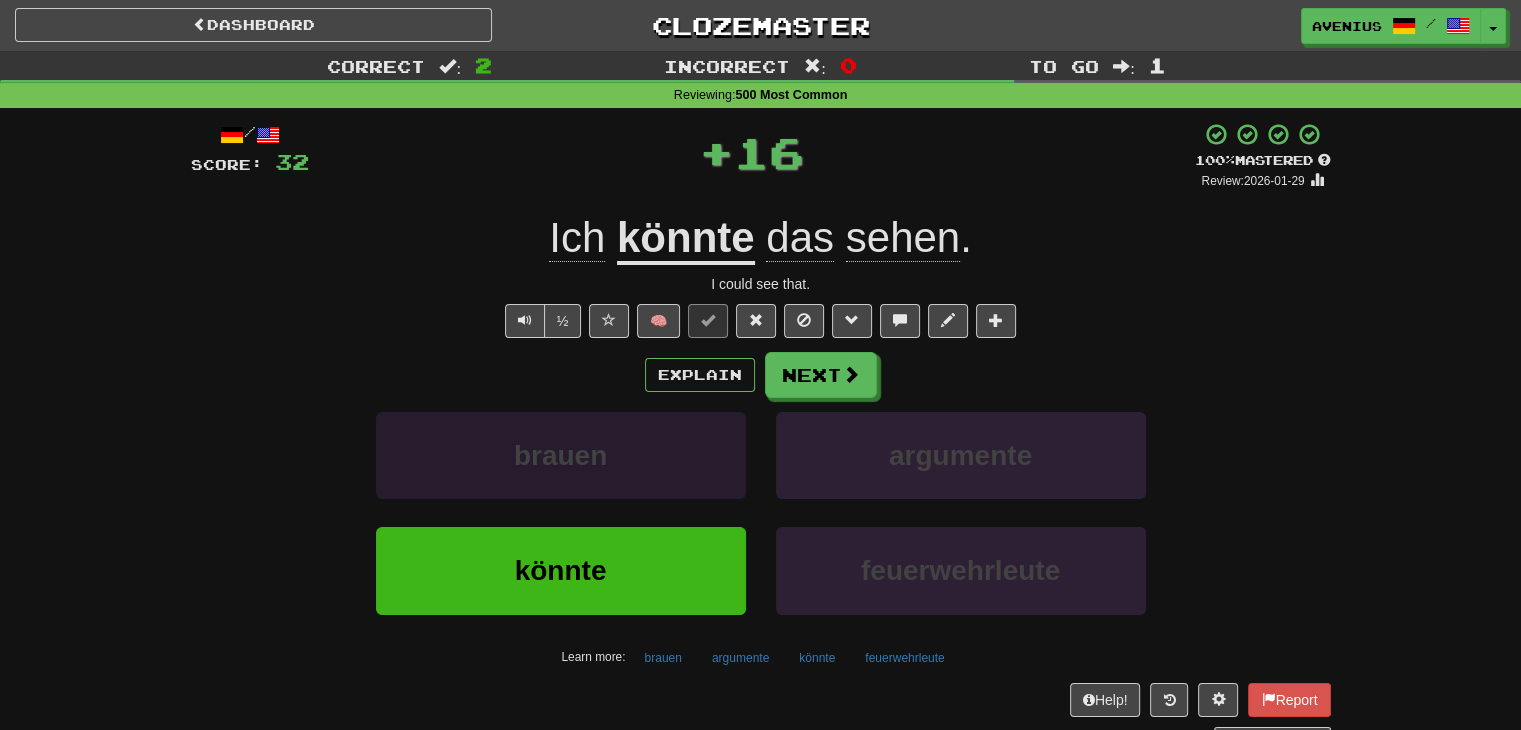 click on "Next" at bounding box center (821, 375) 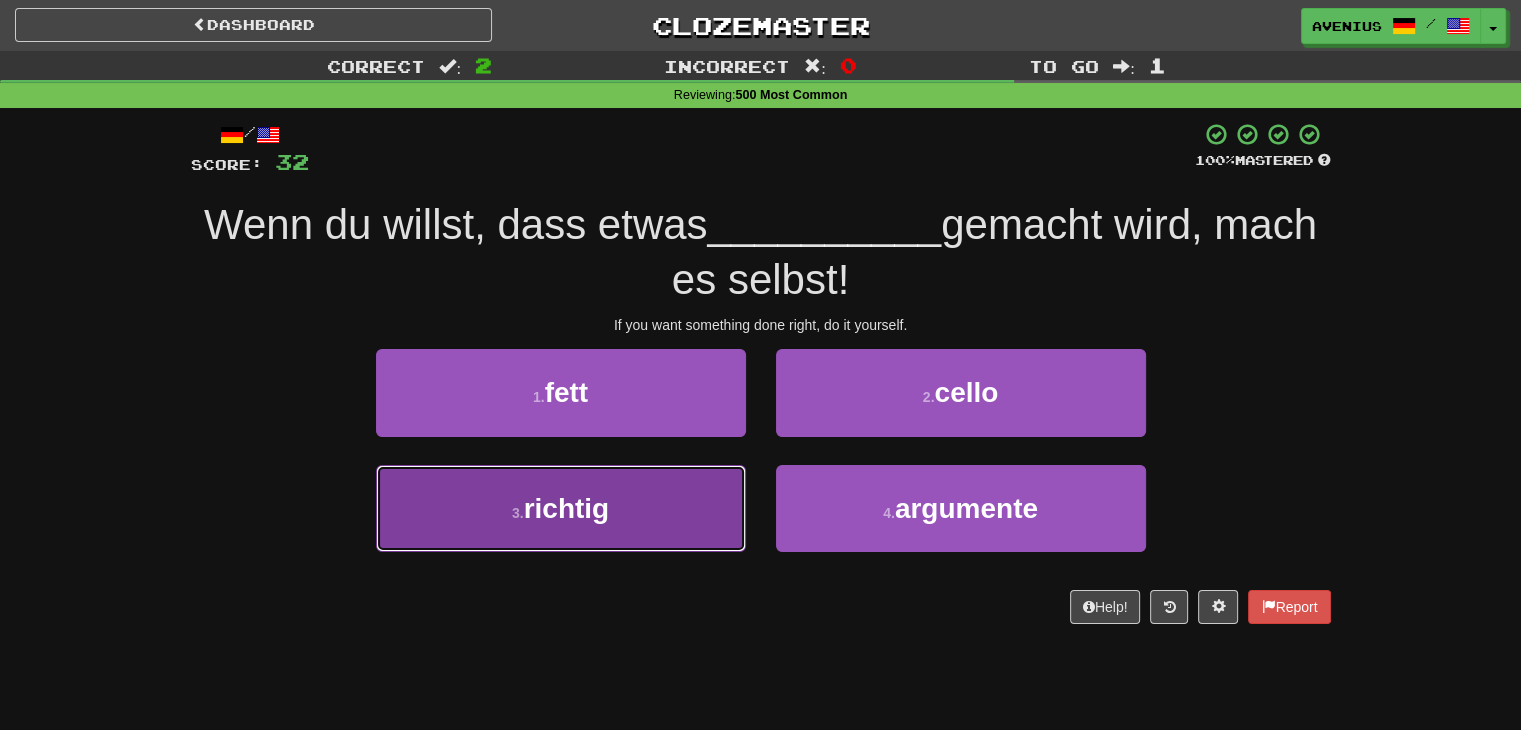 click on "3 .  richtig" at bounding box center (561, 508) 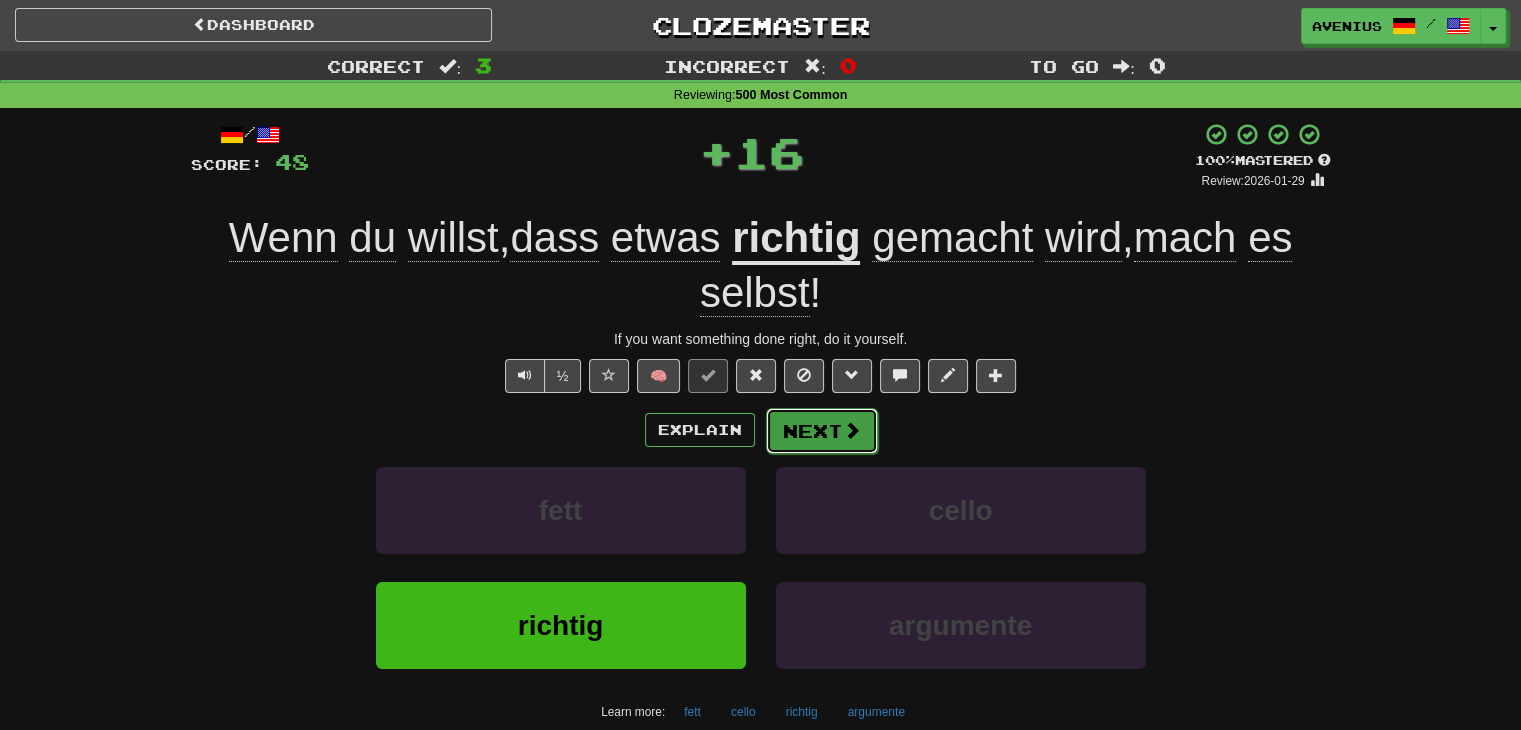 click on "Next" at bounding box center (822, 431) 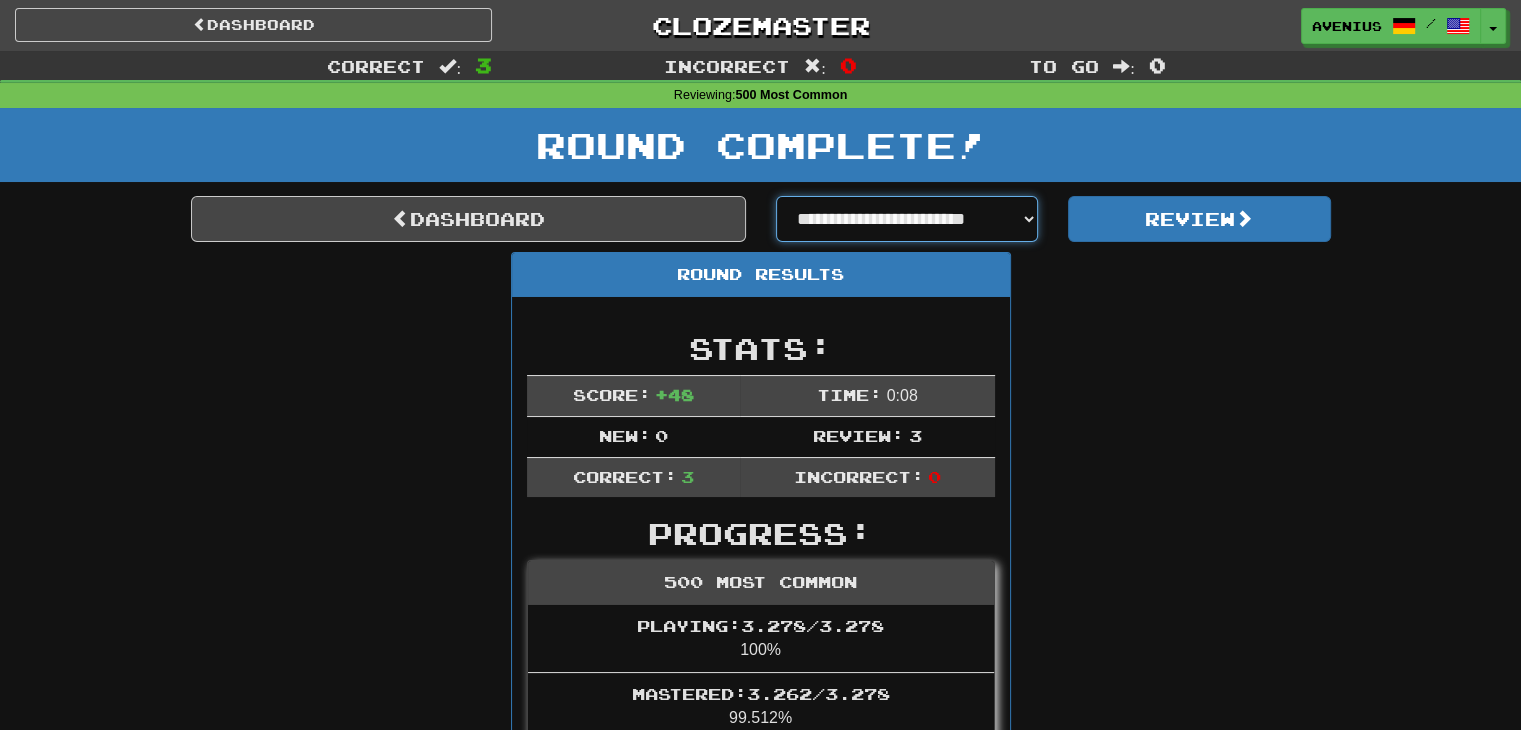 click on "**********" at bounding box center (907, 219) 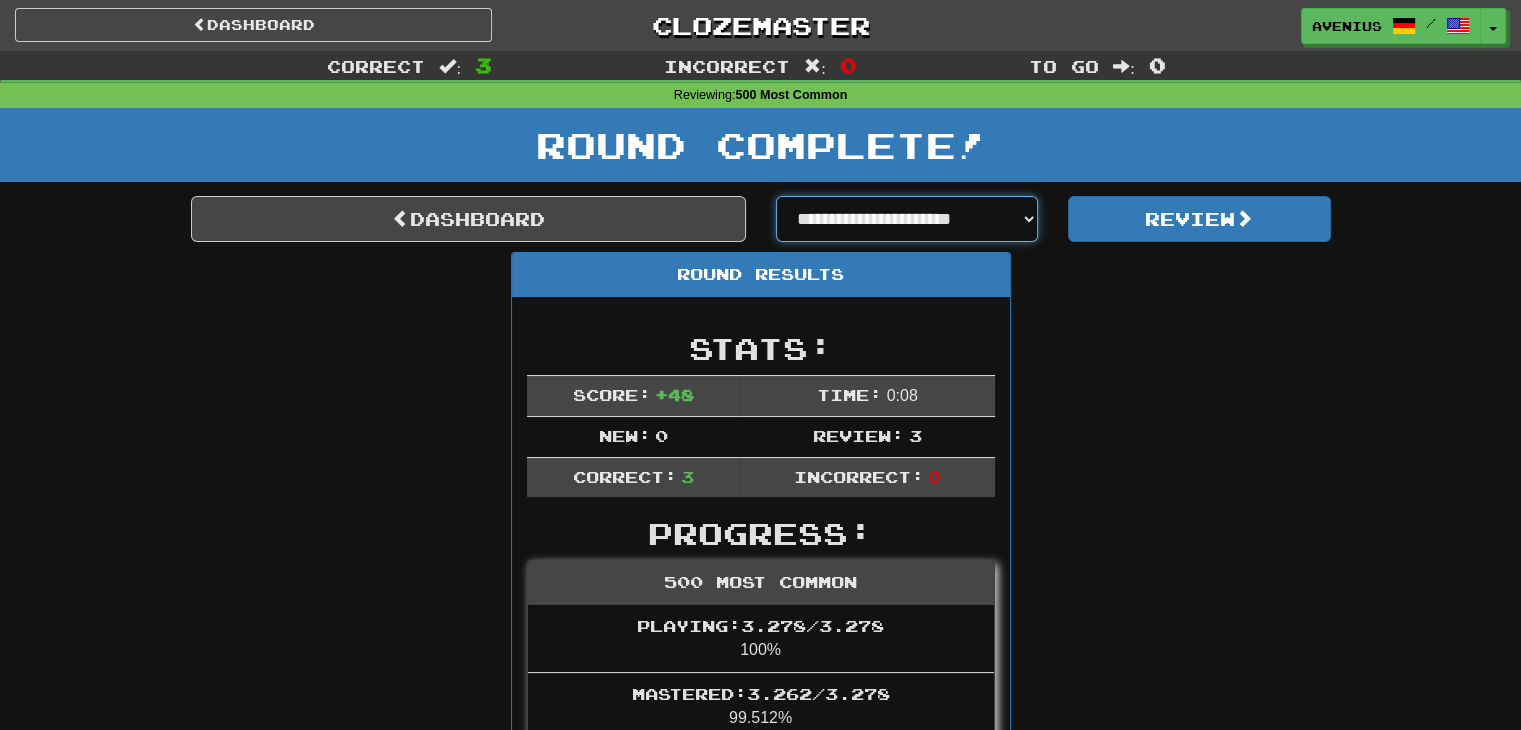 click on "**********" at bounding box center [907, 219] 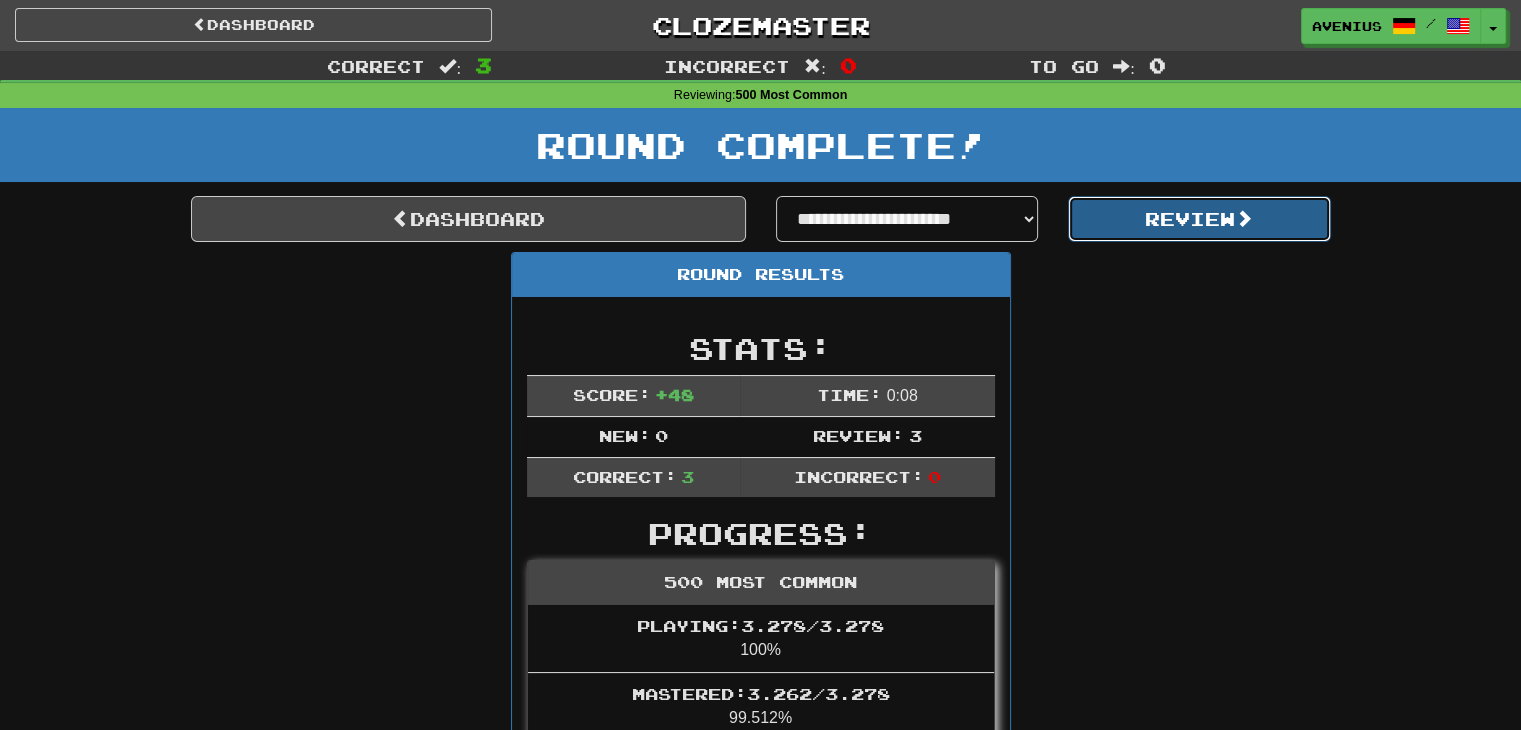 click on "Review" at bounding box center (1199, 219) 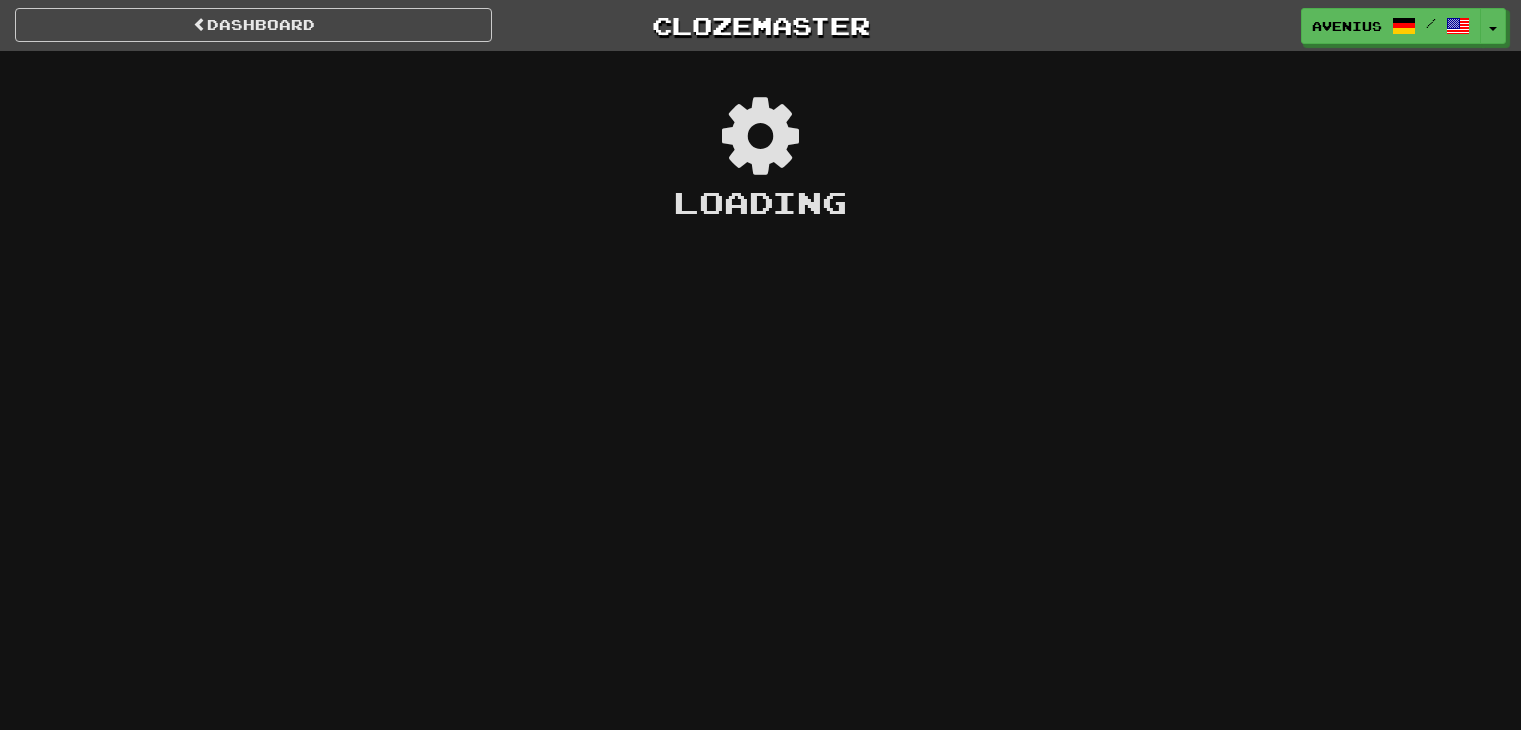 scroll, scrollTop: 0, scrollLeft: 0, axis: both 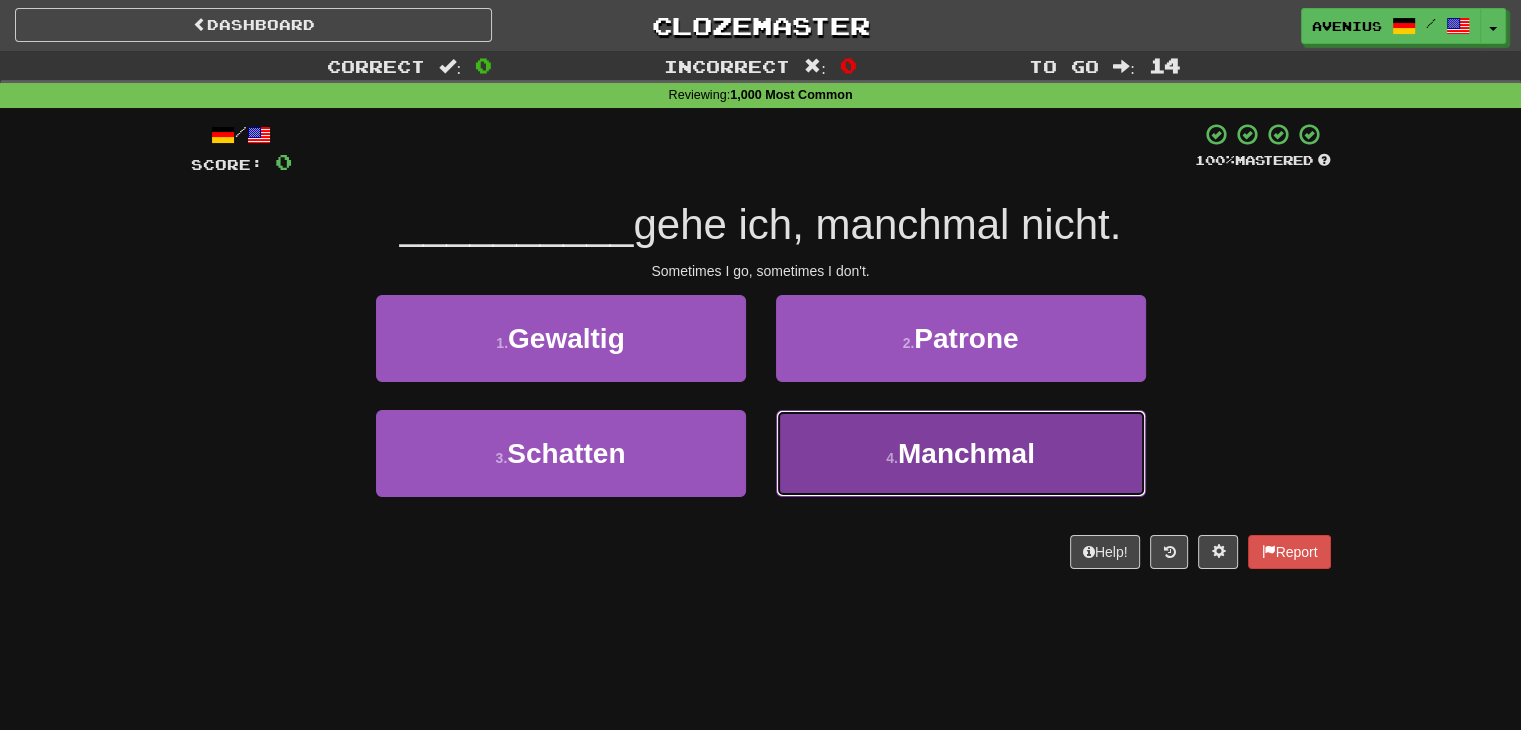 click on "4 .  Manchmal" at bounding box center [961, 453] 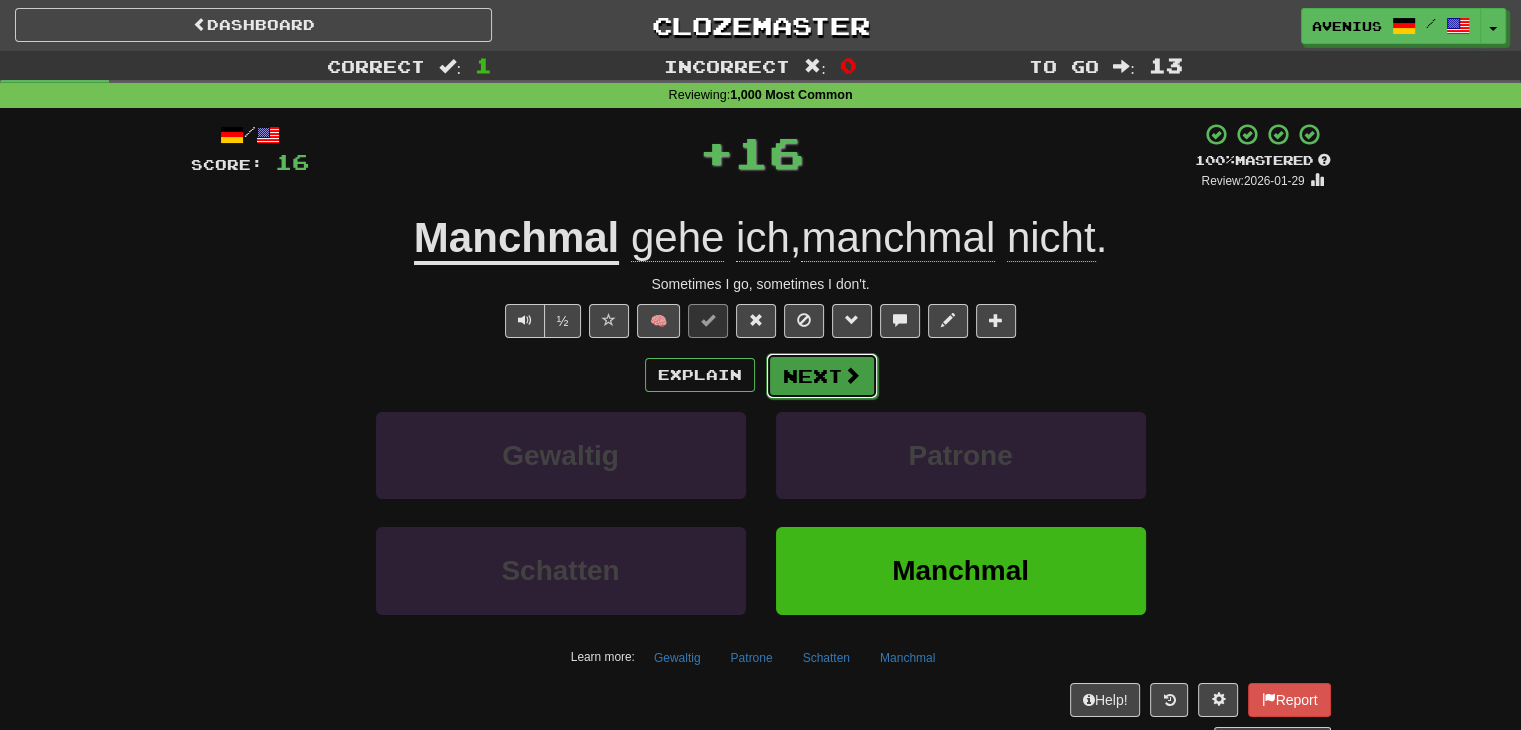 click on "Next" at bounding box center (822, 376) 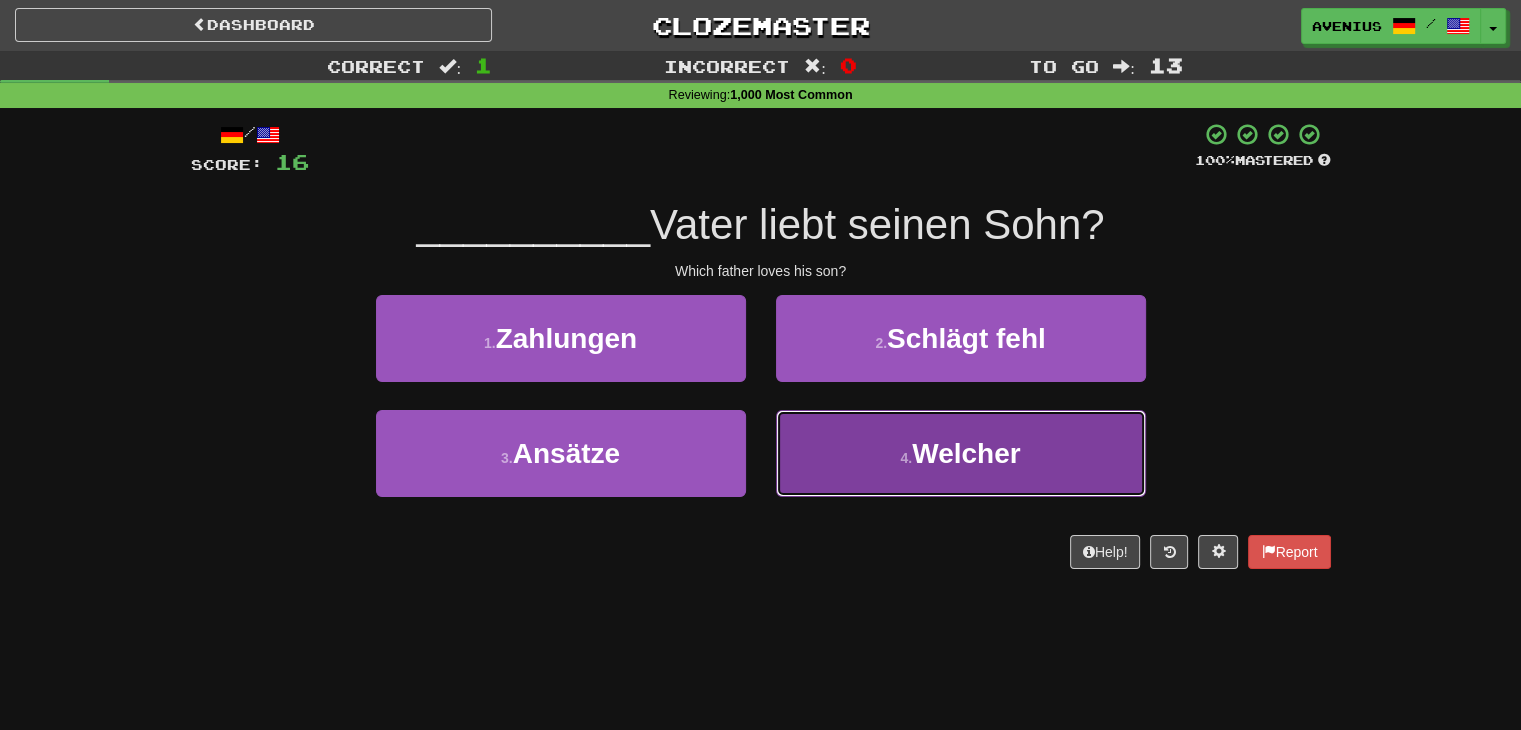 click on "4 .  Welcher" at bounding box center [961, 453] 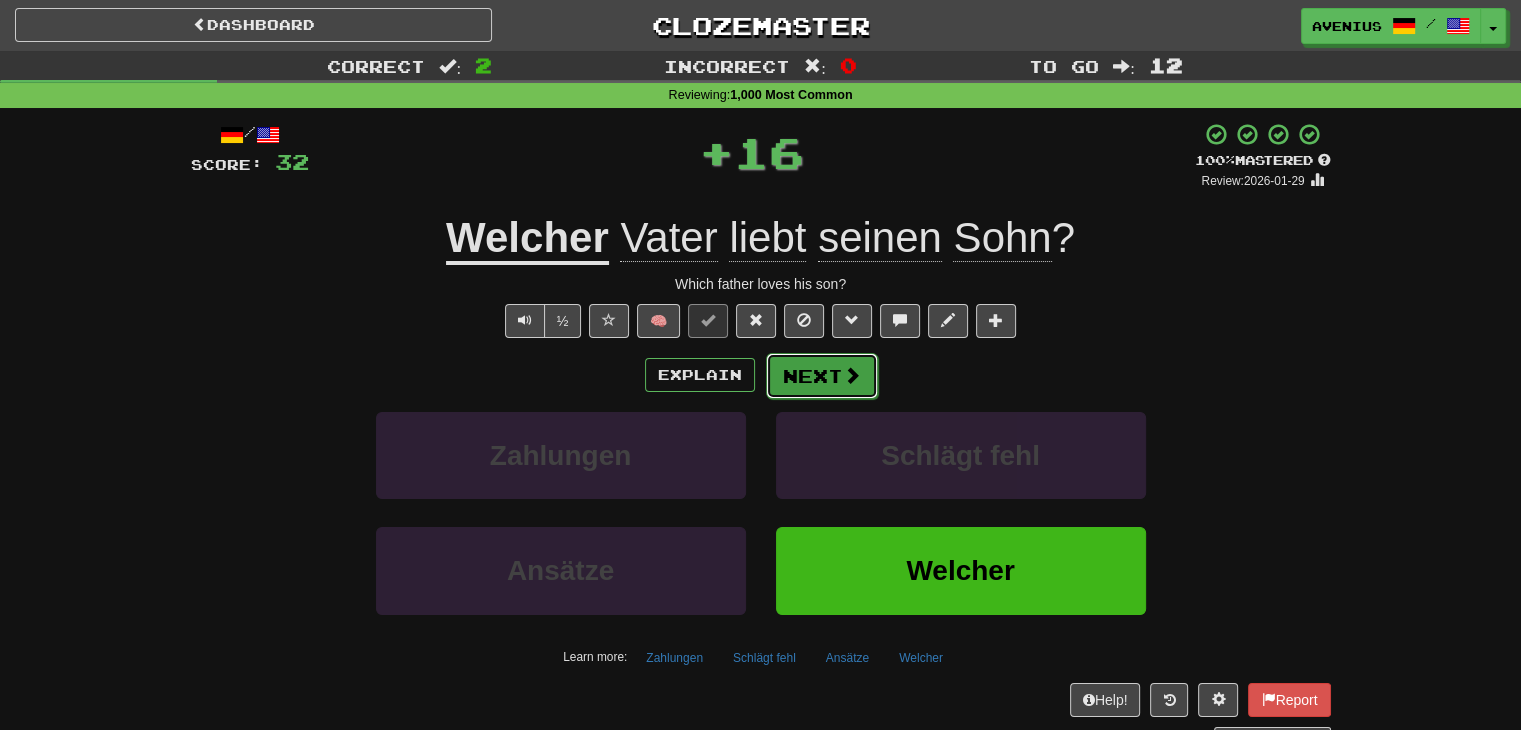 click on "Next" at bounding box center (822, 376) 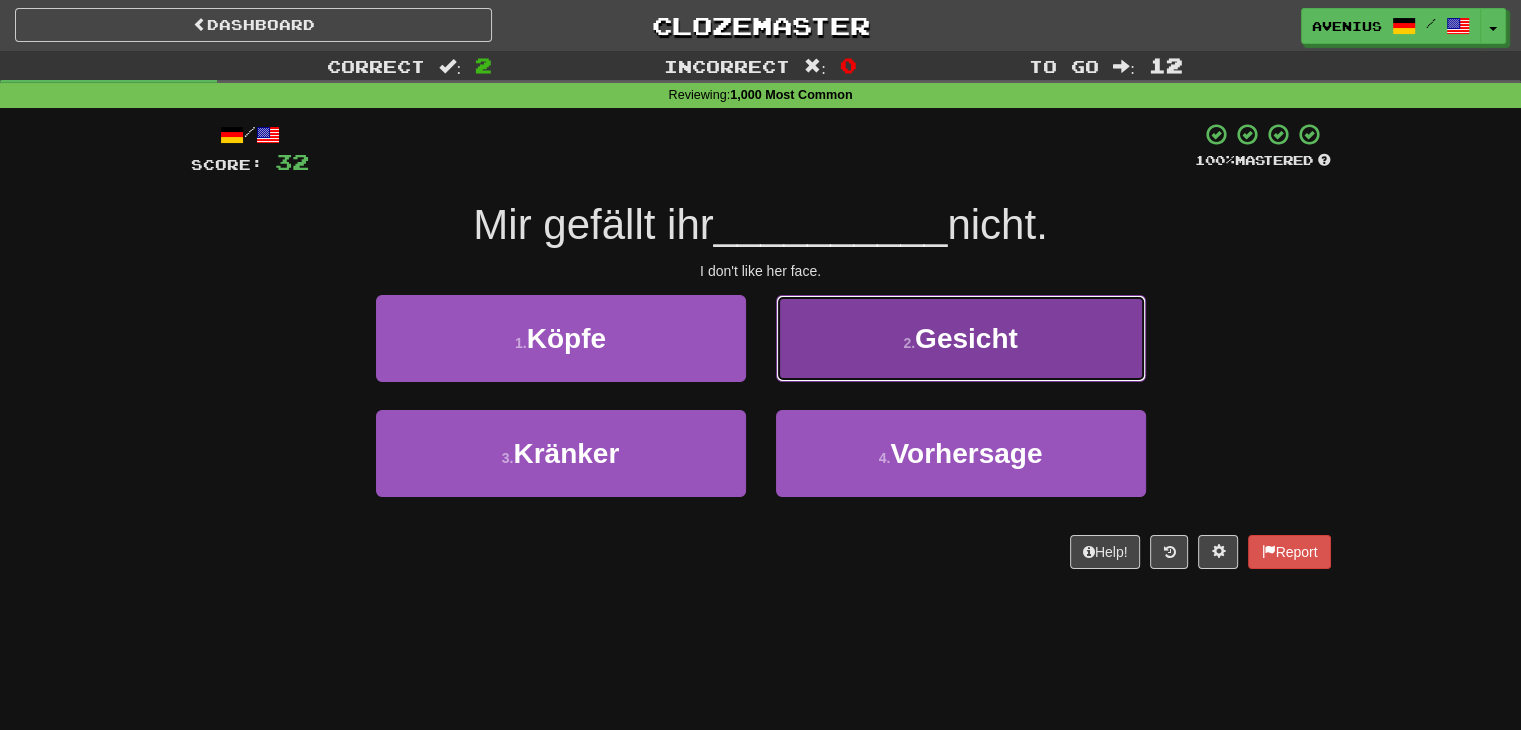 click on "2 .  Gesicht" at bounding box center (961, 338) 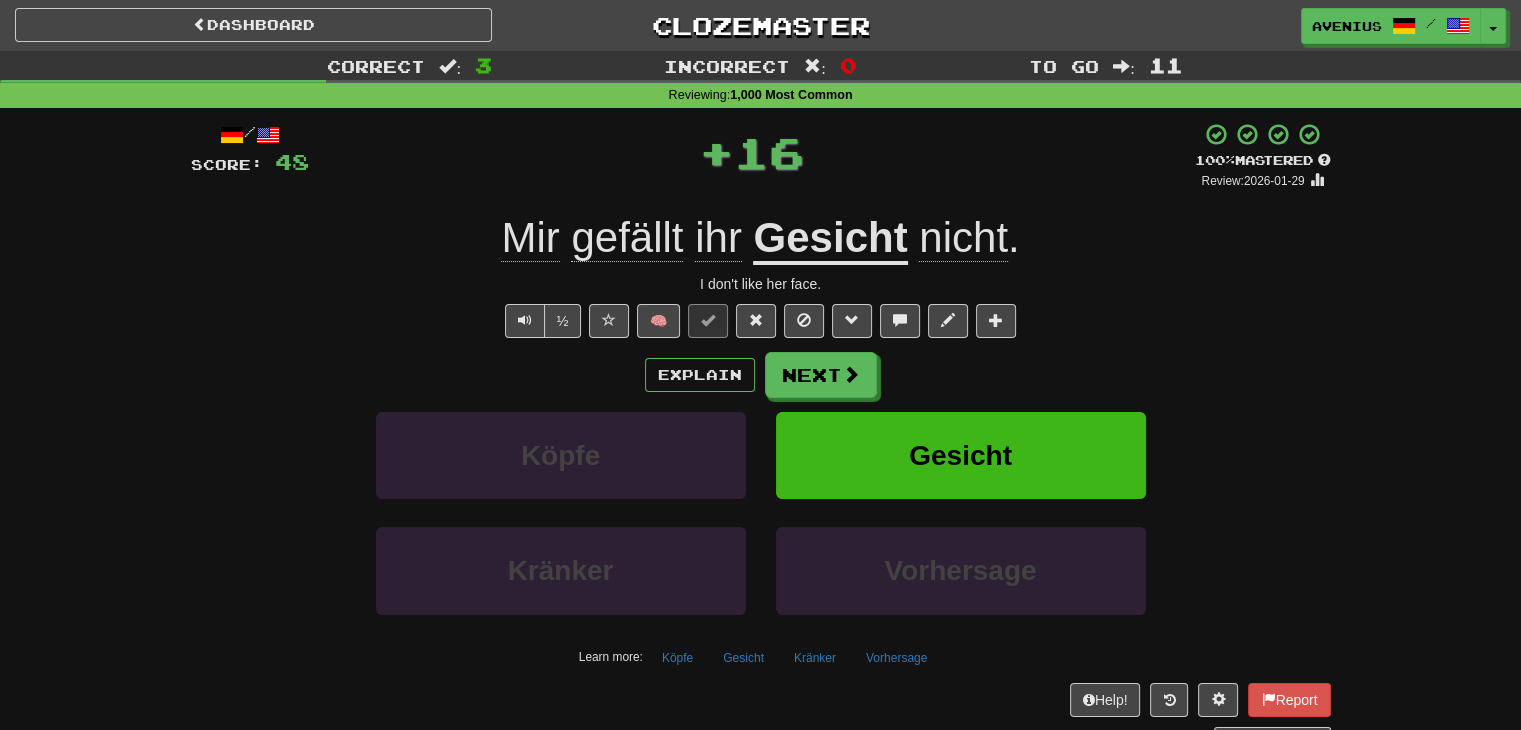 click on "Next" at bounding box center (821, 375) 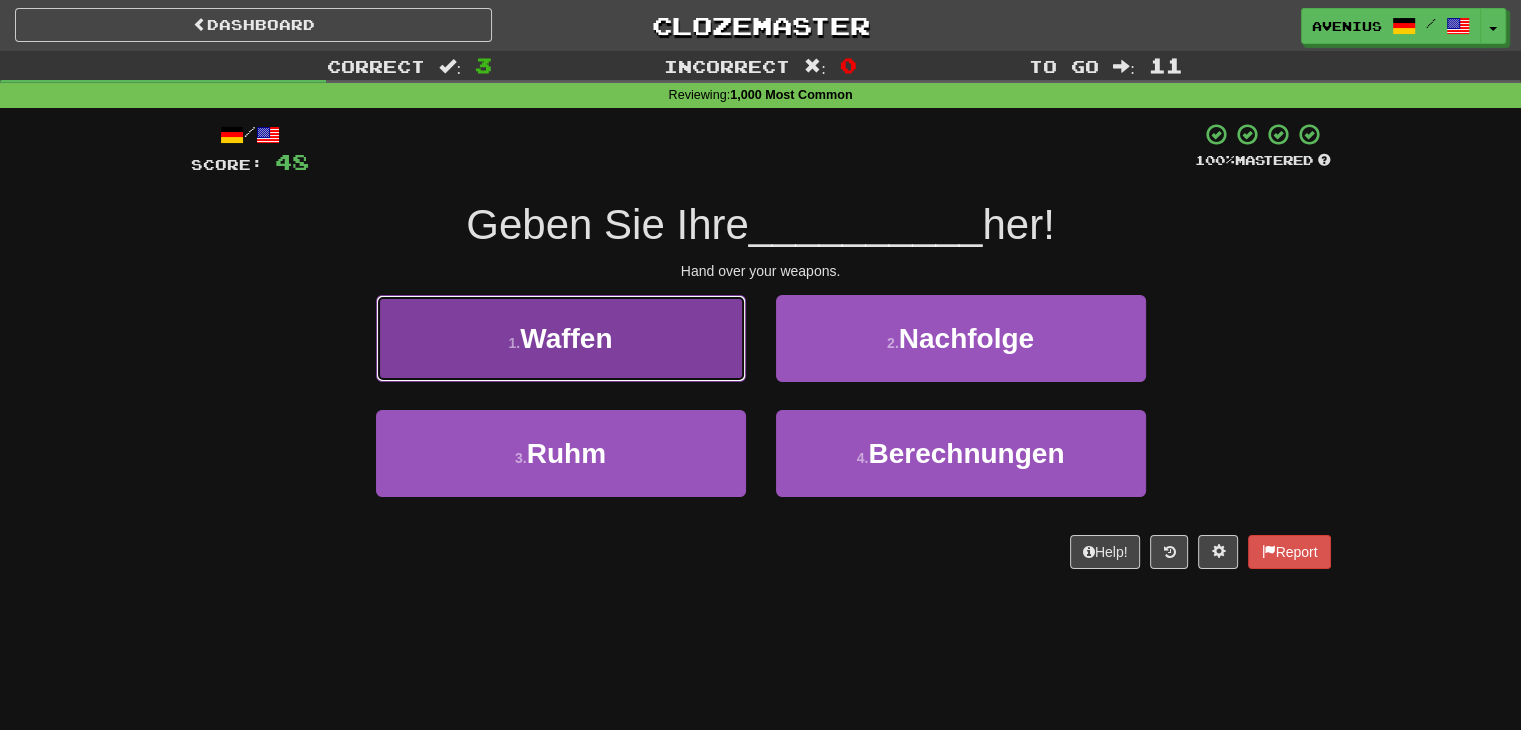 click on "1 .  Waffen" at bounding box center (561, 338) 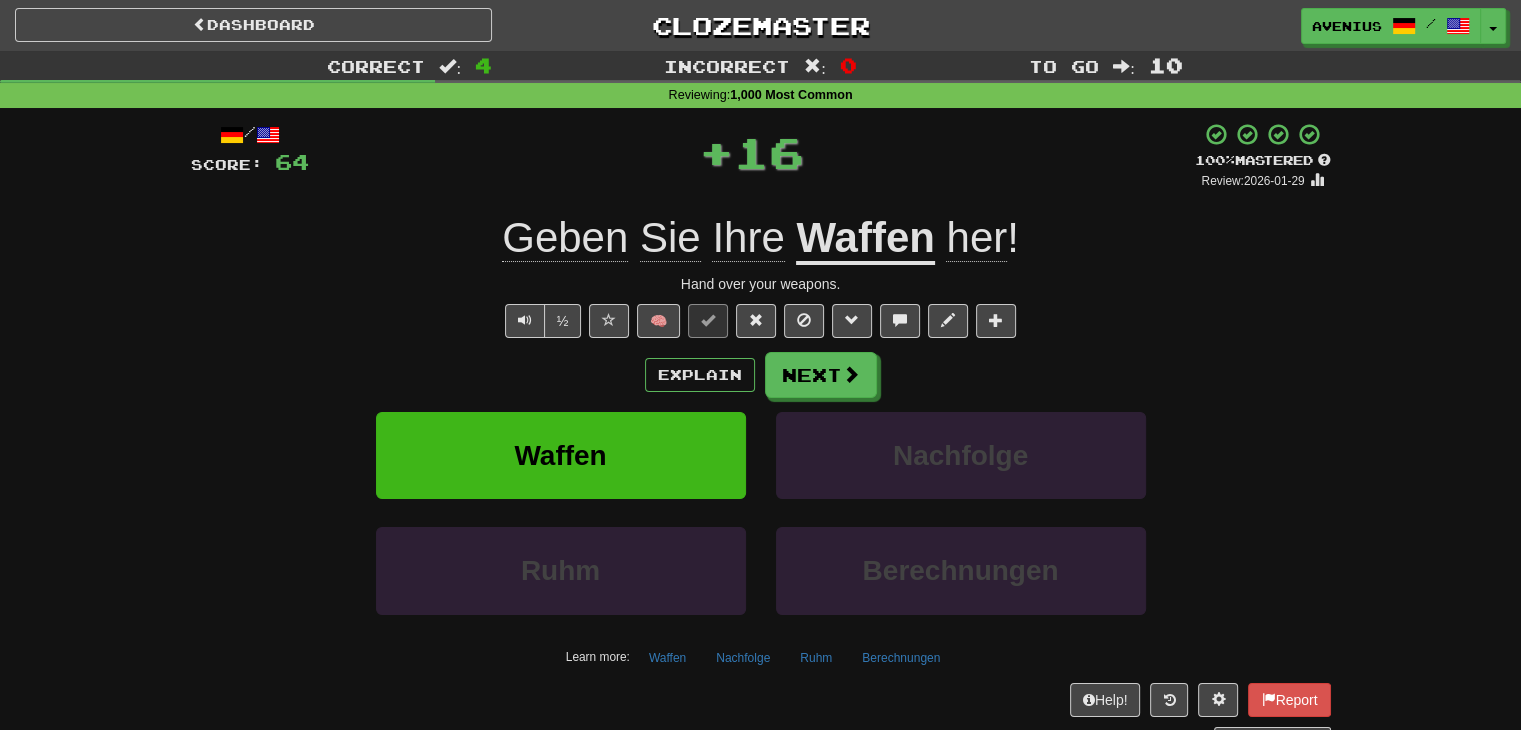 click on "Next" at bounding box center [821, 375] 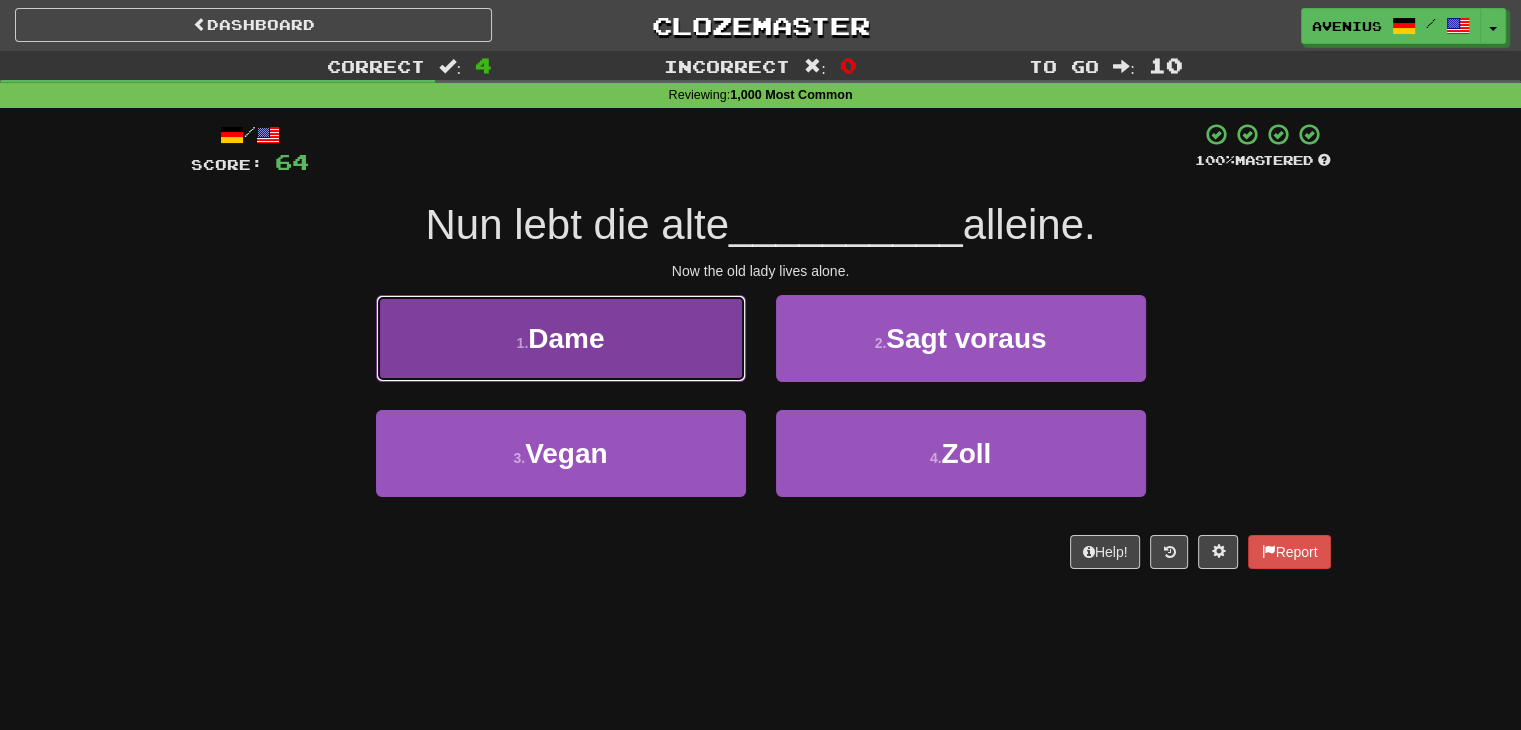 click on "Dame" at bounding box center [566, 338] 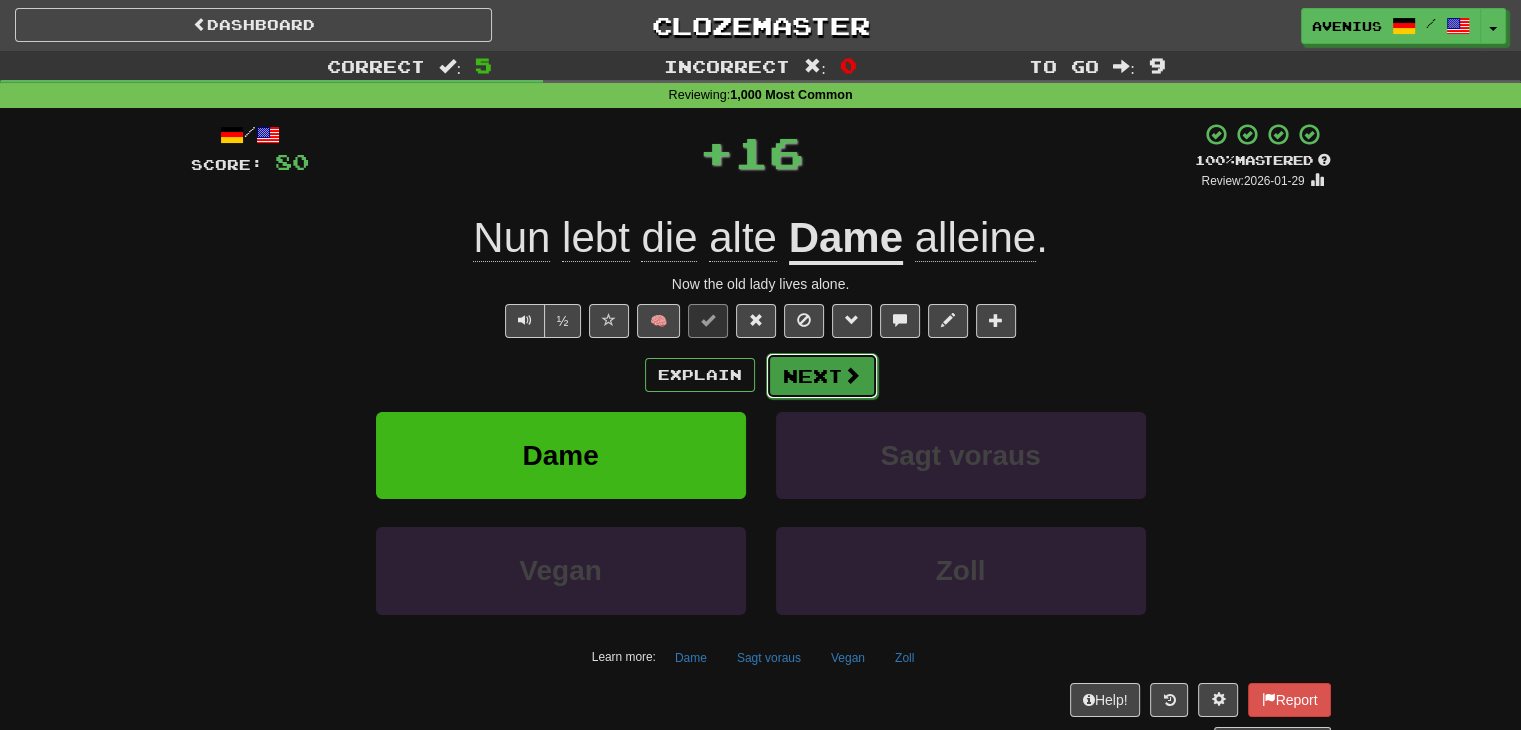 click on "Next" at bounding box center (822, 376) 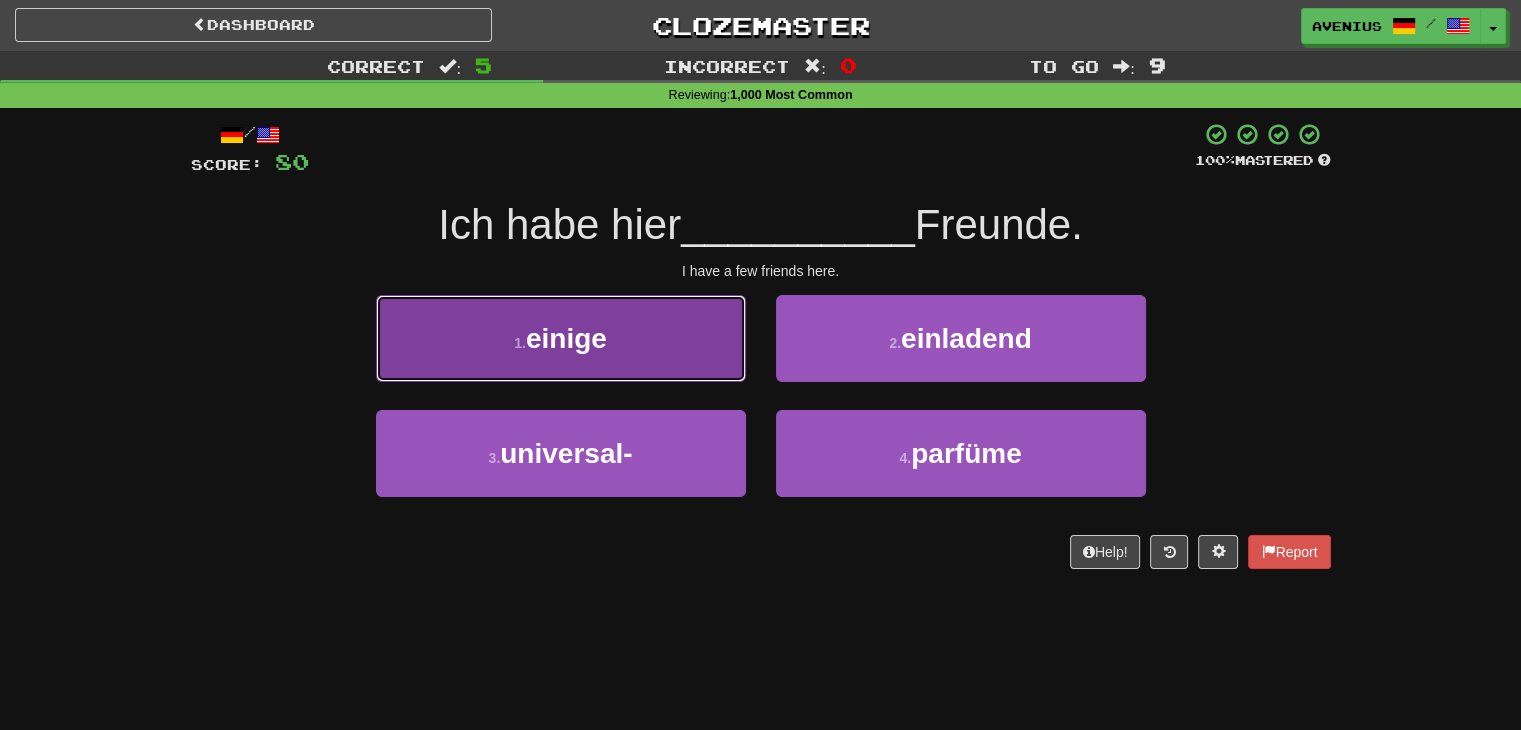 click on "1 .  einige" at bounding box center [561, 338] 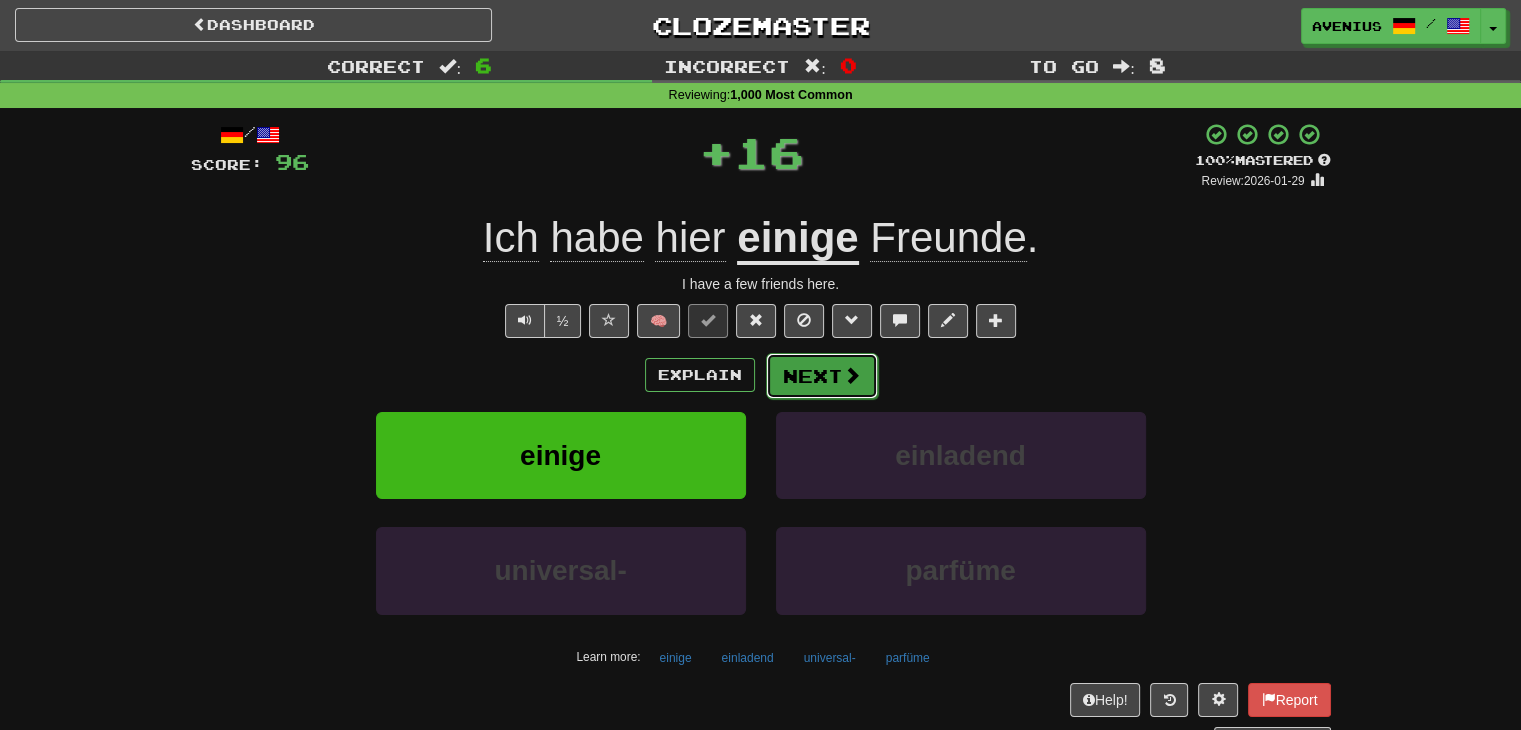 click on "Next" at bounding box center [822, 376] 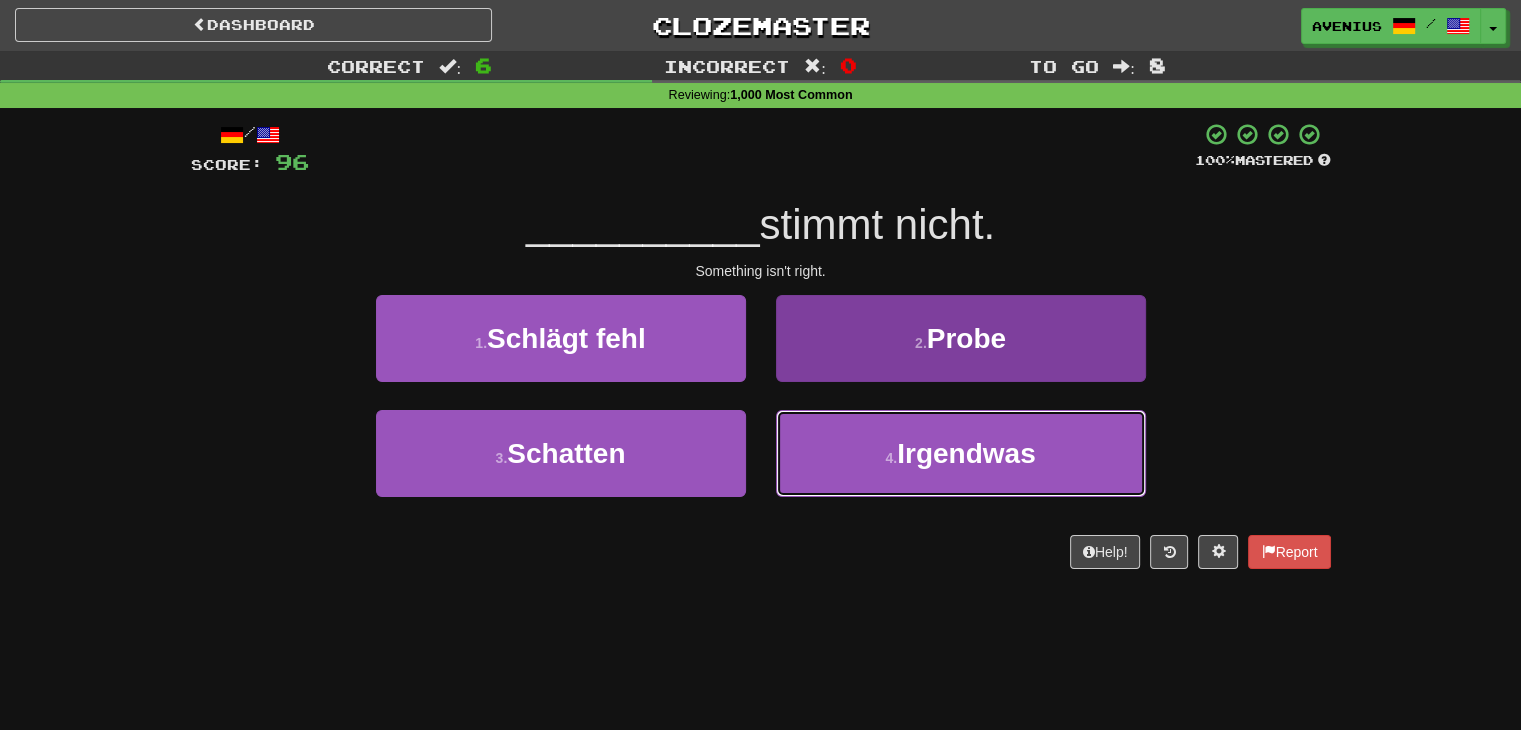 click on "4 .  Irgendwas" at bounding box center (961, 453) 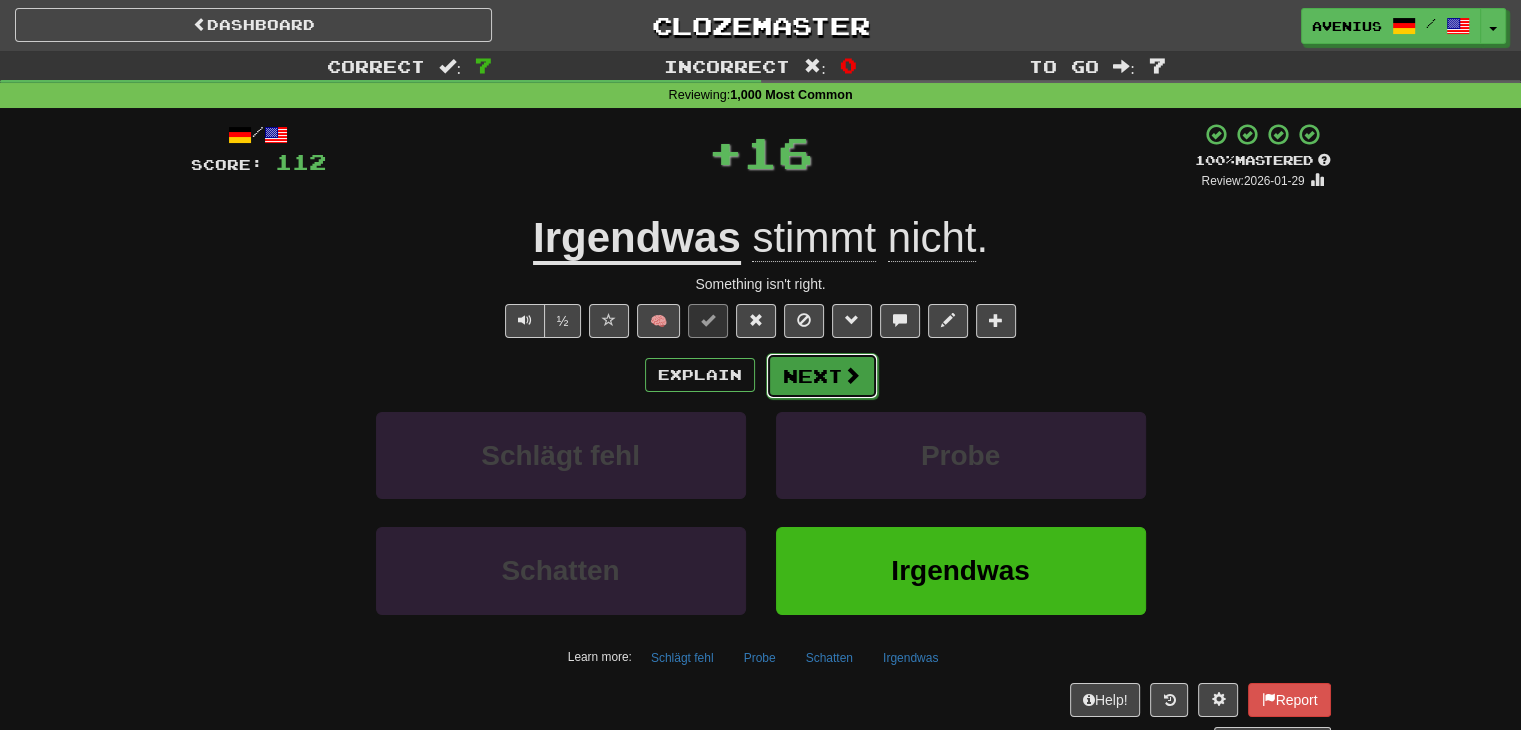 click on "Next" at bounding box center [822, 376] 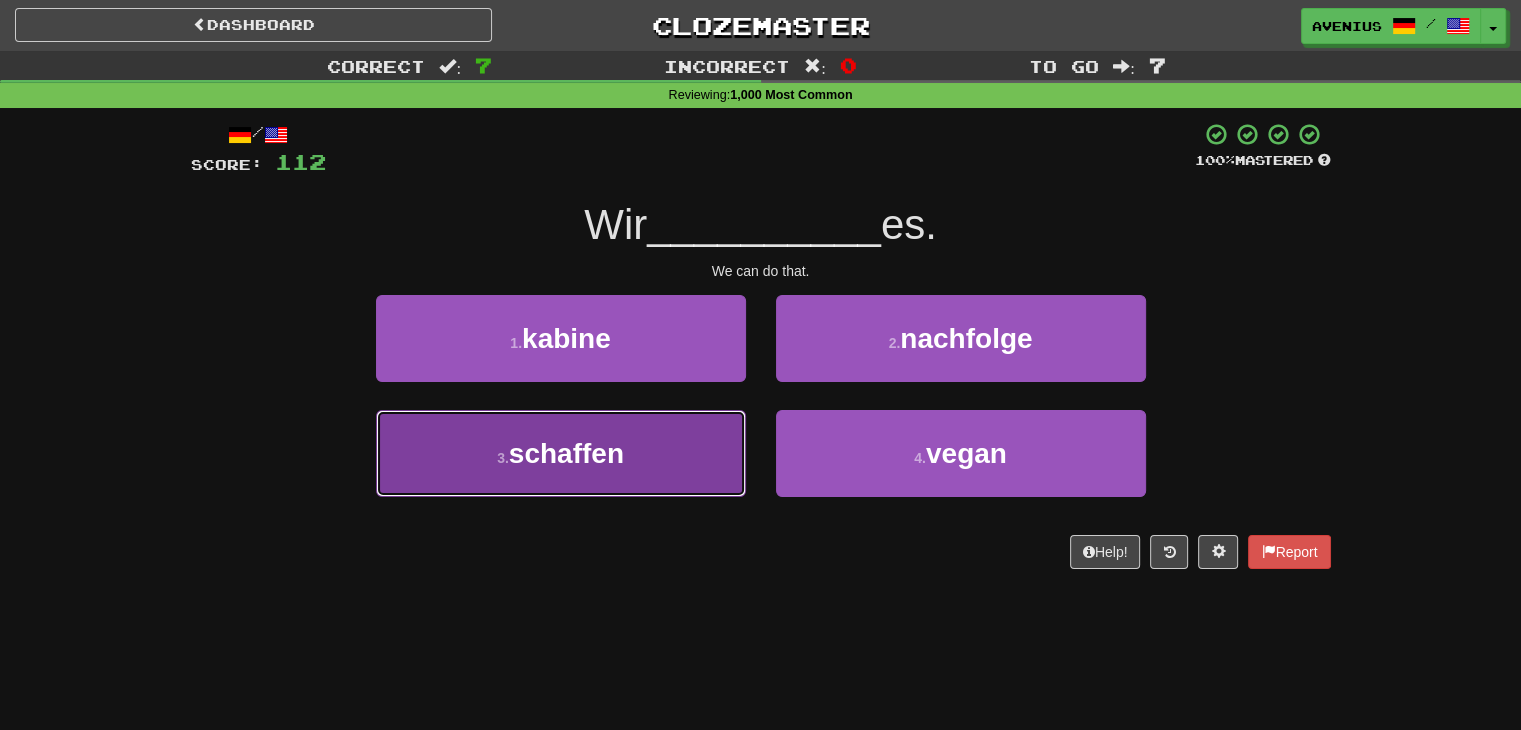 click on "3 .  schaffen" at bounding box center (561, 453) 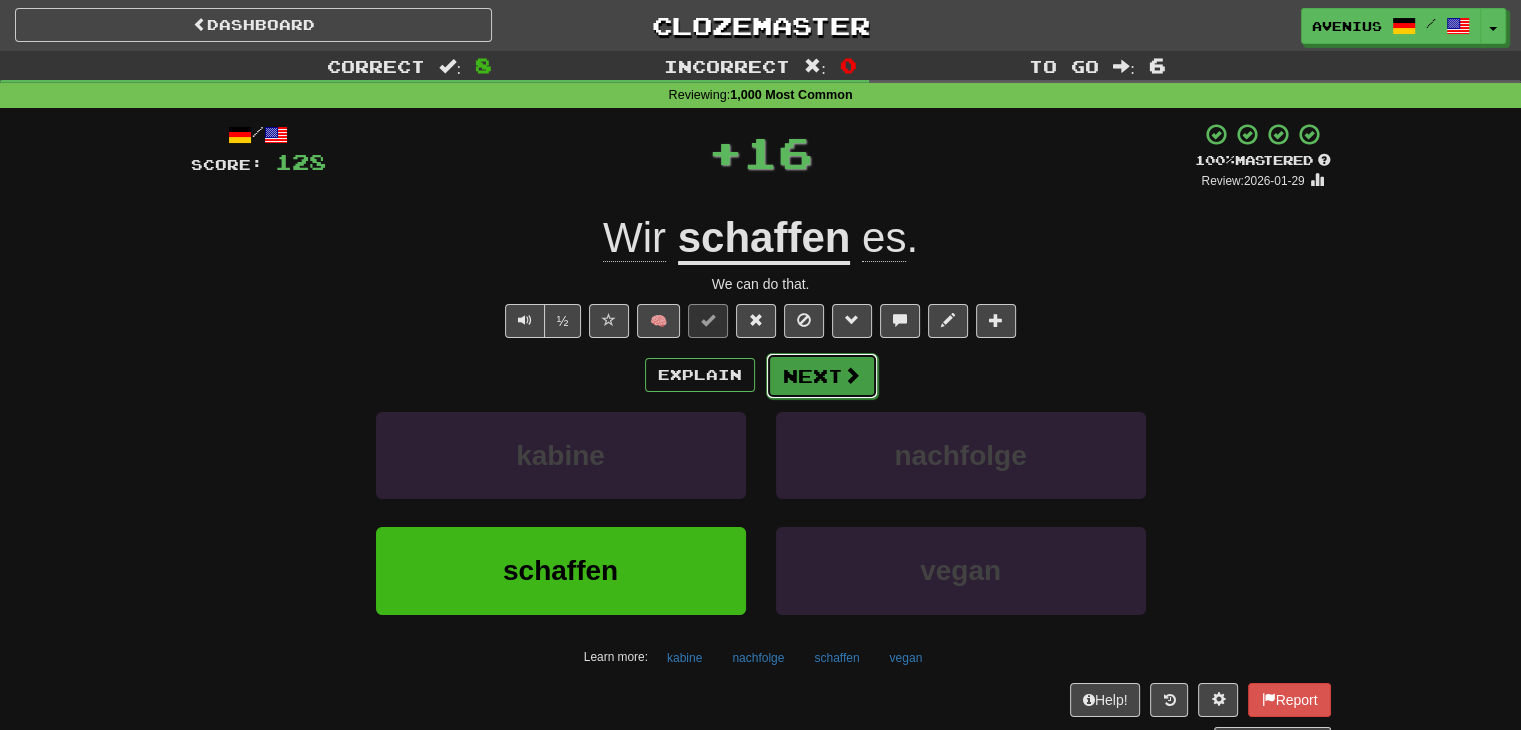 click on "Next" at bounding box center [822, 376] 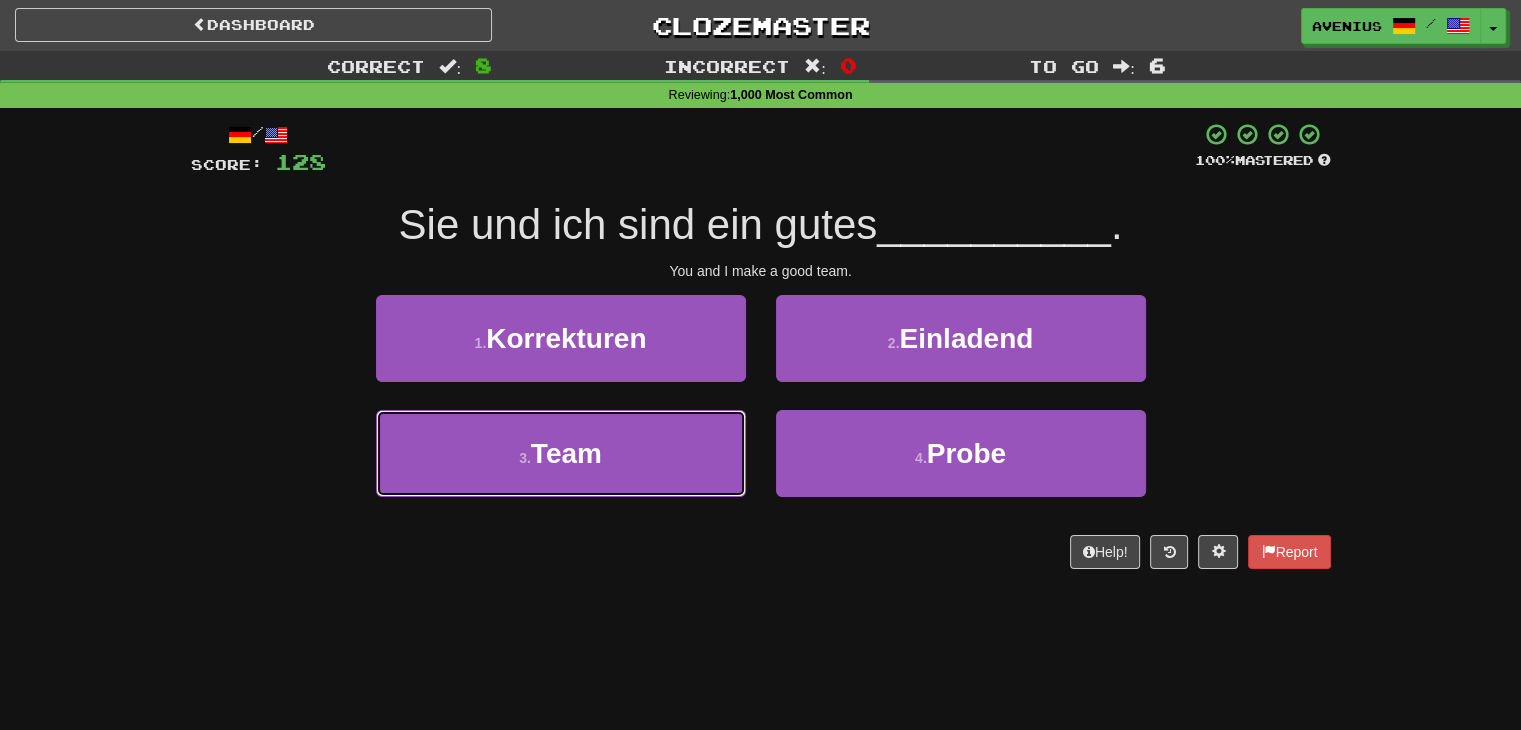 drag, startPoint x: 697, startPoint y: 439, endPoint x: 744, endPoint y: 411, distance: 54.708317 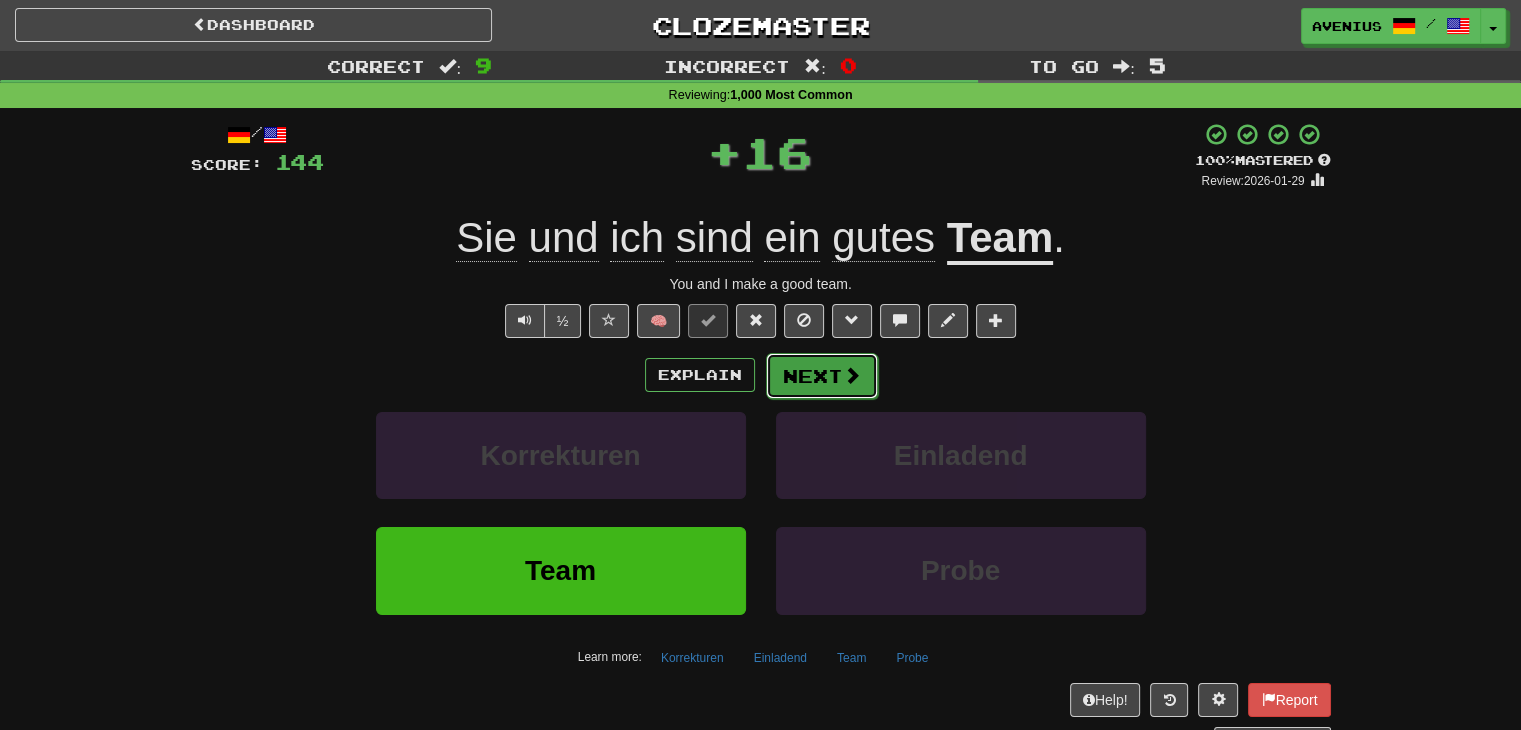 click on "Next" at bounding box center (822, 376) 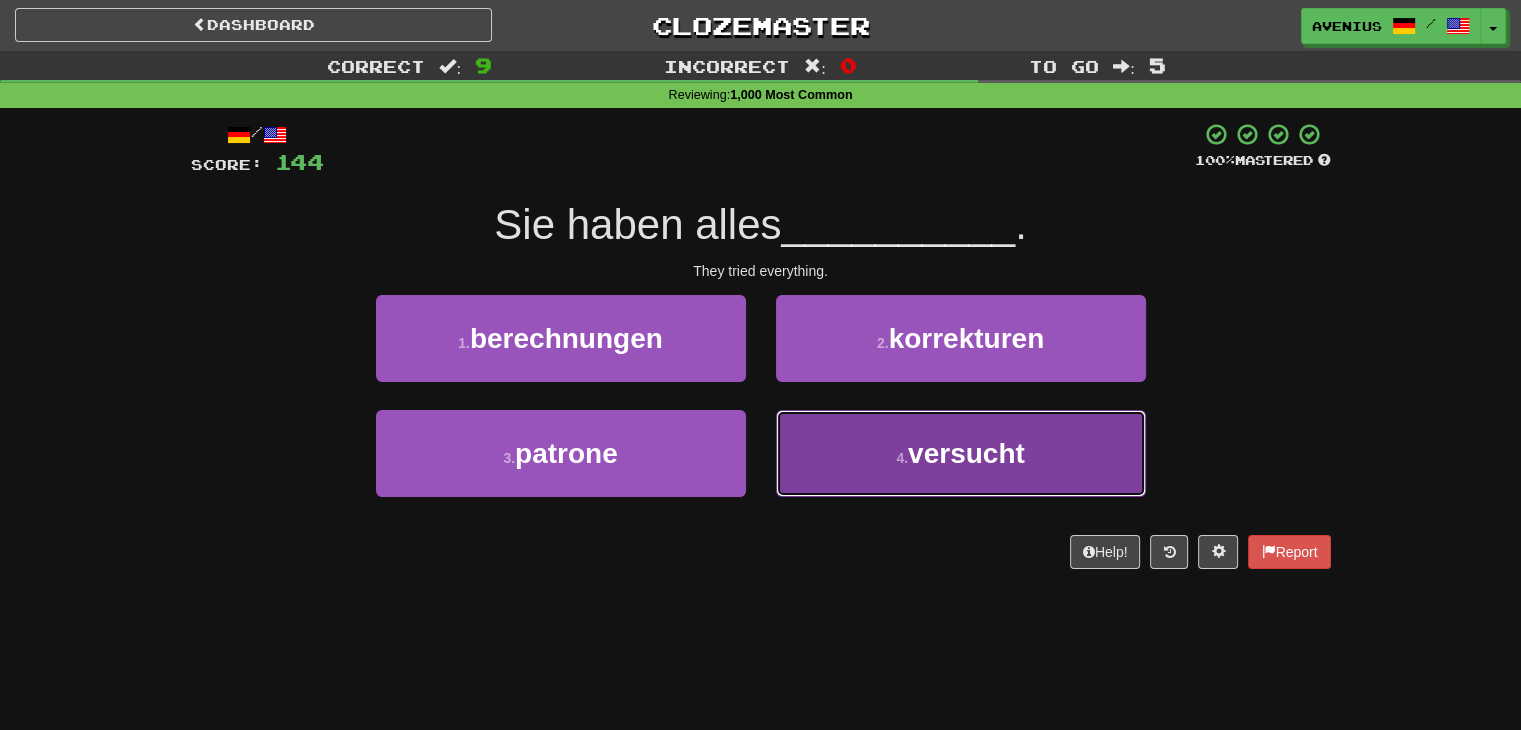 click on "4 .  versucht" at bounding box center [961, 453] 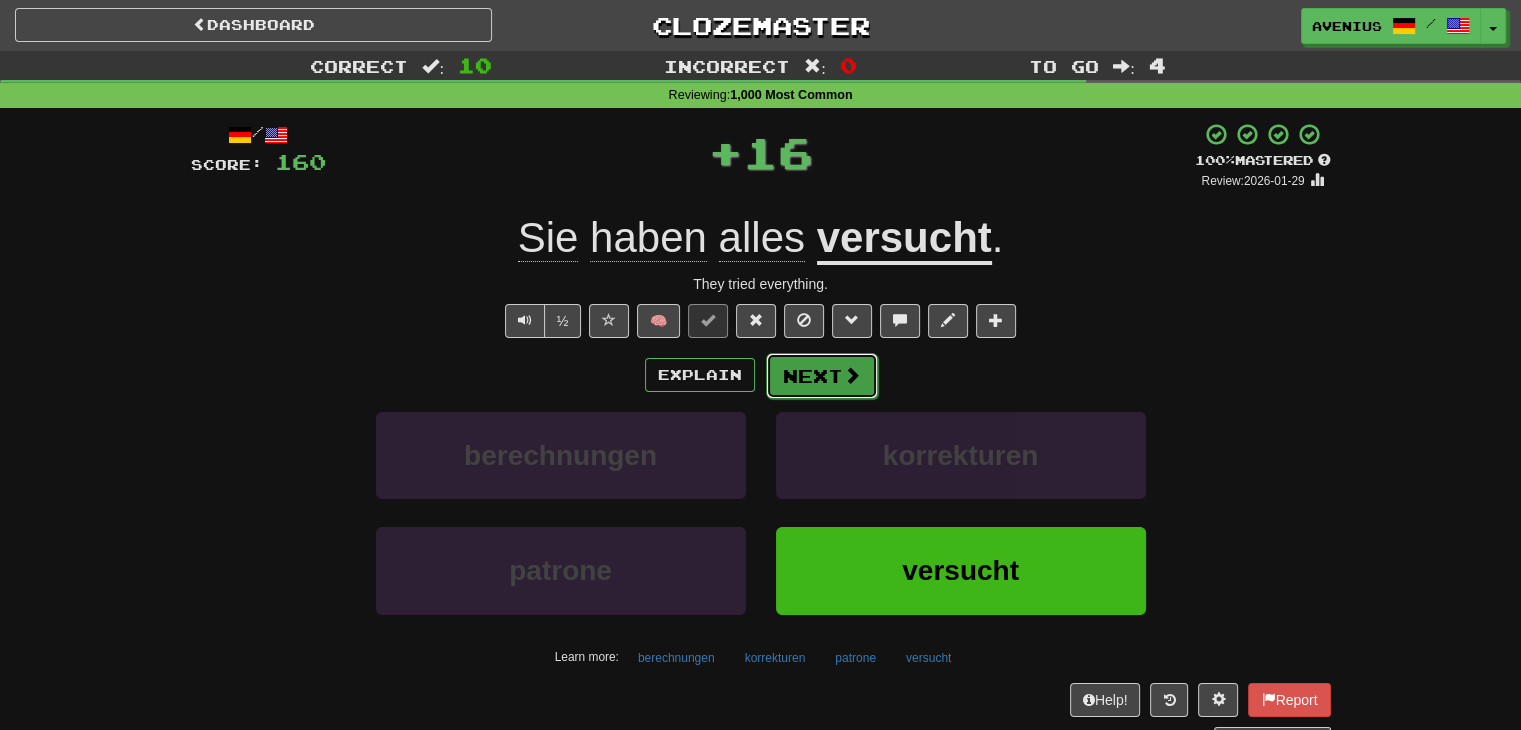 click on "Next" at bounding box center (822, 376) 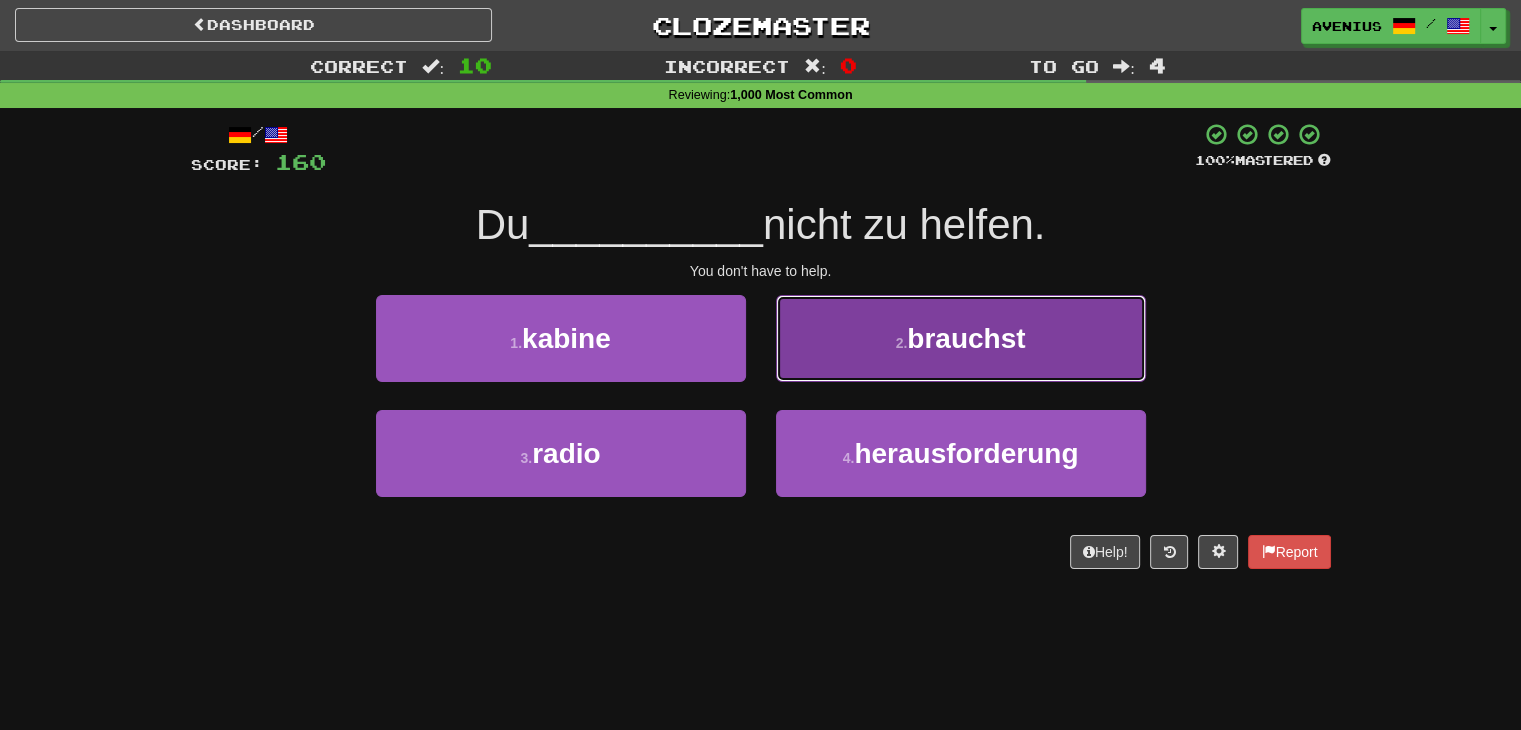 click on "2 .  brauchst" at bounding box center [961, 338] 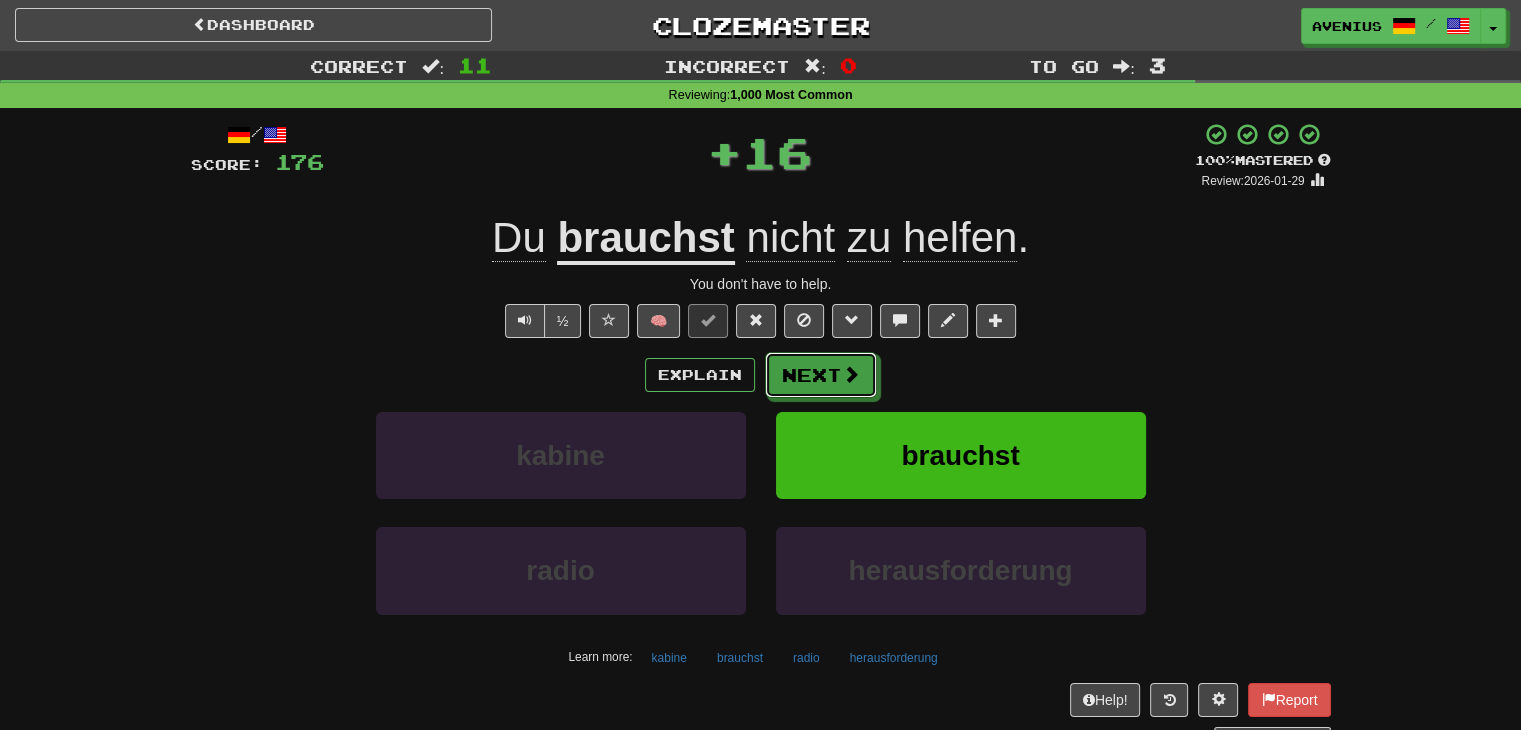 click on "Next" at bounding box center [821, 375] 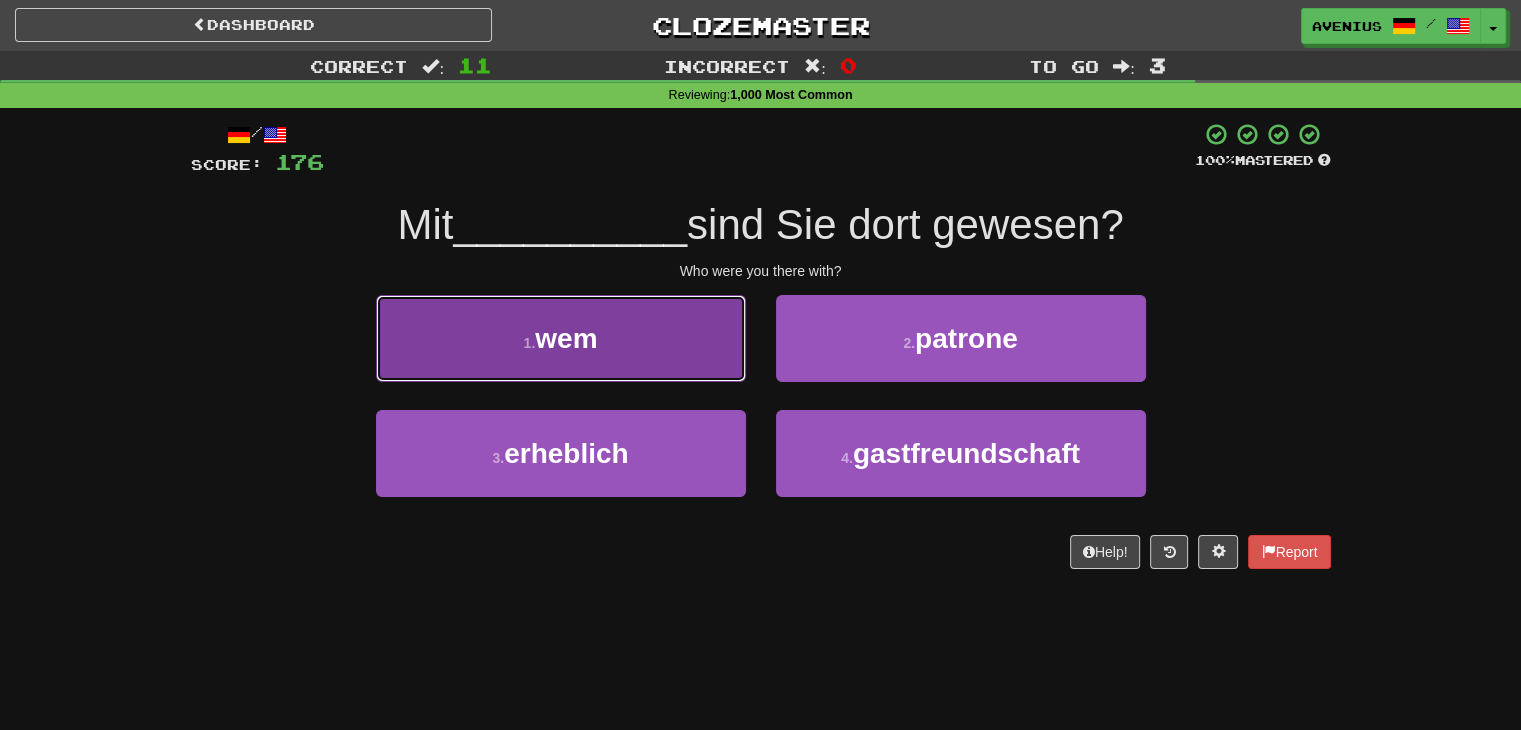 click on "1 .  wem" at bounding box center [561, 338] 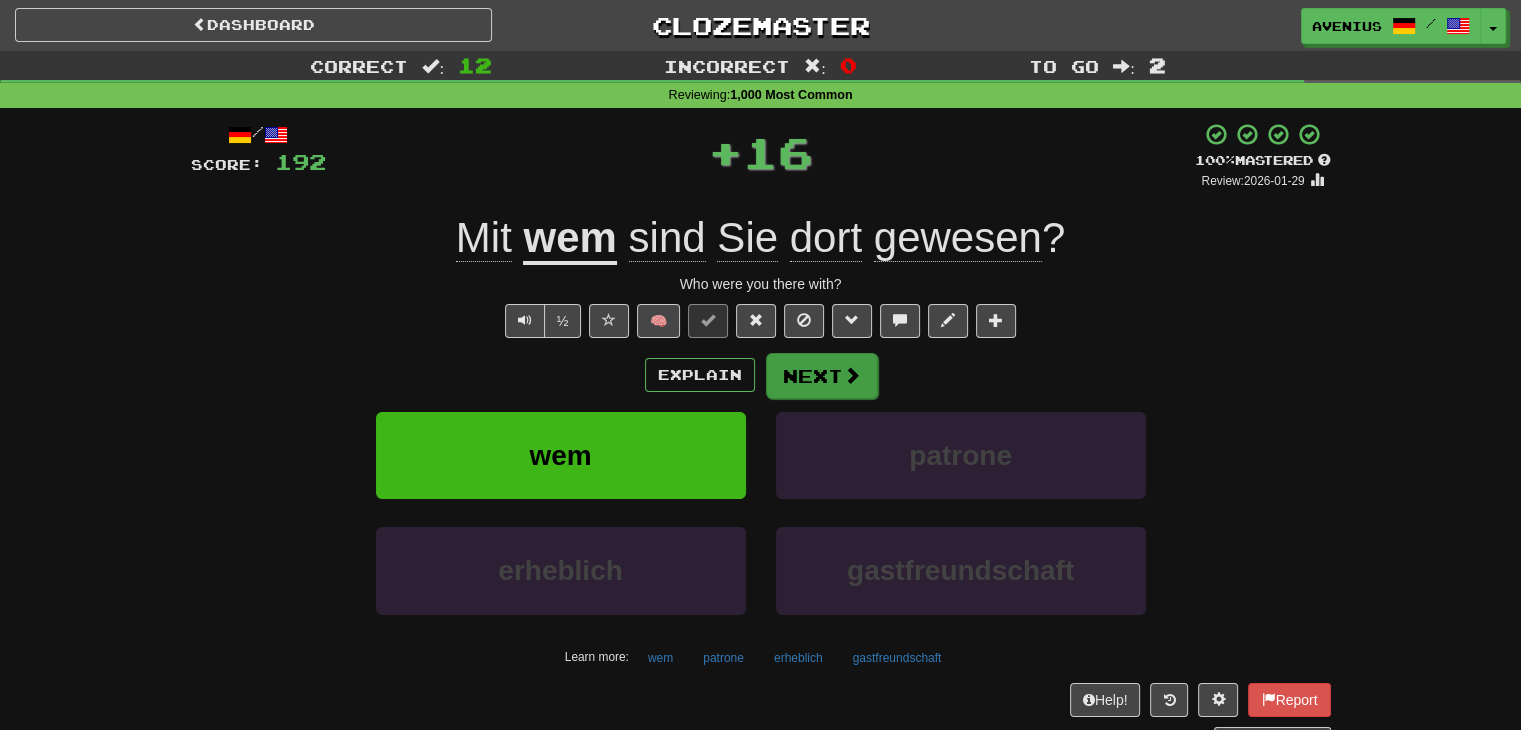 click on "Next" at bounding box center (822, 376) 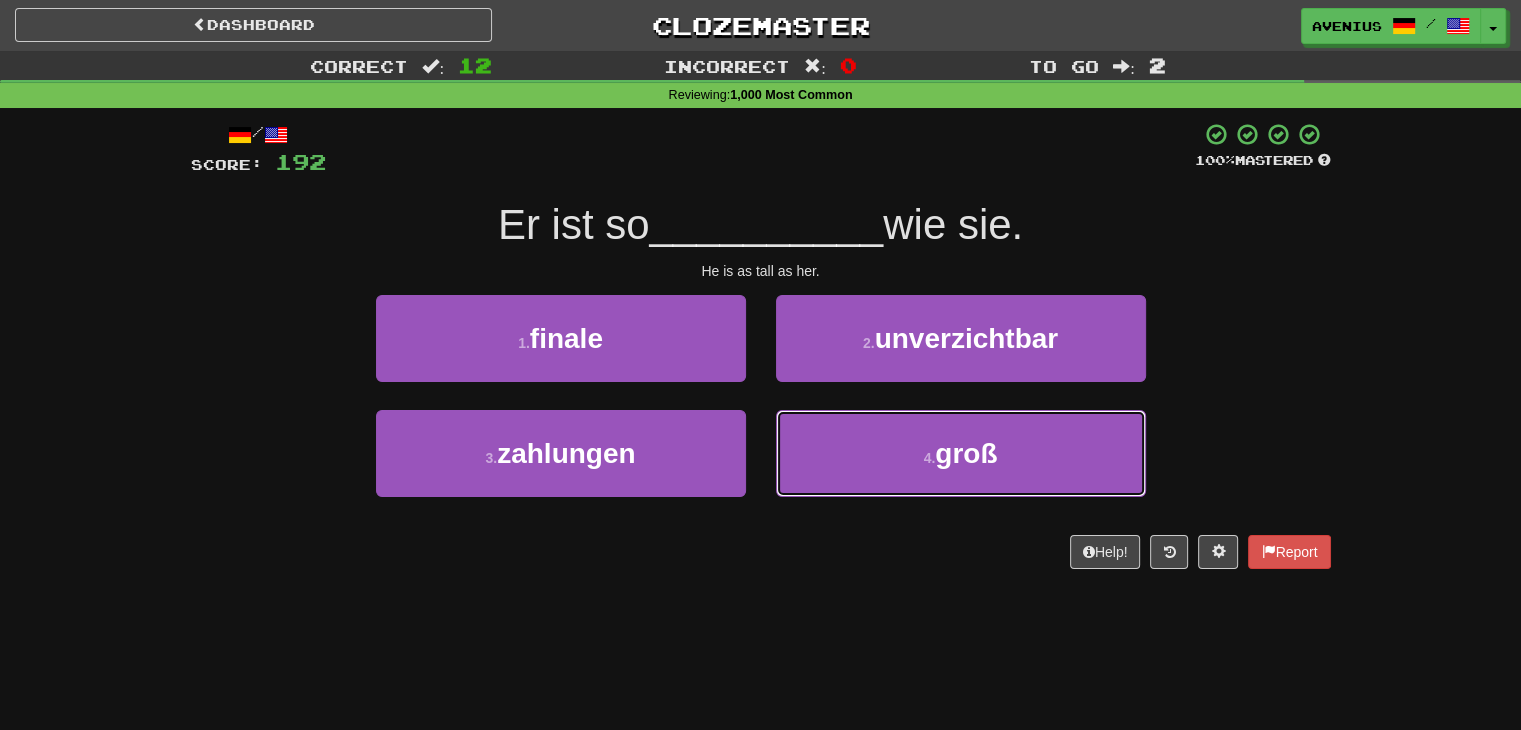 drag, startPoint x: 836, startPoint y: 455, endPoint x: 819, endPoint y: 404, distance: 53.75872 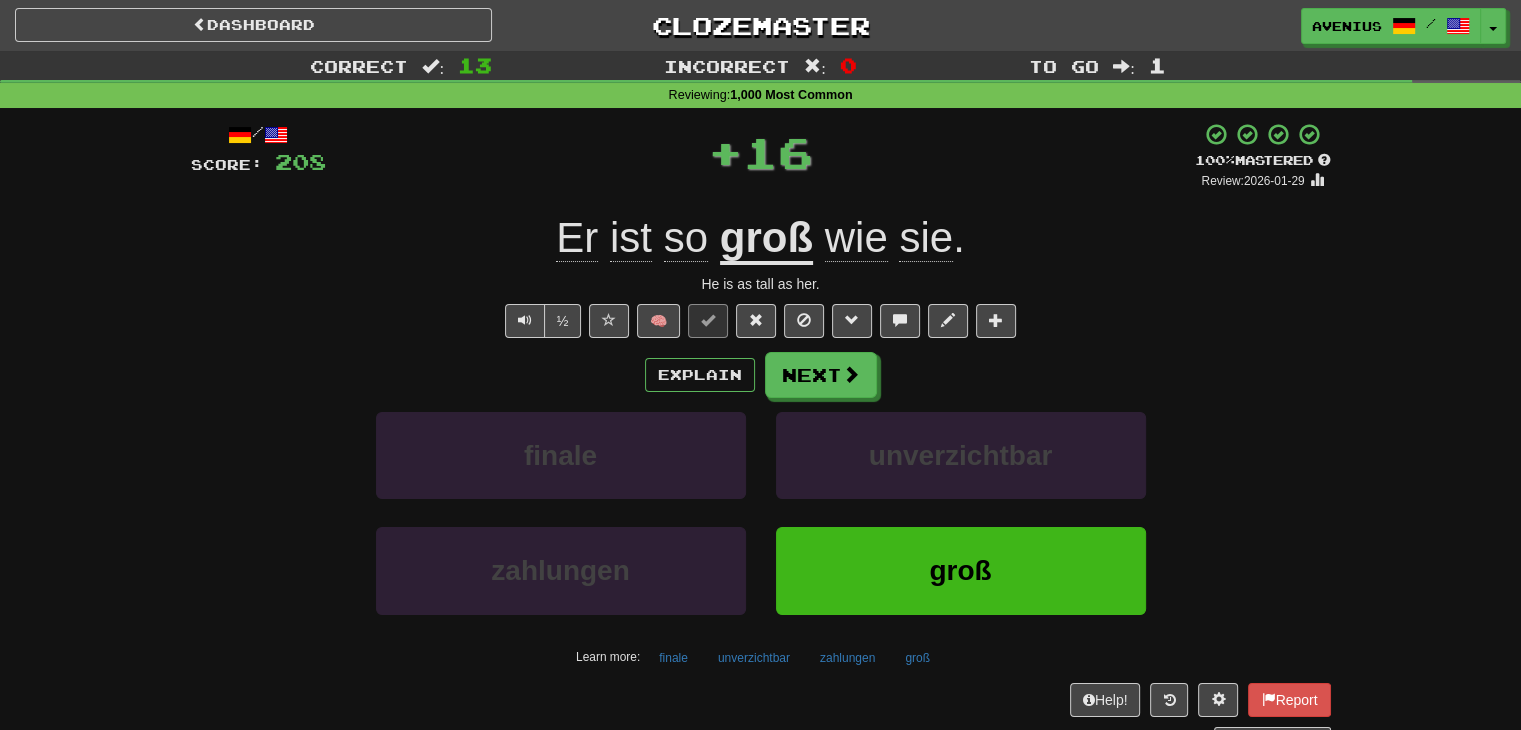 click on "Next" at bounding box center (821, 375) 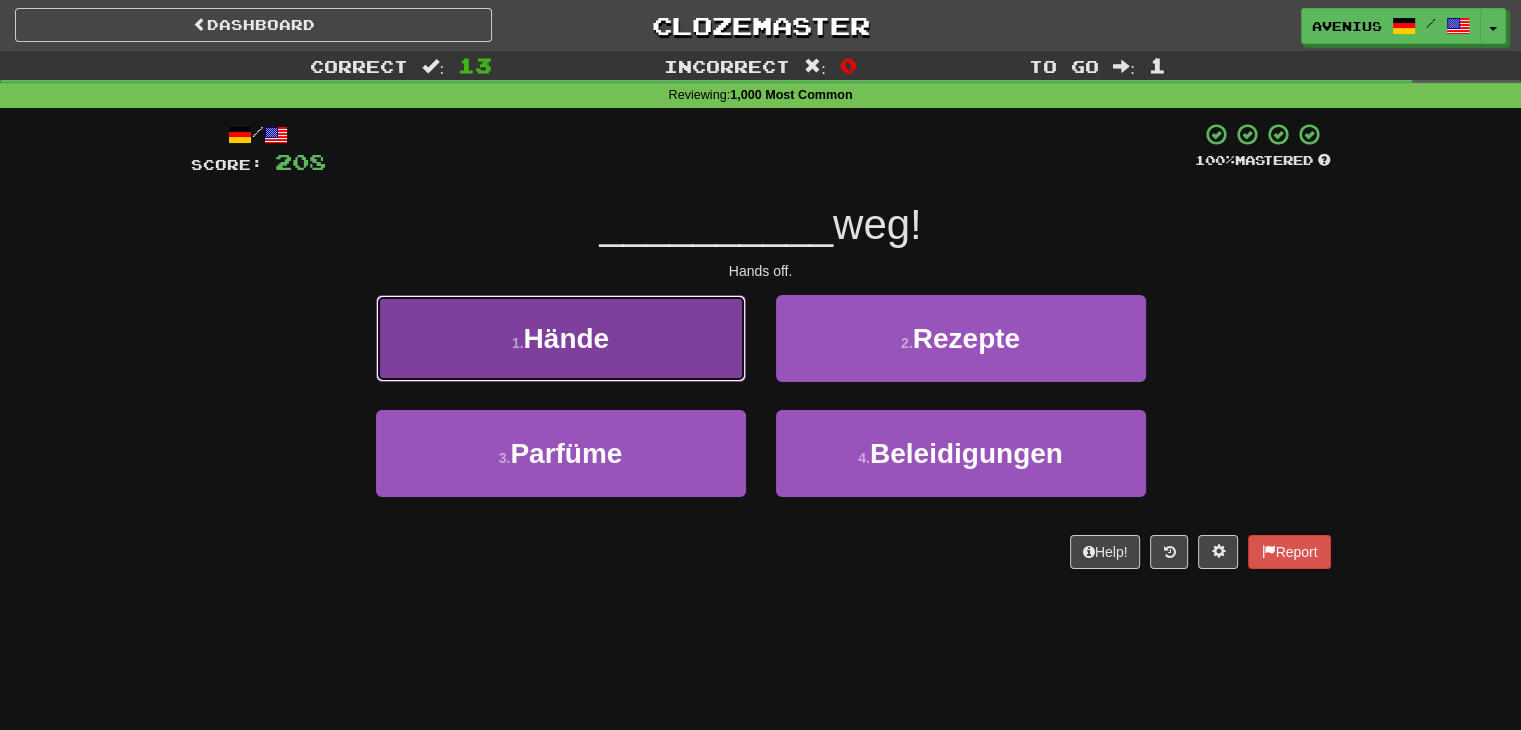 click on "1 .  Hände" at bounding box center [561, 338] 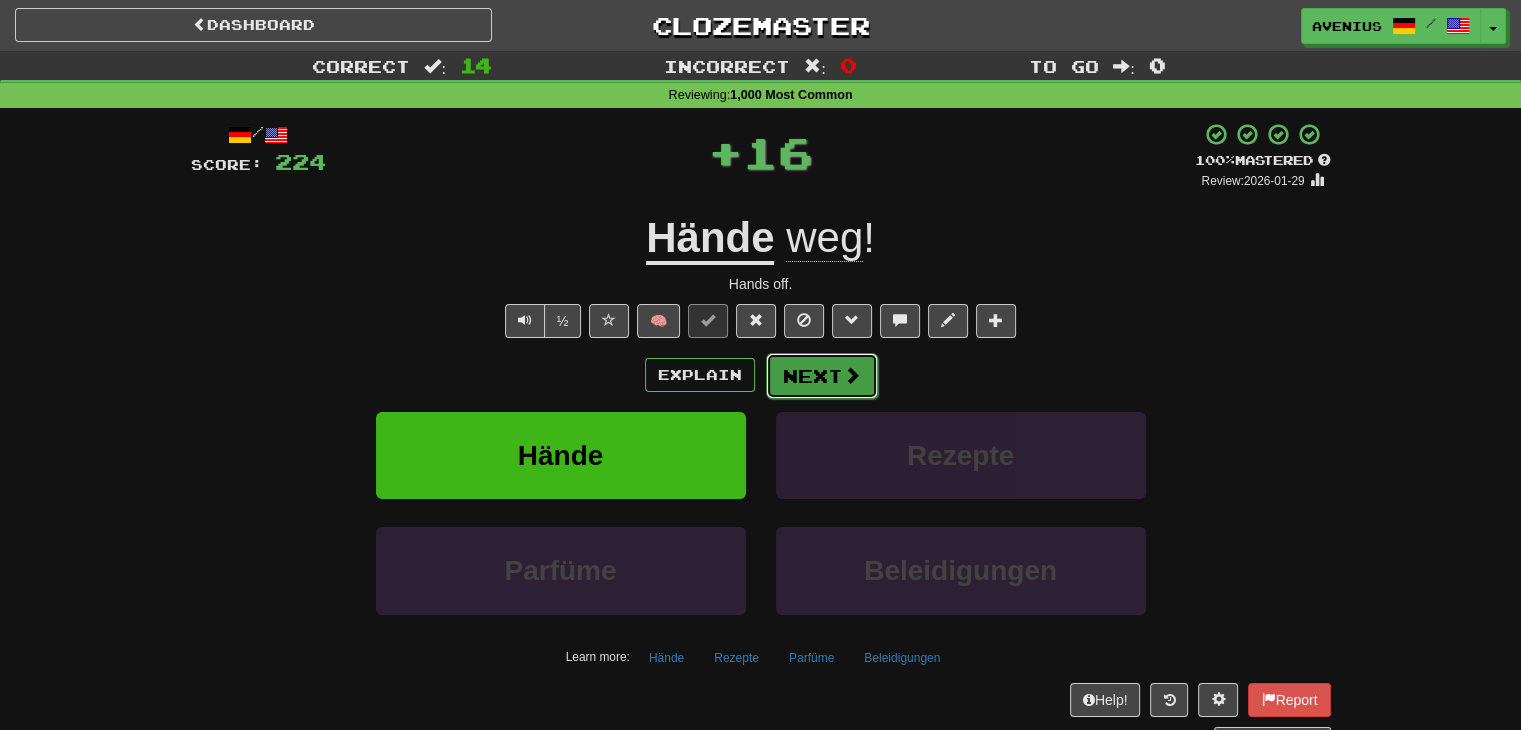 click on "Next" at bounding box center (822, 376) 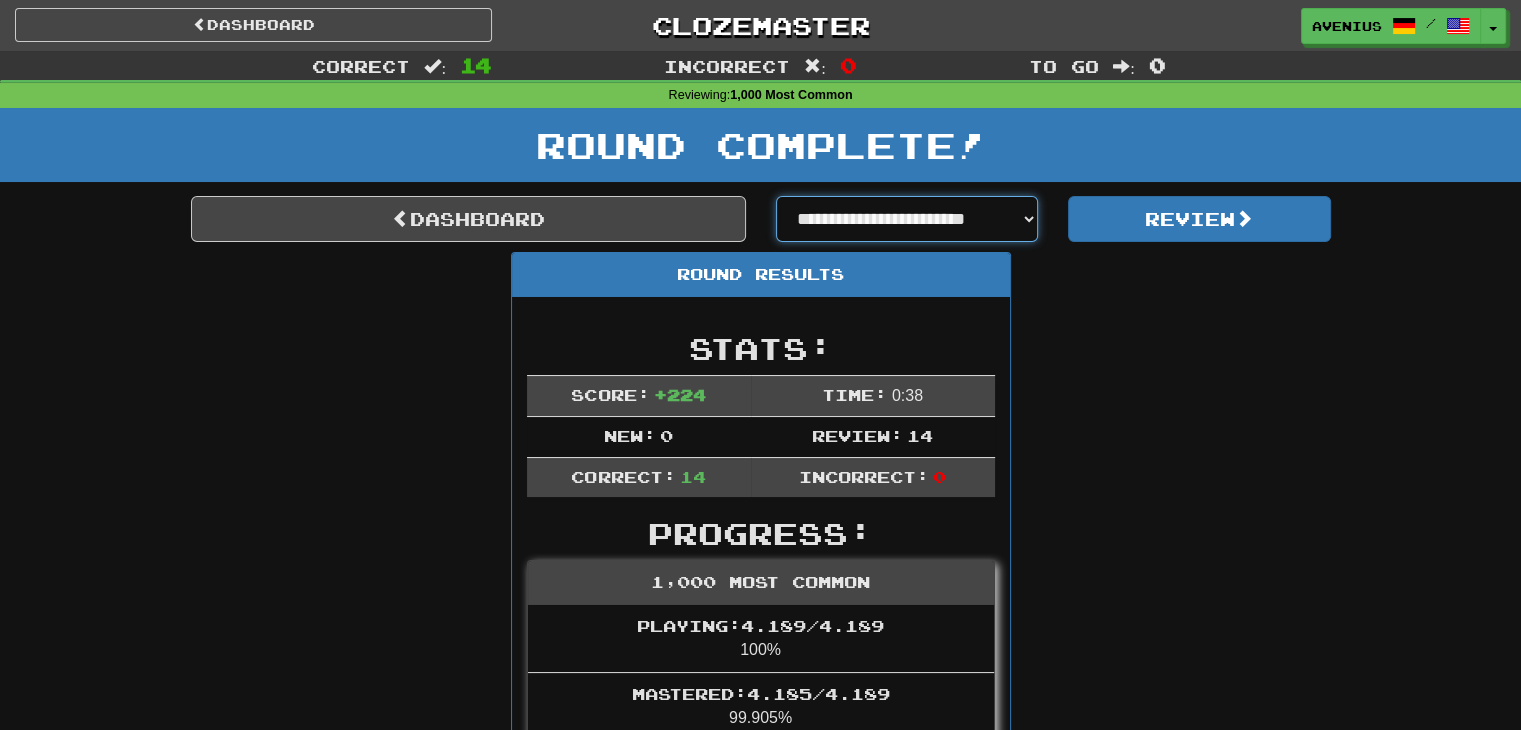 click on "**********" at bounding box center (907, 219) 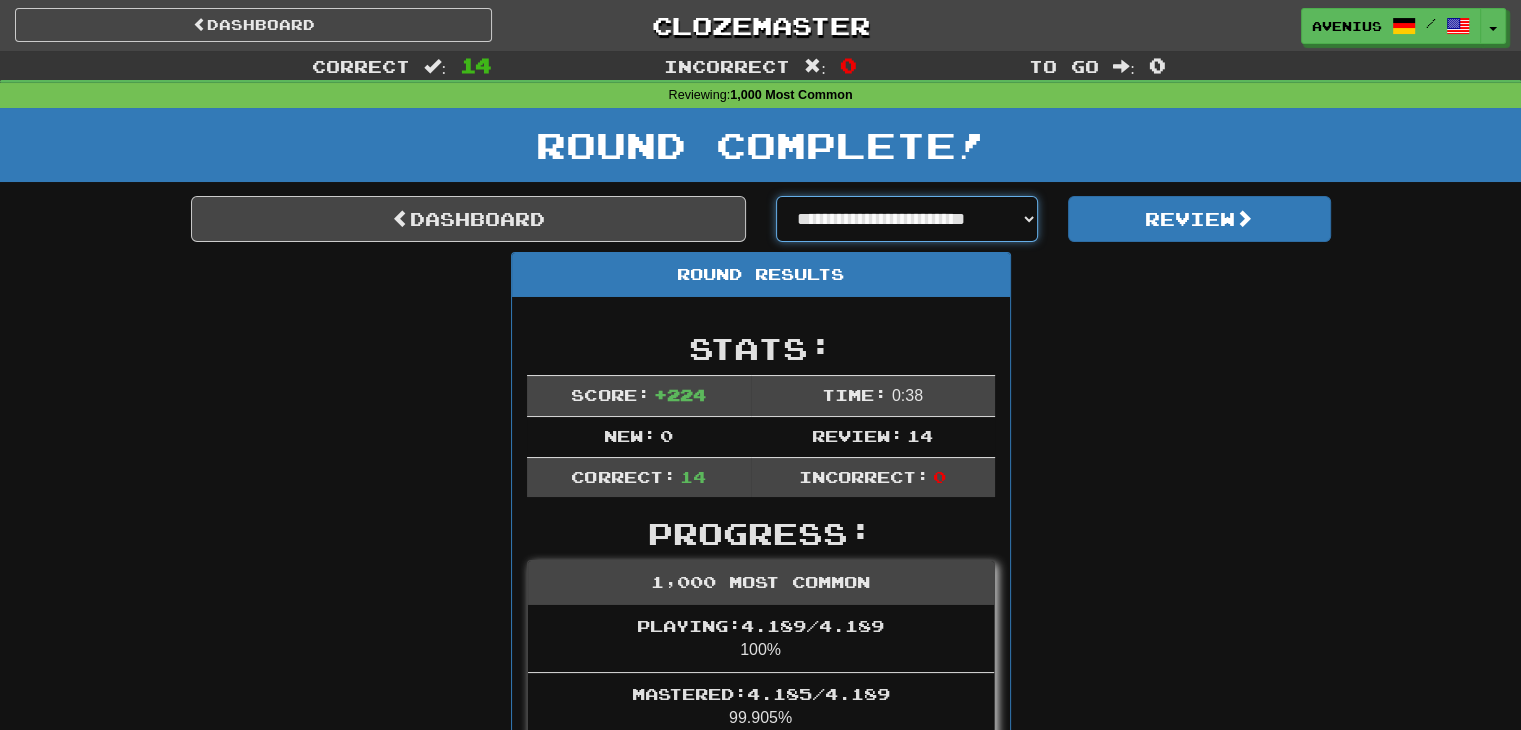 click on "**********" at bounding box center (907, 219) 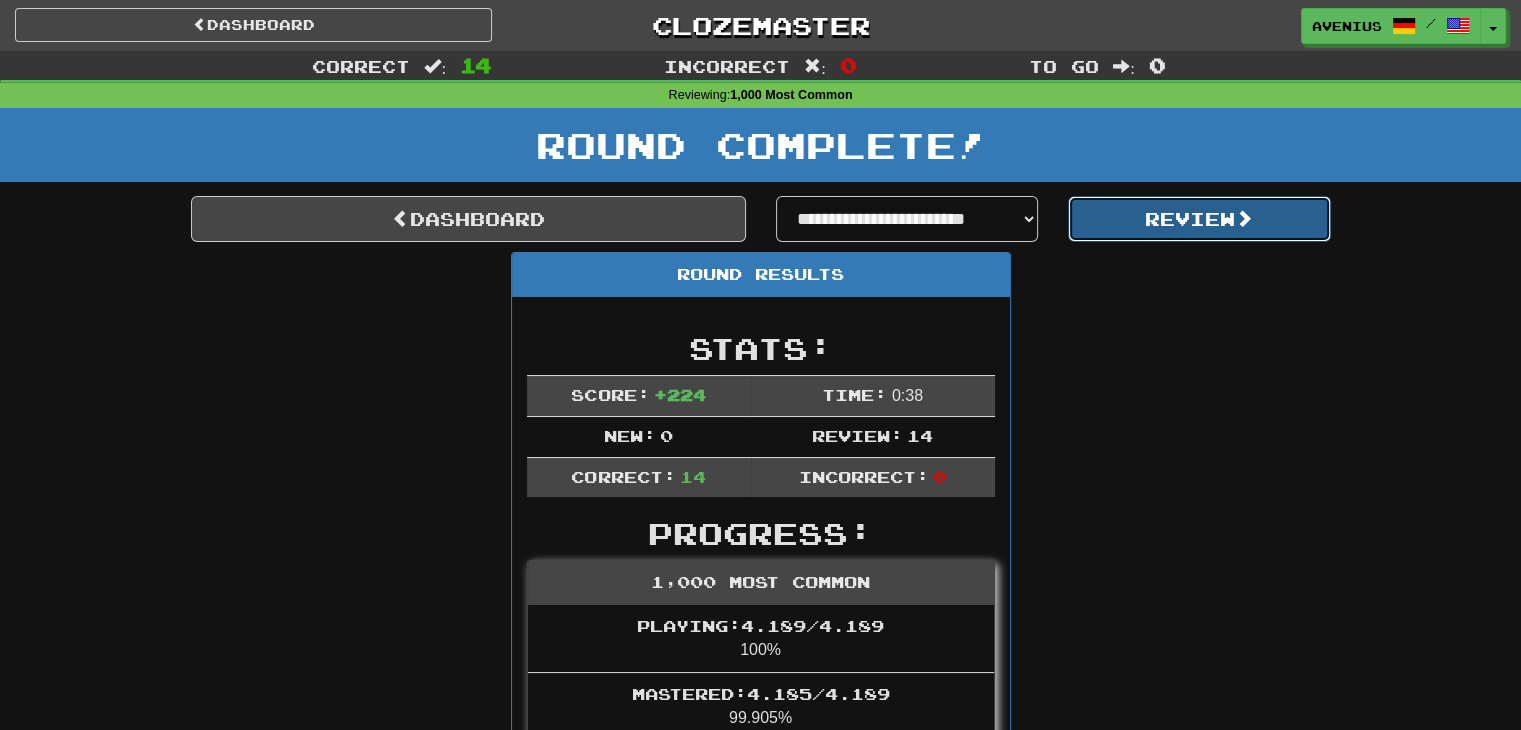 click on "Review" at bounding box center (1199, 219) 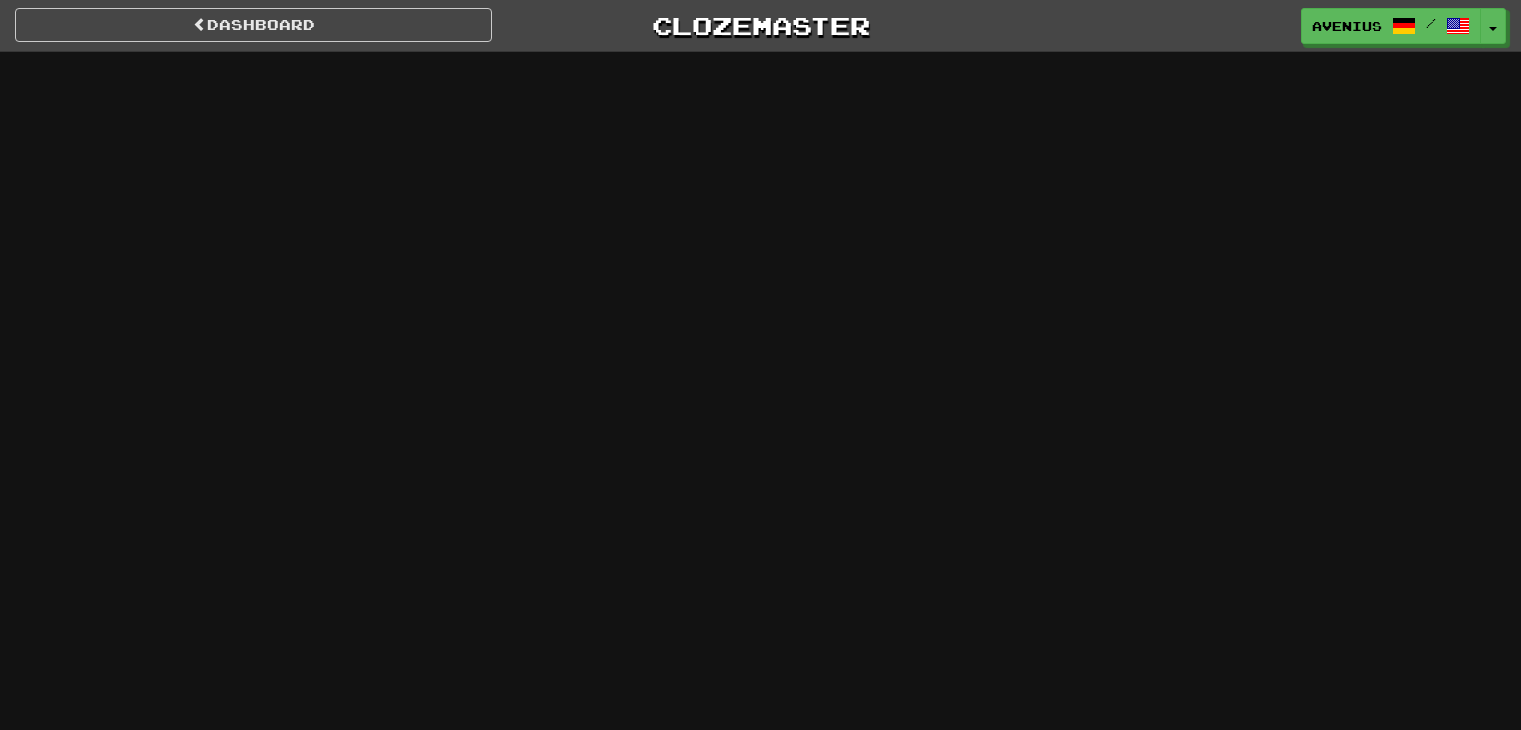 scroll, scrollTop: 0, scrollLeft: 0, axis: both 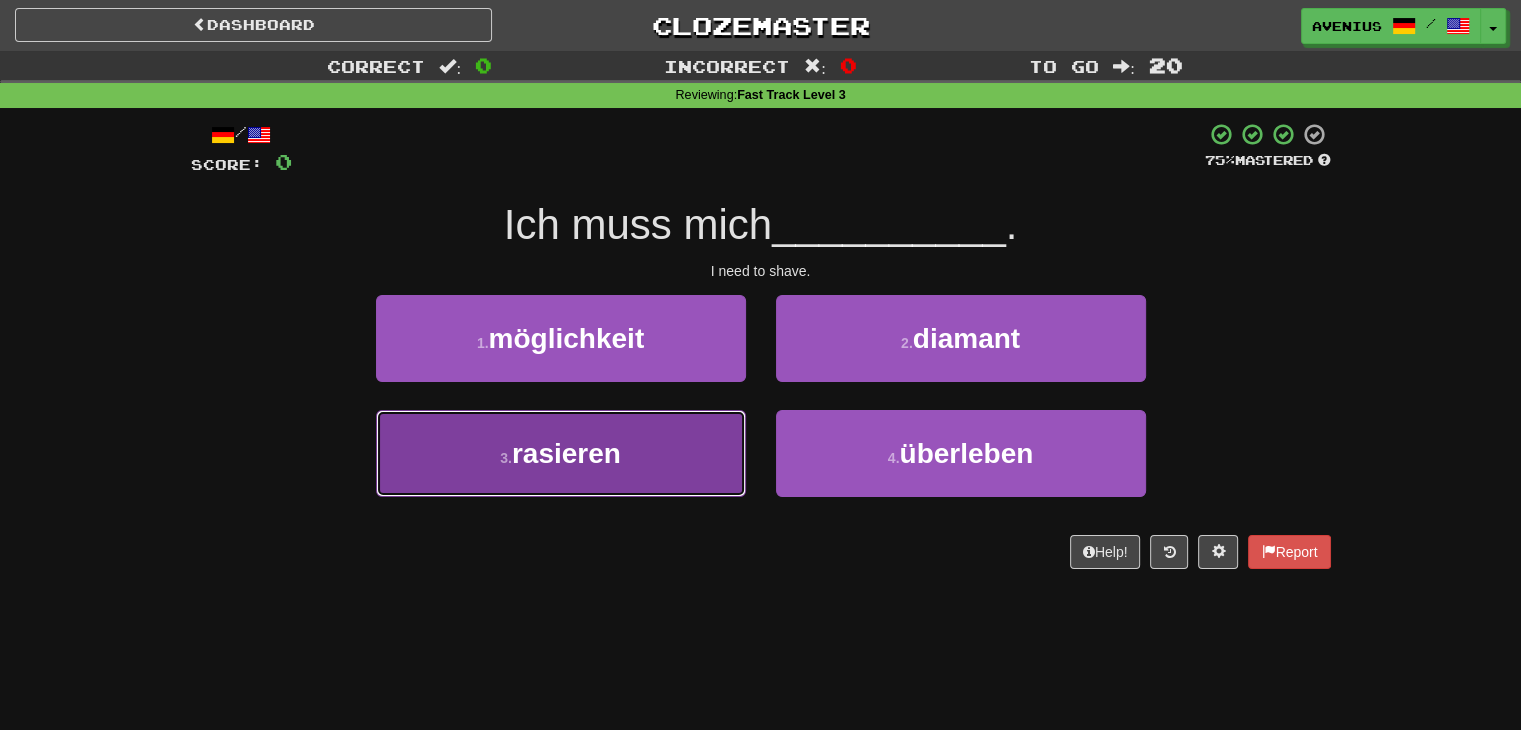 click on "3 .  rasieren" at bounding box center [561, 453] 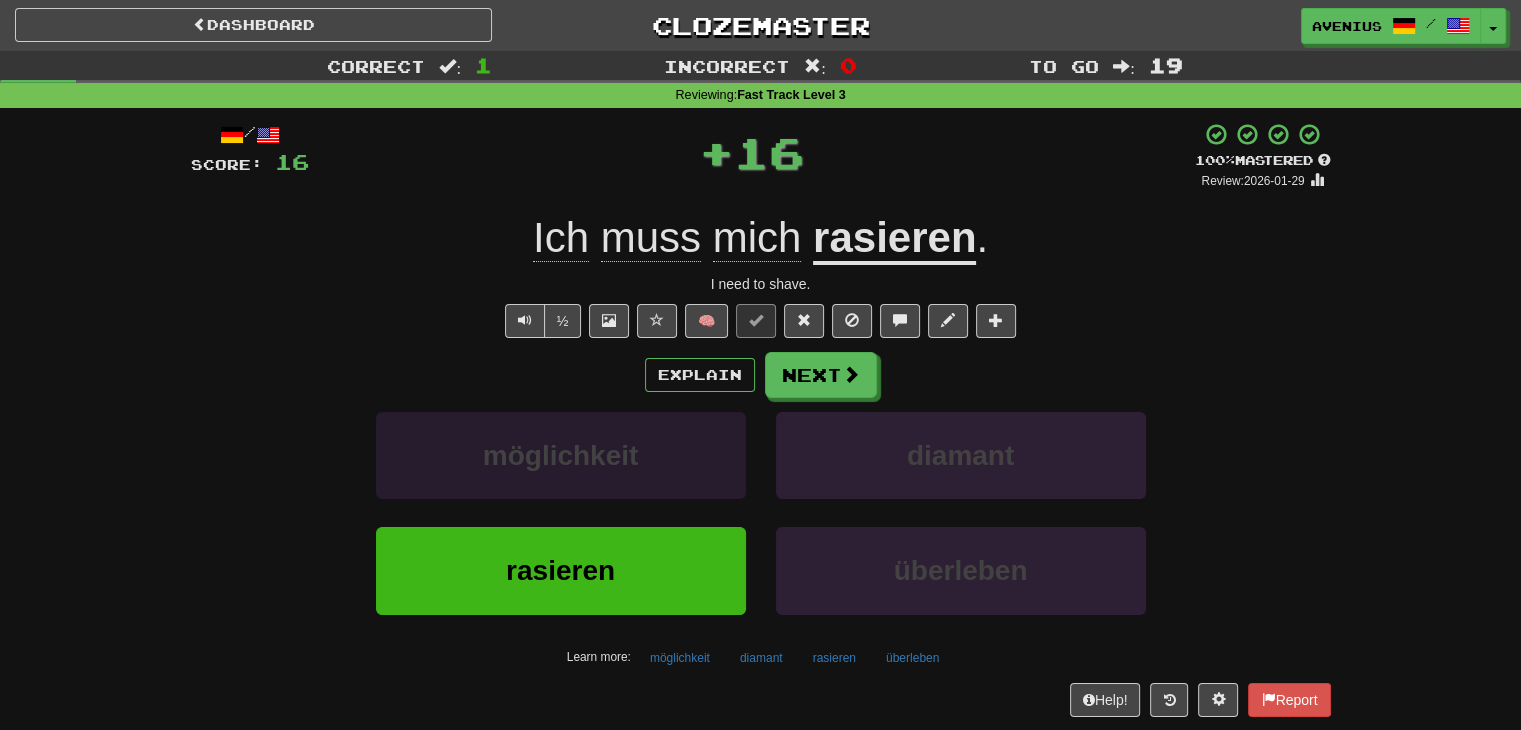 click on "Next" at bounding box center [821, 375] 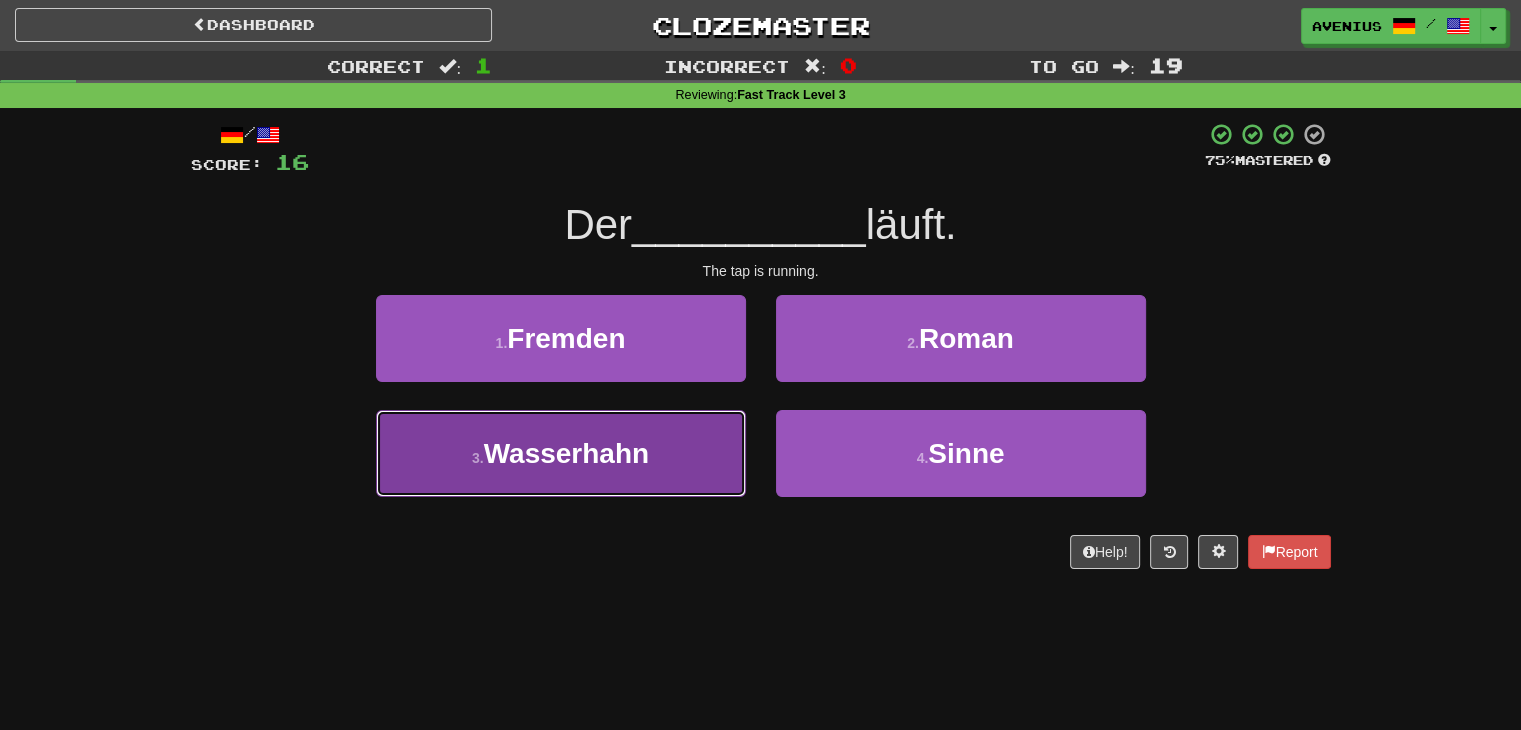 click on "3 .  Wasserhahn" at bounding box center (561, 453) 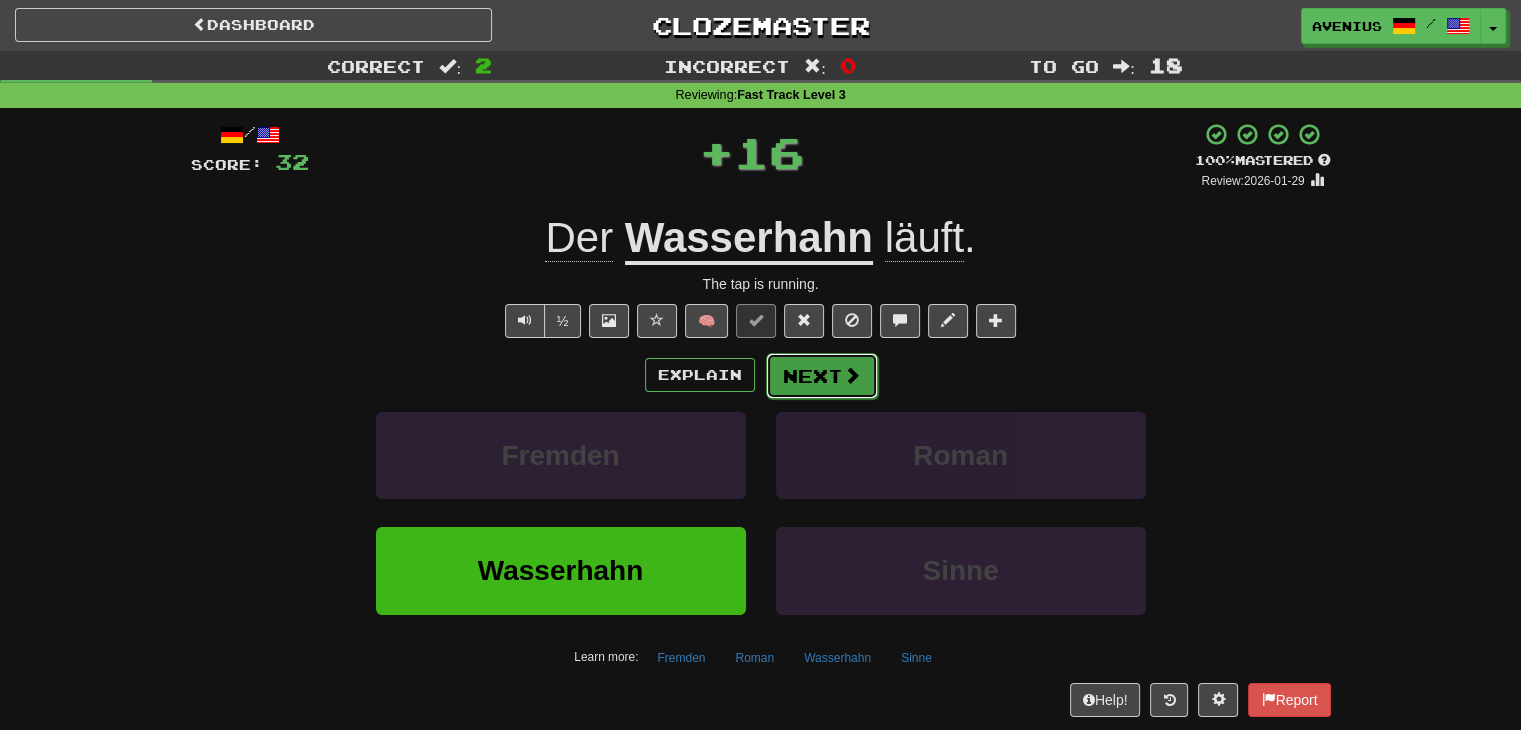 click on "Next" at bounding box center (822, 376) 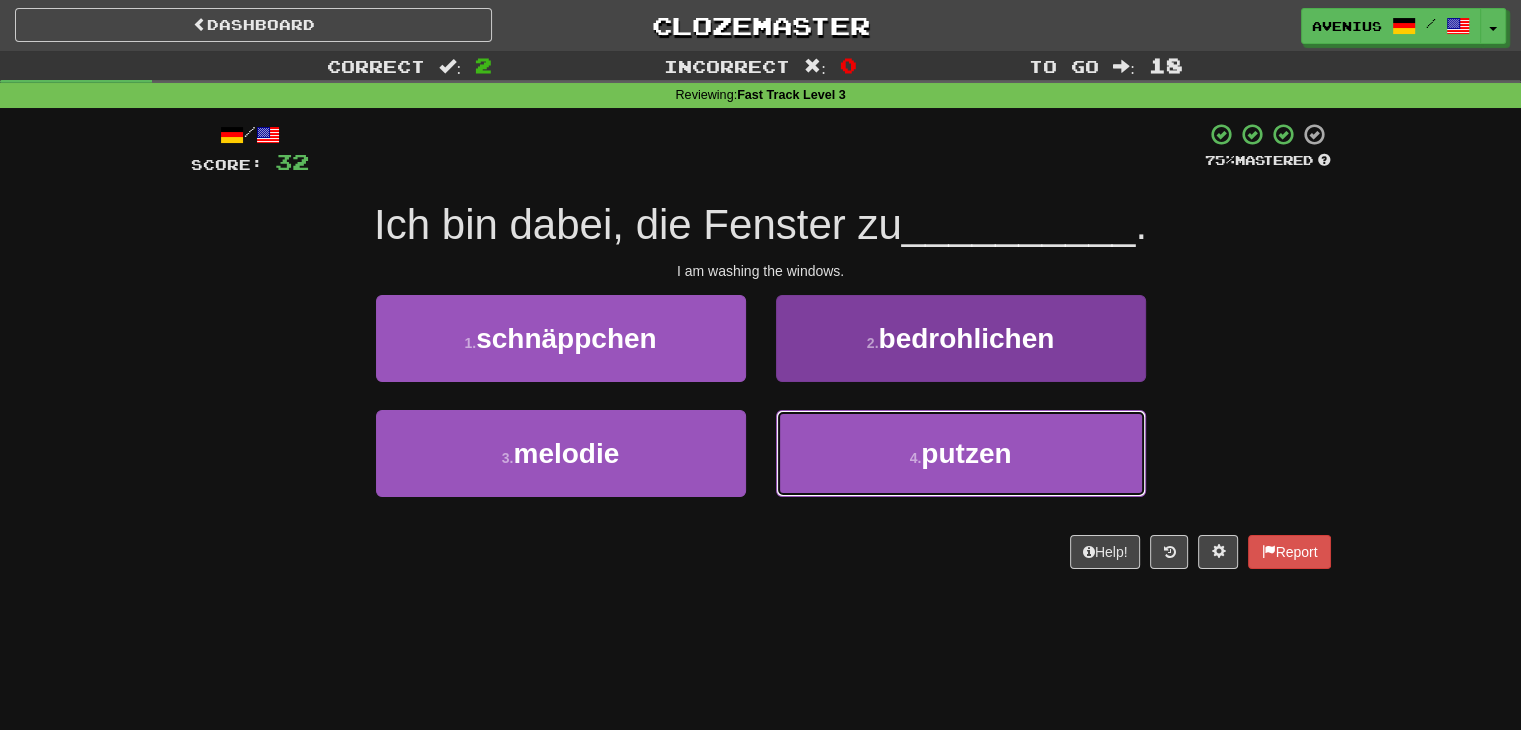 click on "4 .  putzen" at bounding box center [961, 453] 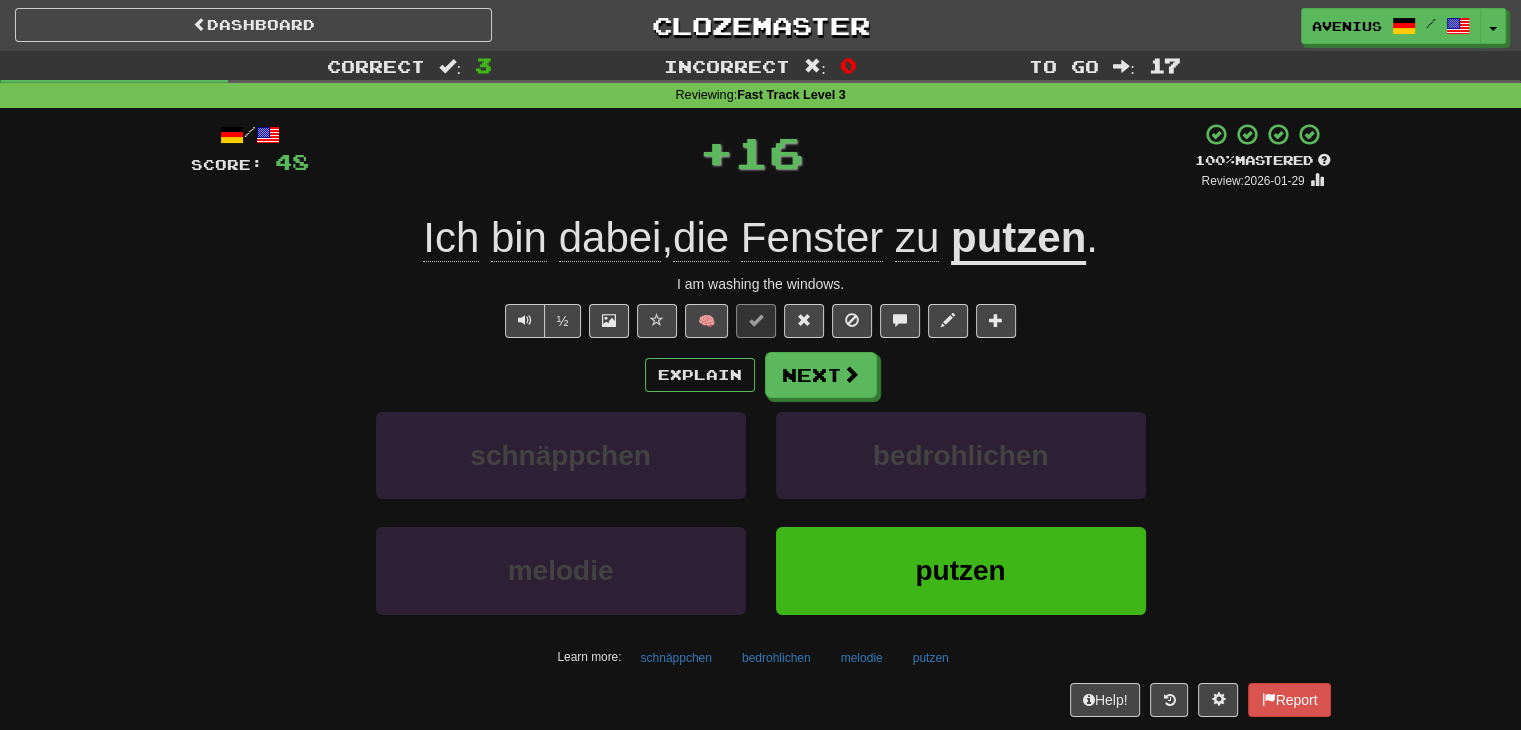 click on "Next" at bounding box center (821, 375) 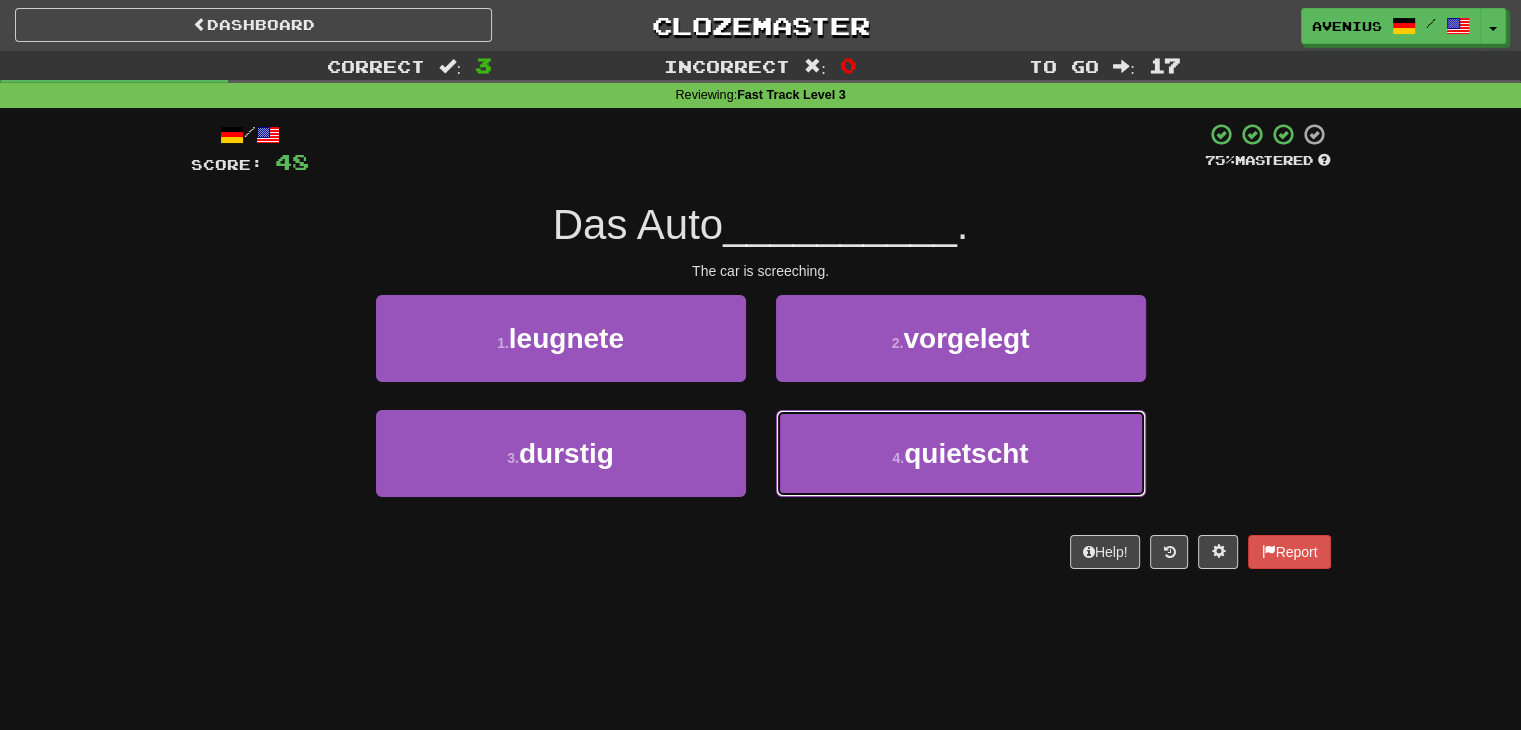 drag, startPoint x: 840, startPoint y: 445, endPoint x: 817, endPoint y: 401, distance: 49.648766 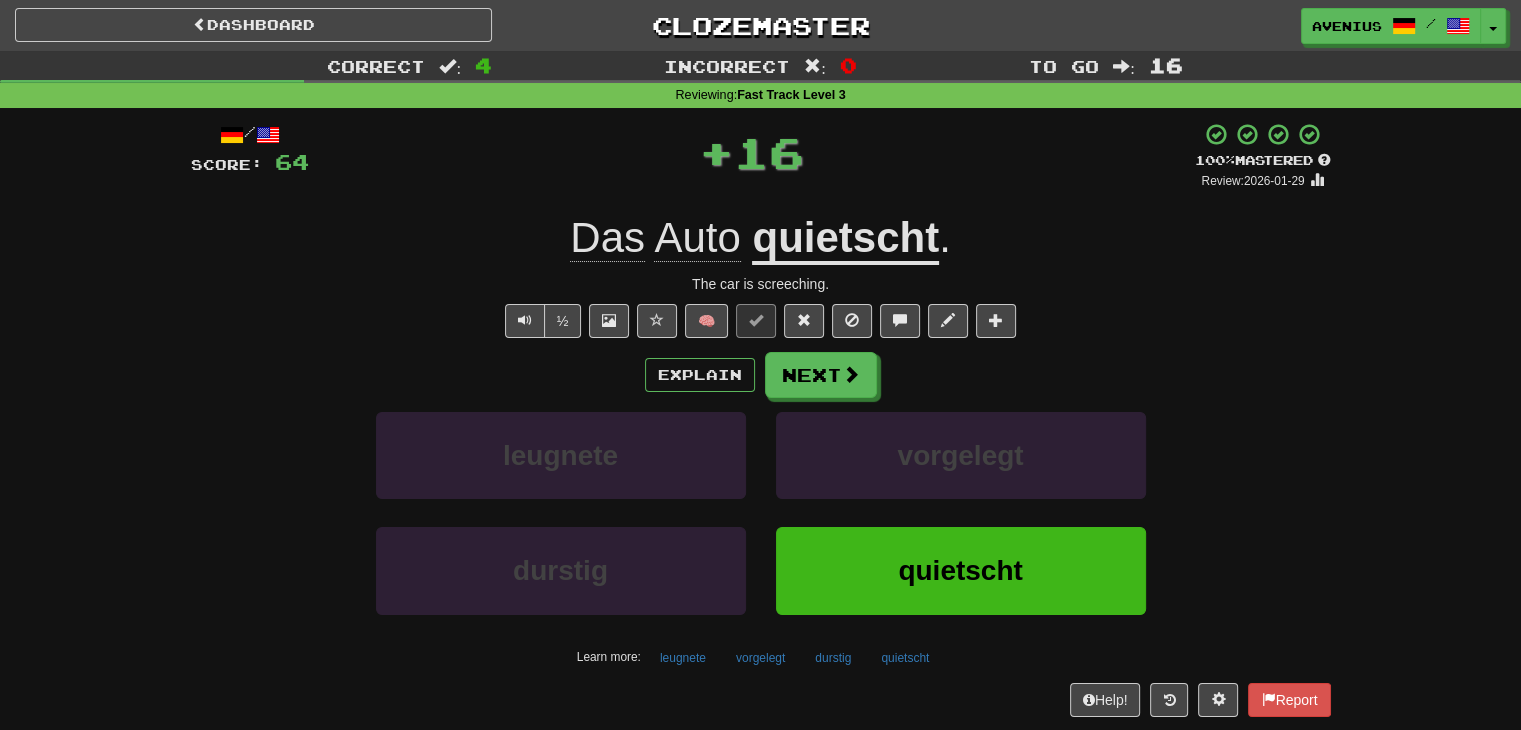 click on "Next" at bounding box center [821, 375] 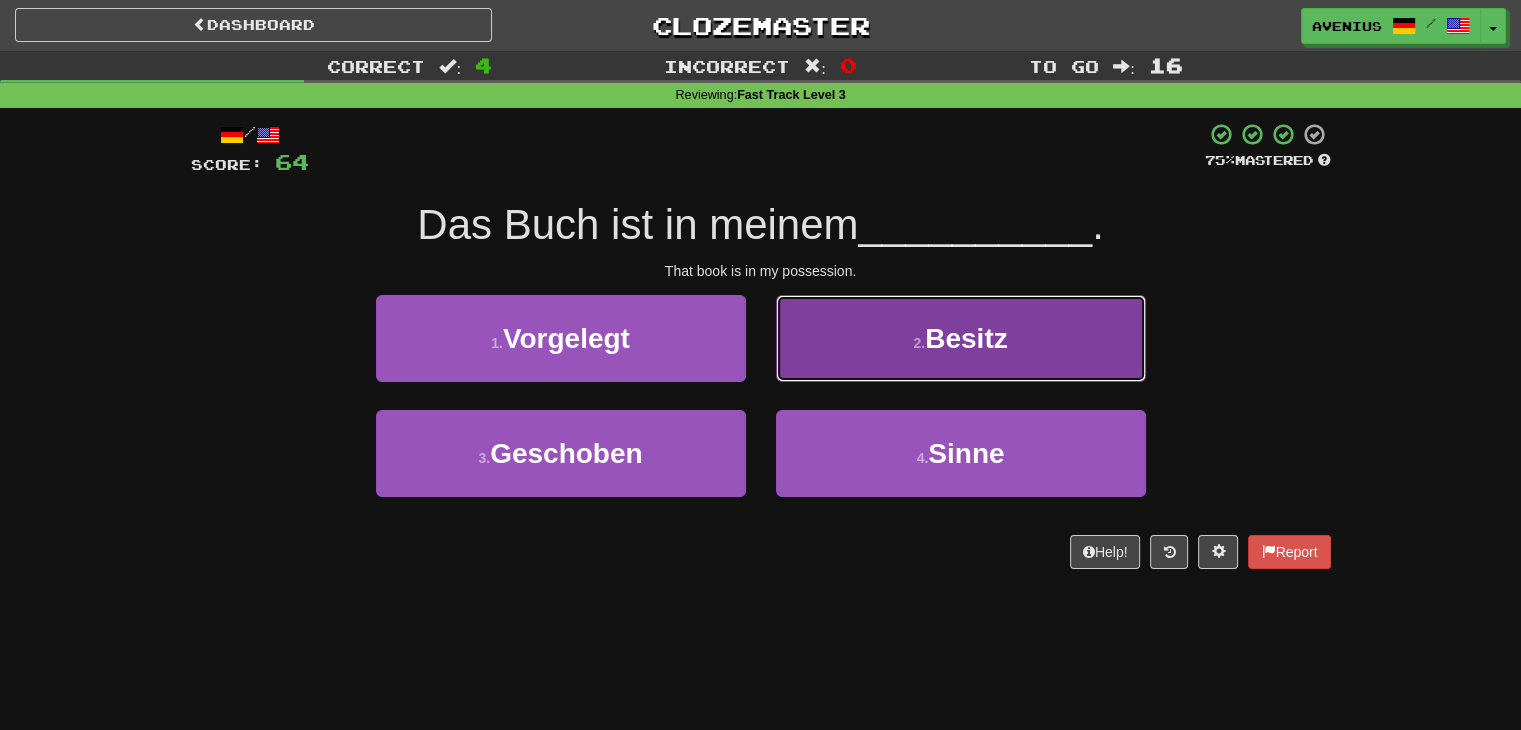 click on "2 .  Besitz" at bounding box center (961, 338) 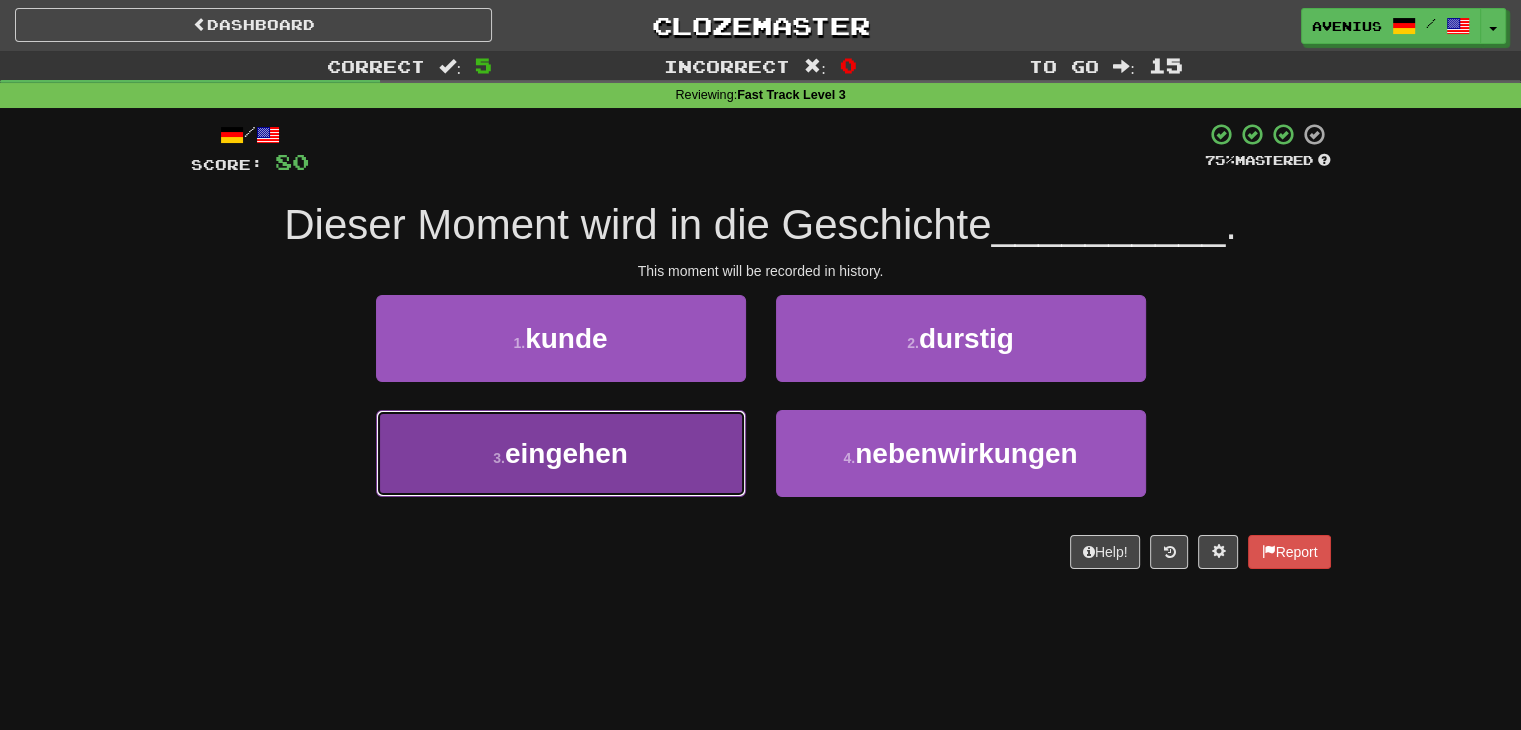 click on "3 .  eingehen" at bounding box center (561, 453) 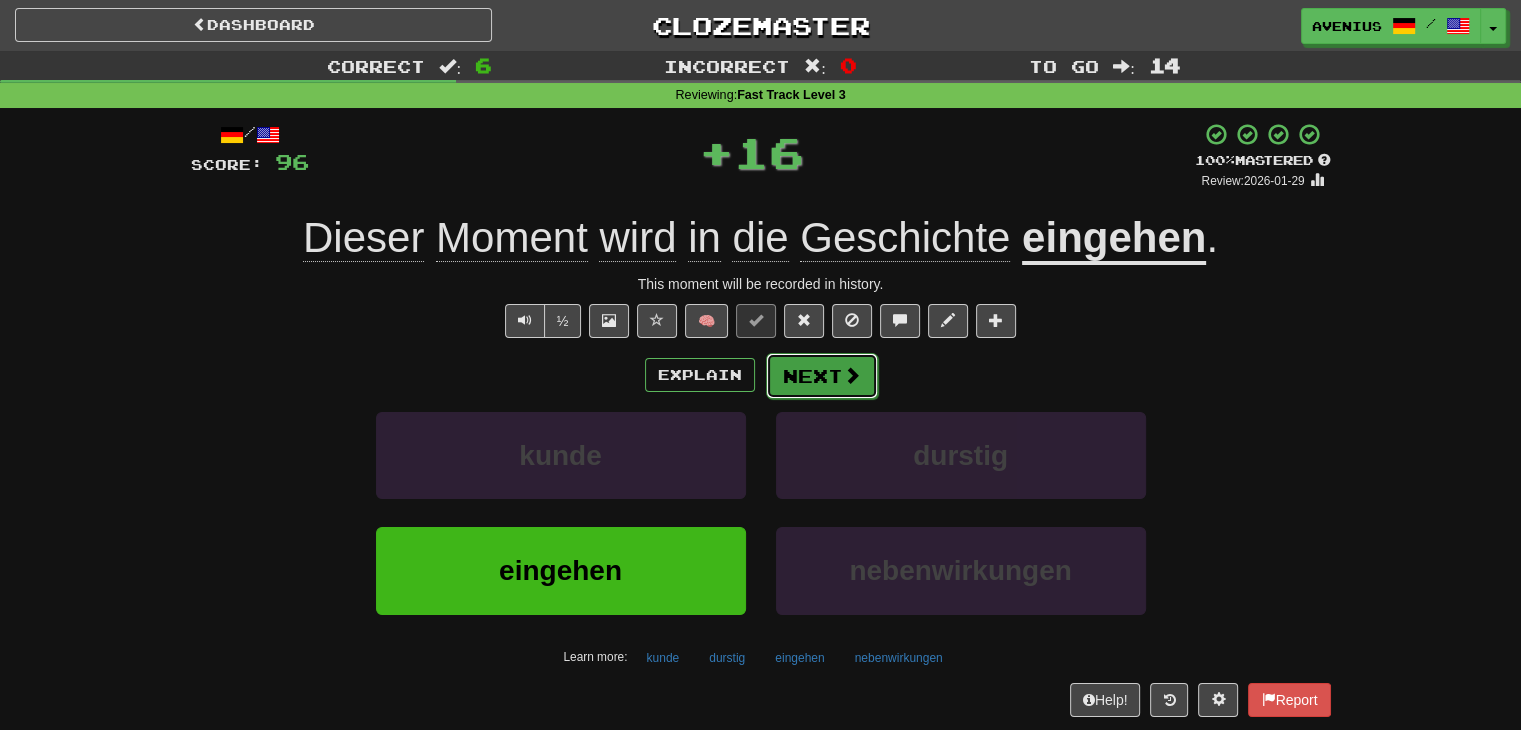 click on "Next" at bounding box center (822, 376) 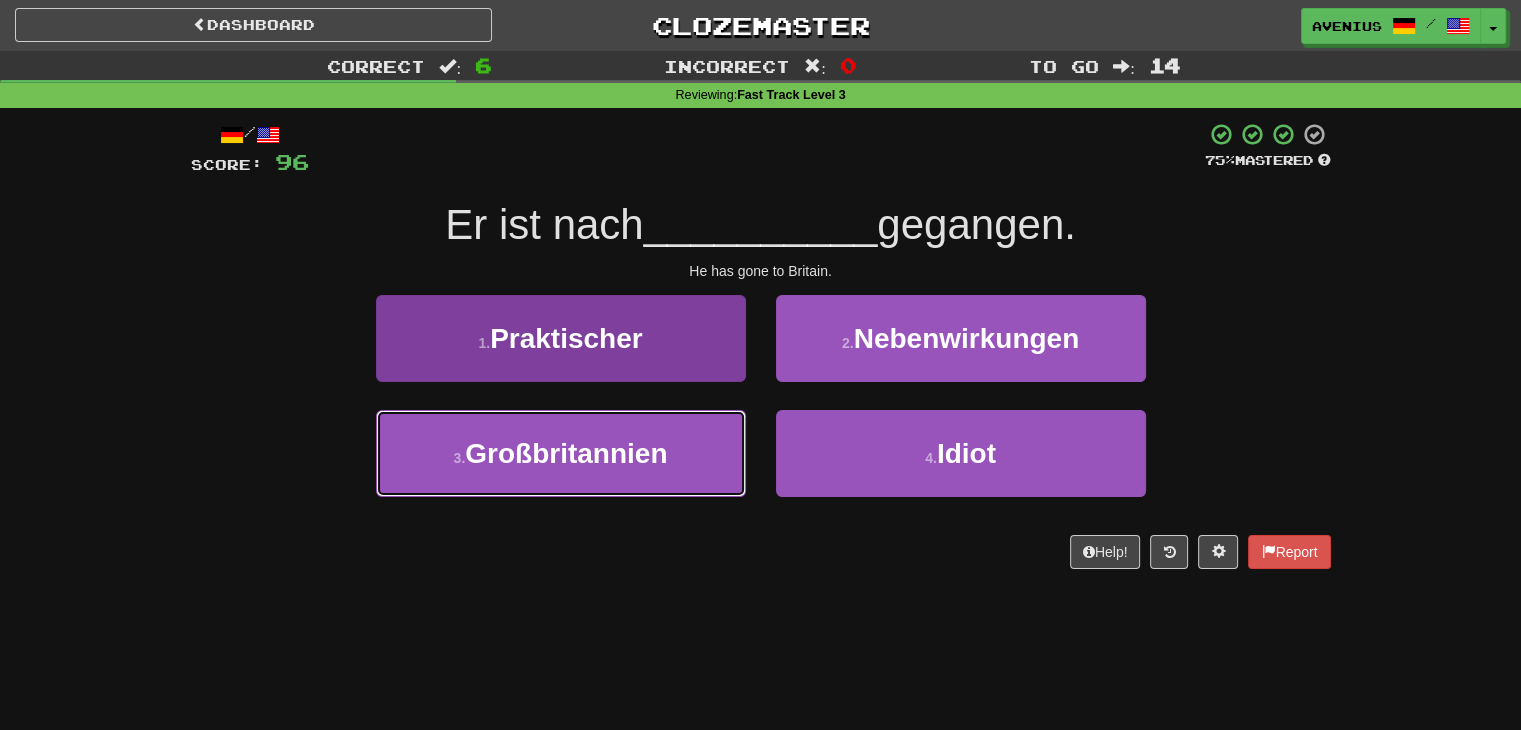 drag, startPoint x: 717, startPoint y: 473, endPoint x: 733, endPoint y: 459, distance: 21.260292 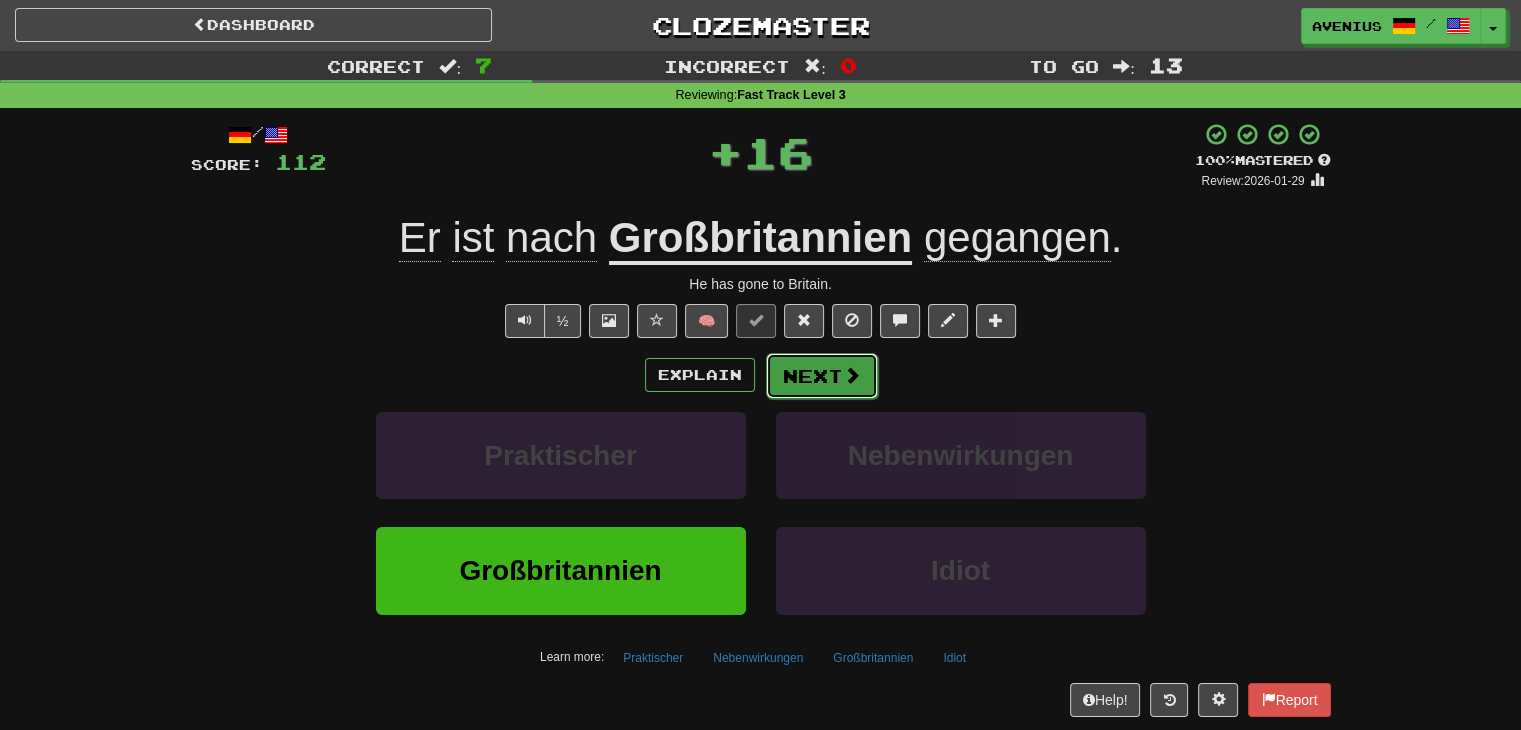click on "Next" at bounding box center (822, 376) 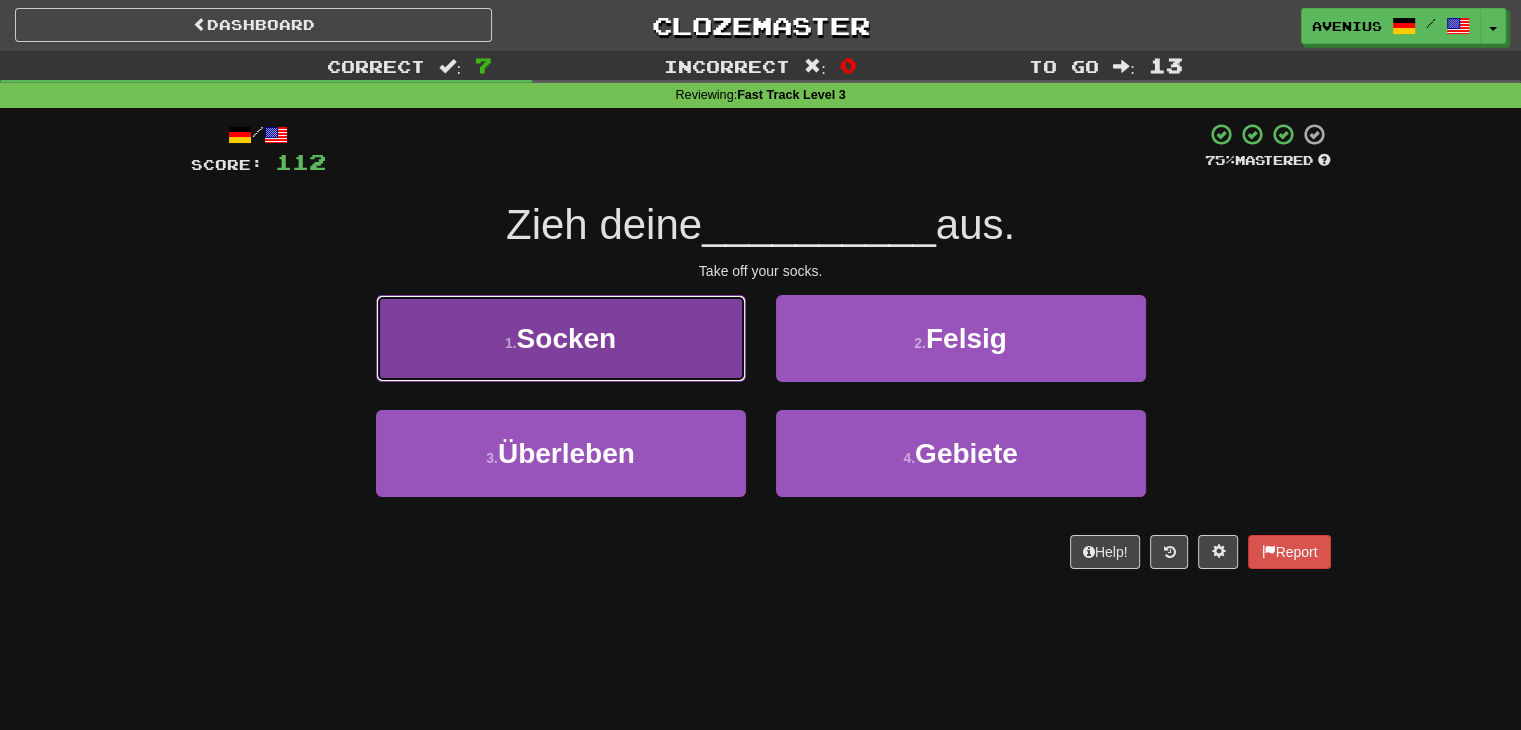 click on "1 .  Socken" at bounding box center (561, 338) 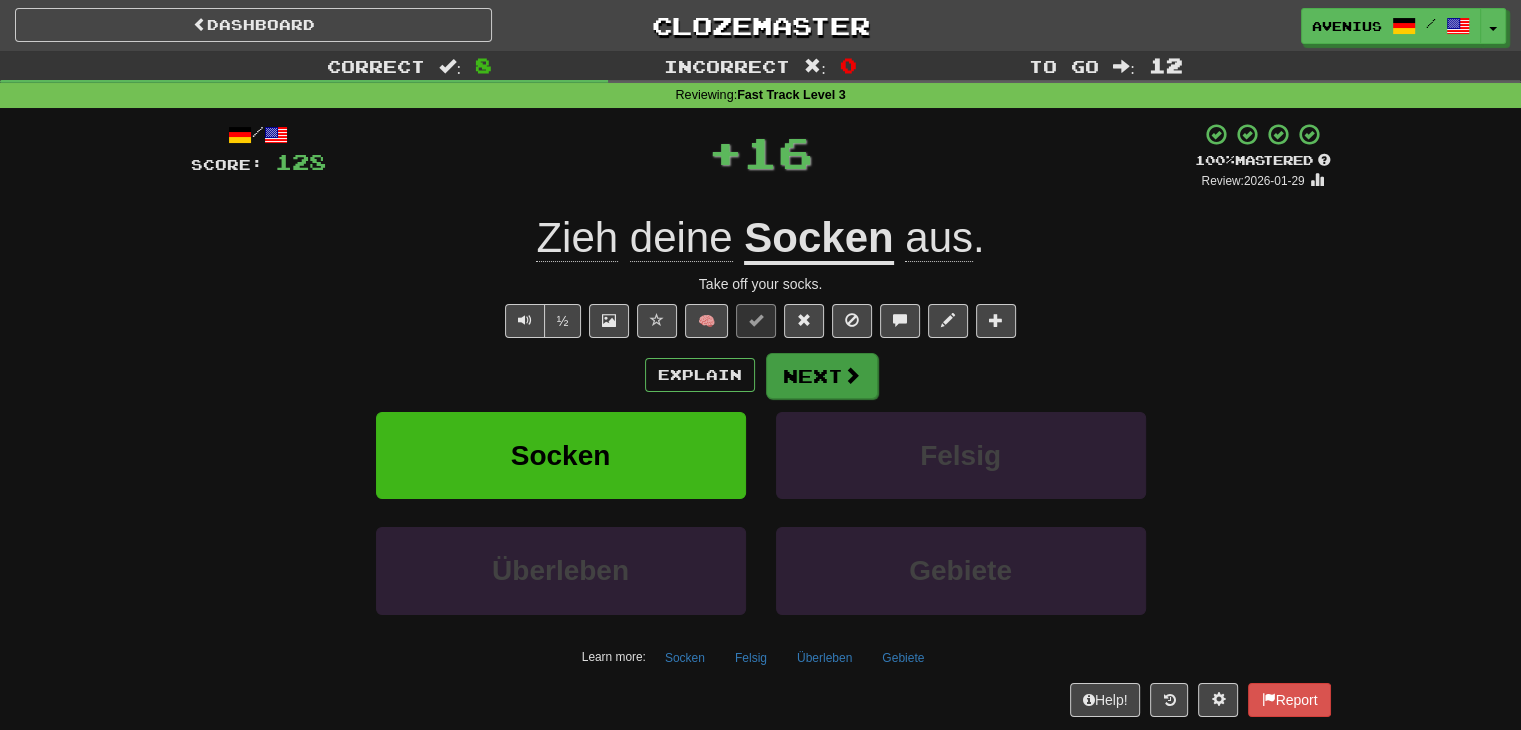 click on "Explain Next" at bounding box center [761, 375] 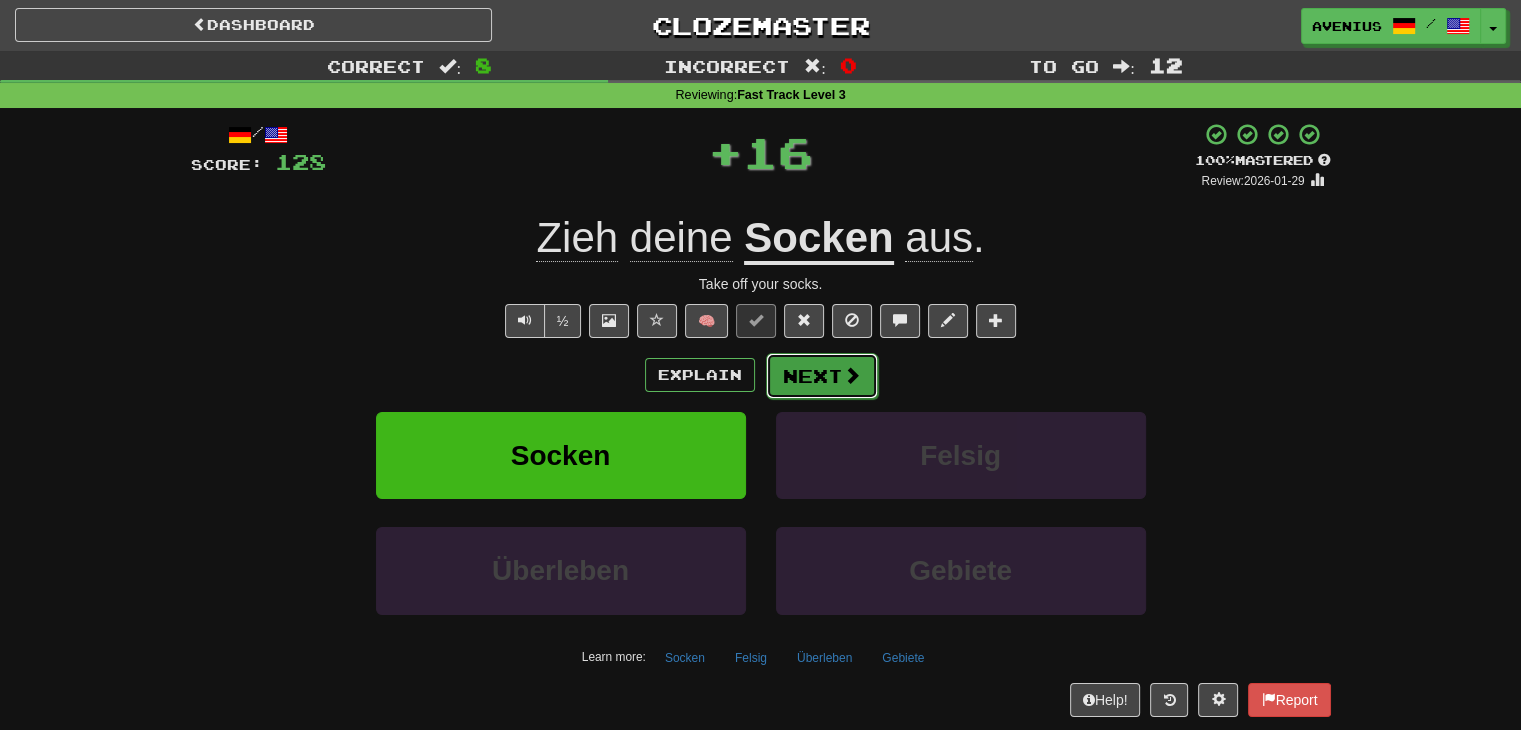 click at bounding box center (852, 375) 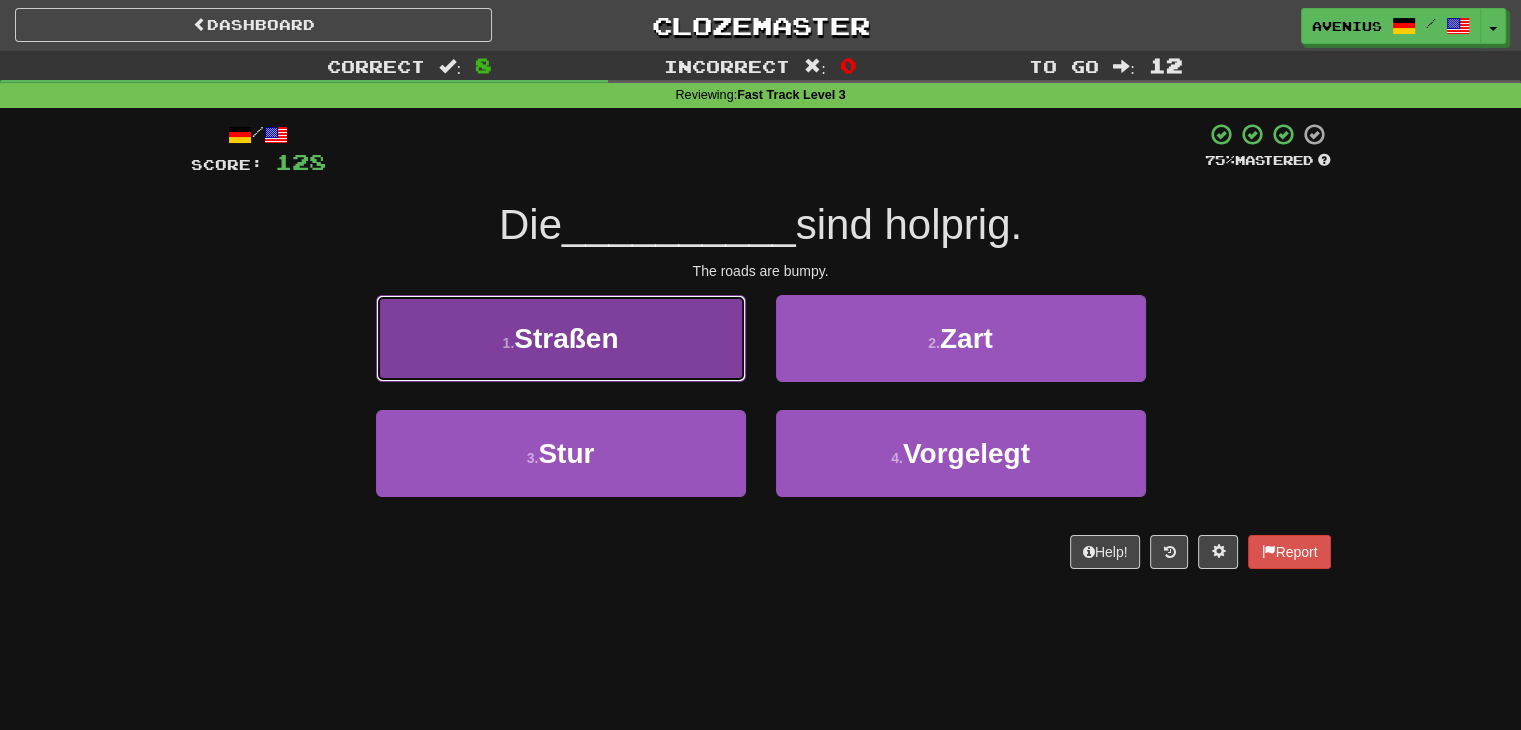 click on "1 .  Straßen" at bounding box center [561, 338] 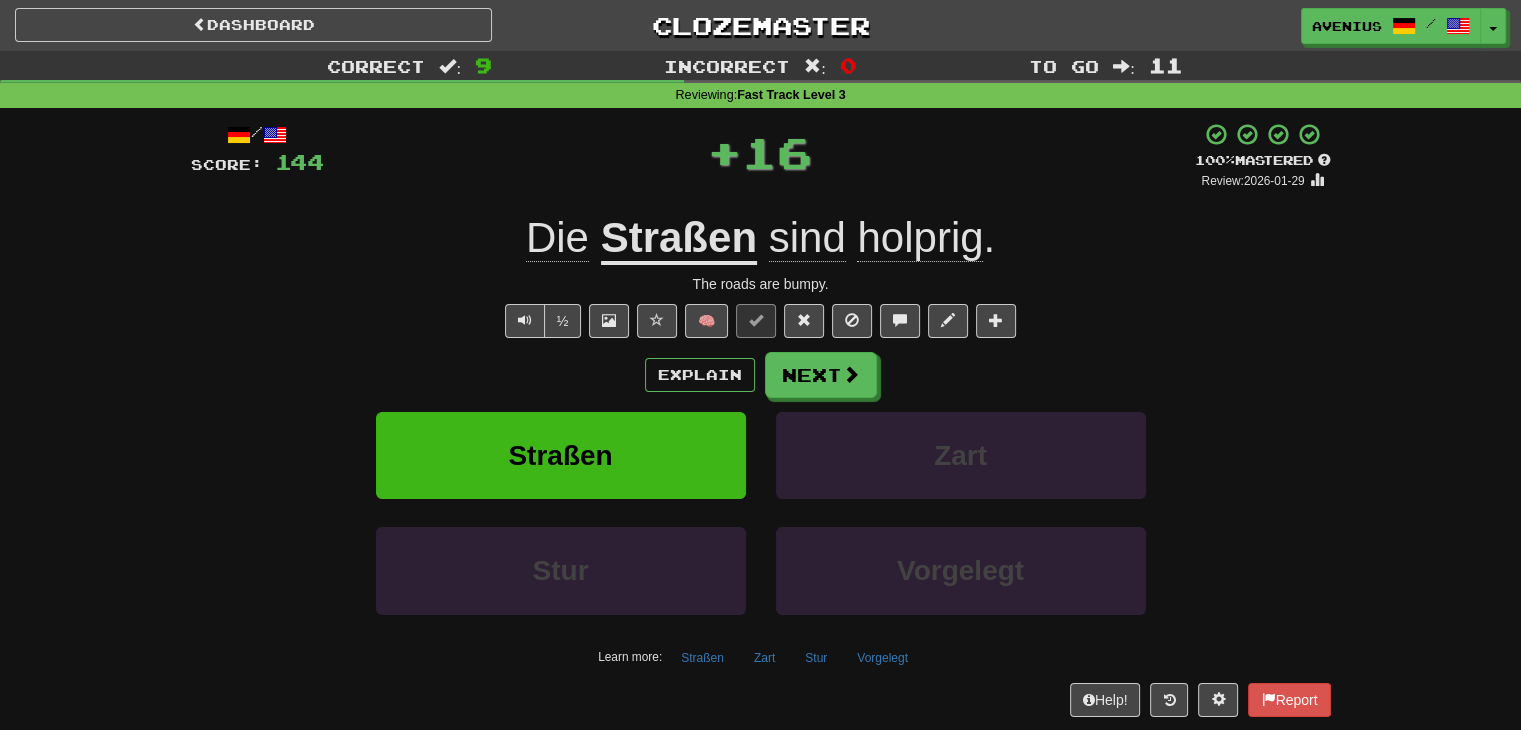 click on "Next" at bounding box center (821, 375) 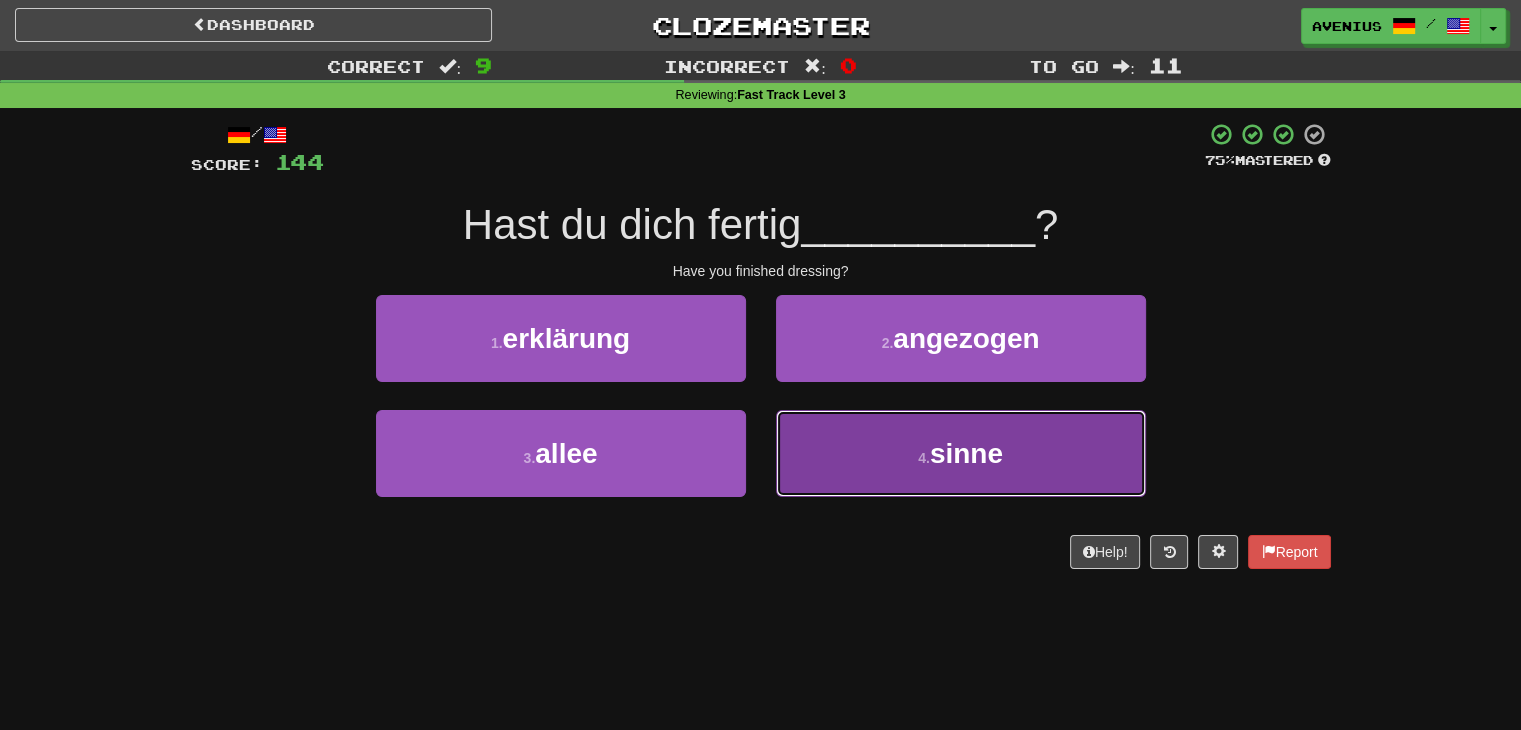 click on "4 .  sinne" at bounding box center (961, 453) 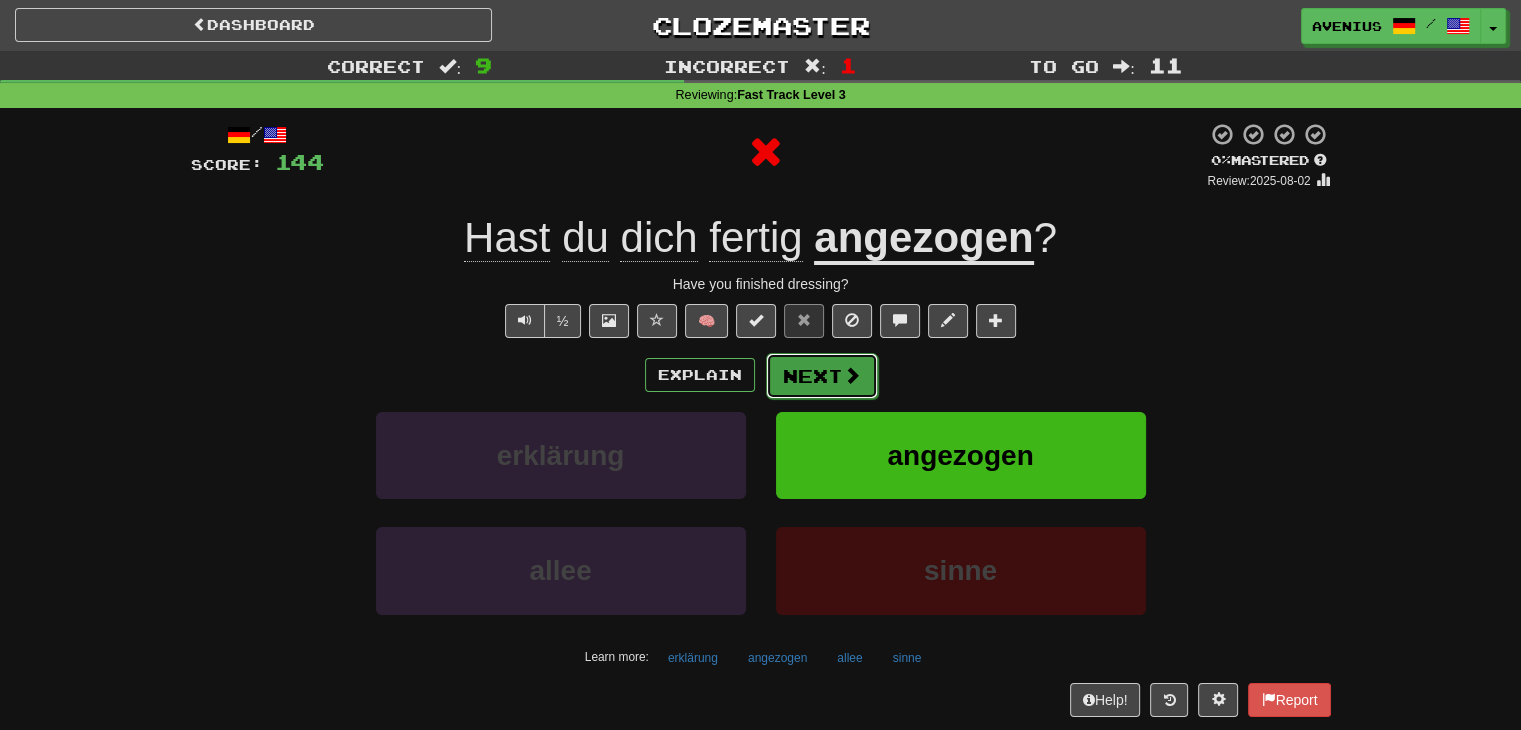 click on "Next" at bounding box center (822, 376) 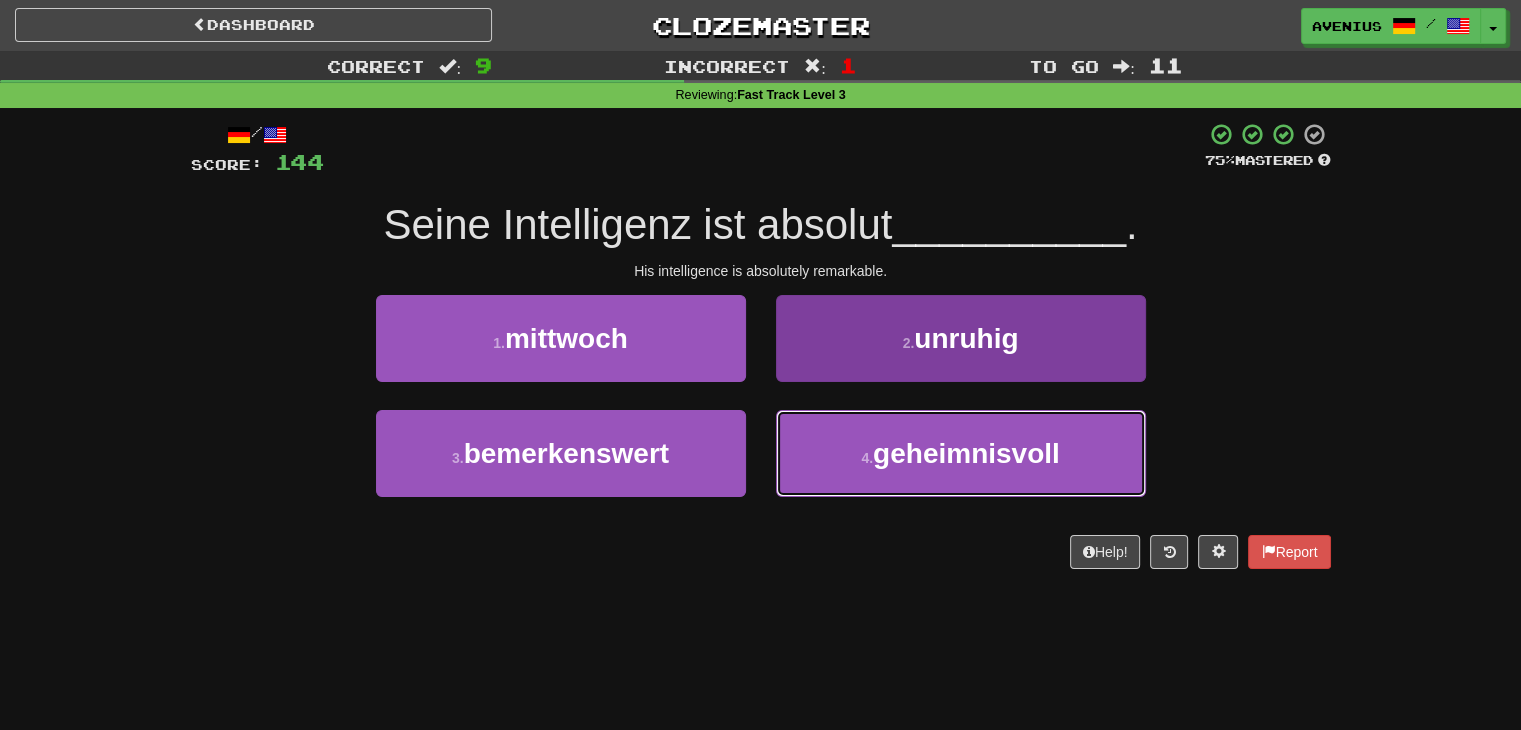 drag, startPoint x: 832, startPoint y: 435, endPoint x: 828, endPoint y: 424, distance: 11.7046995 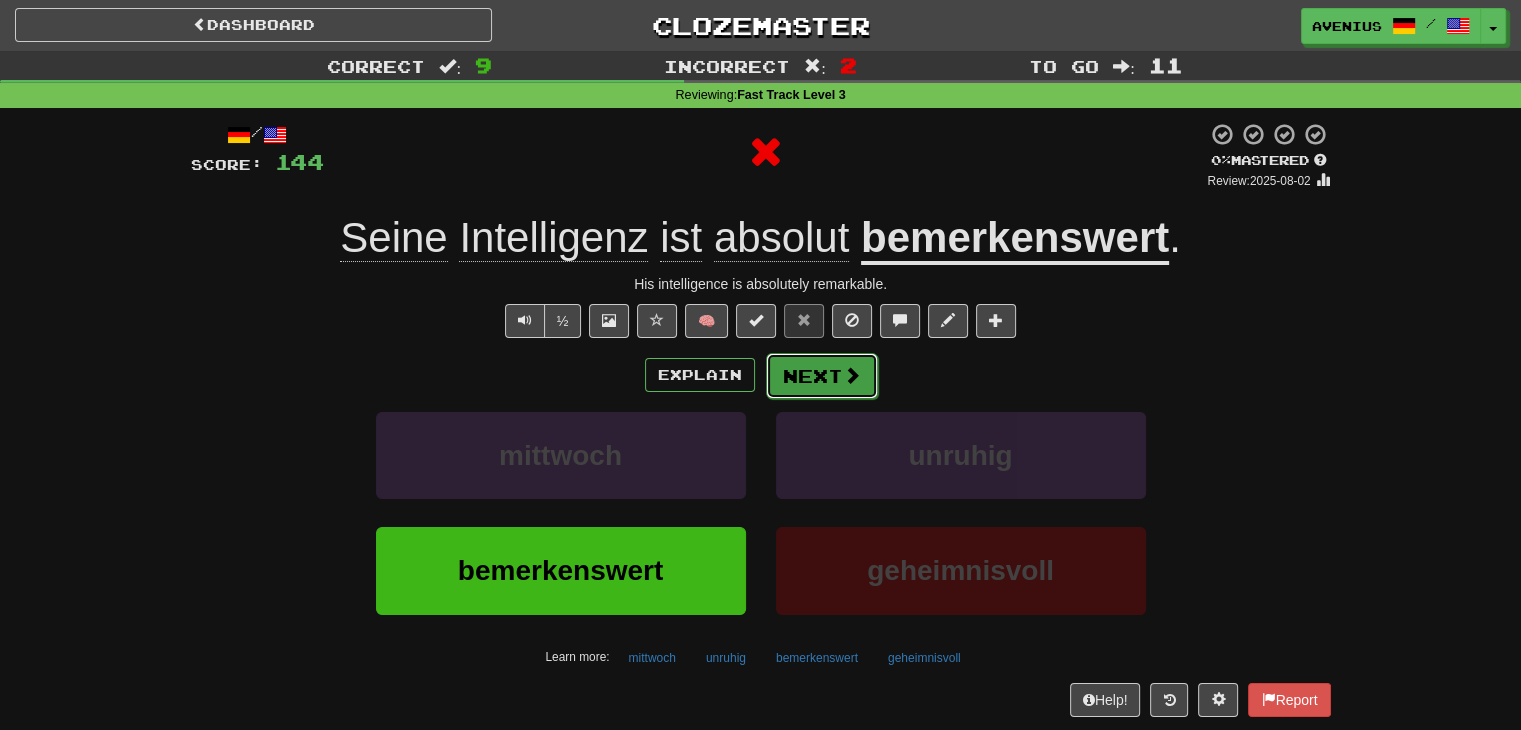 click on "Next" at bounding box center (822, 376) 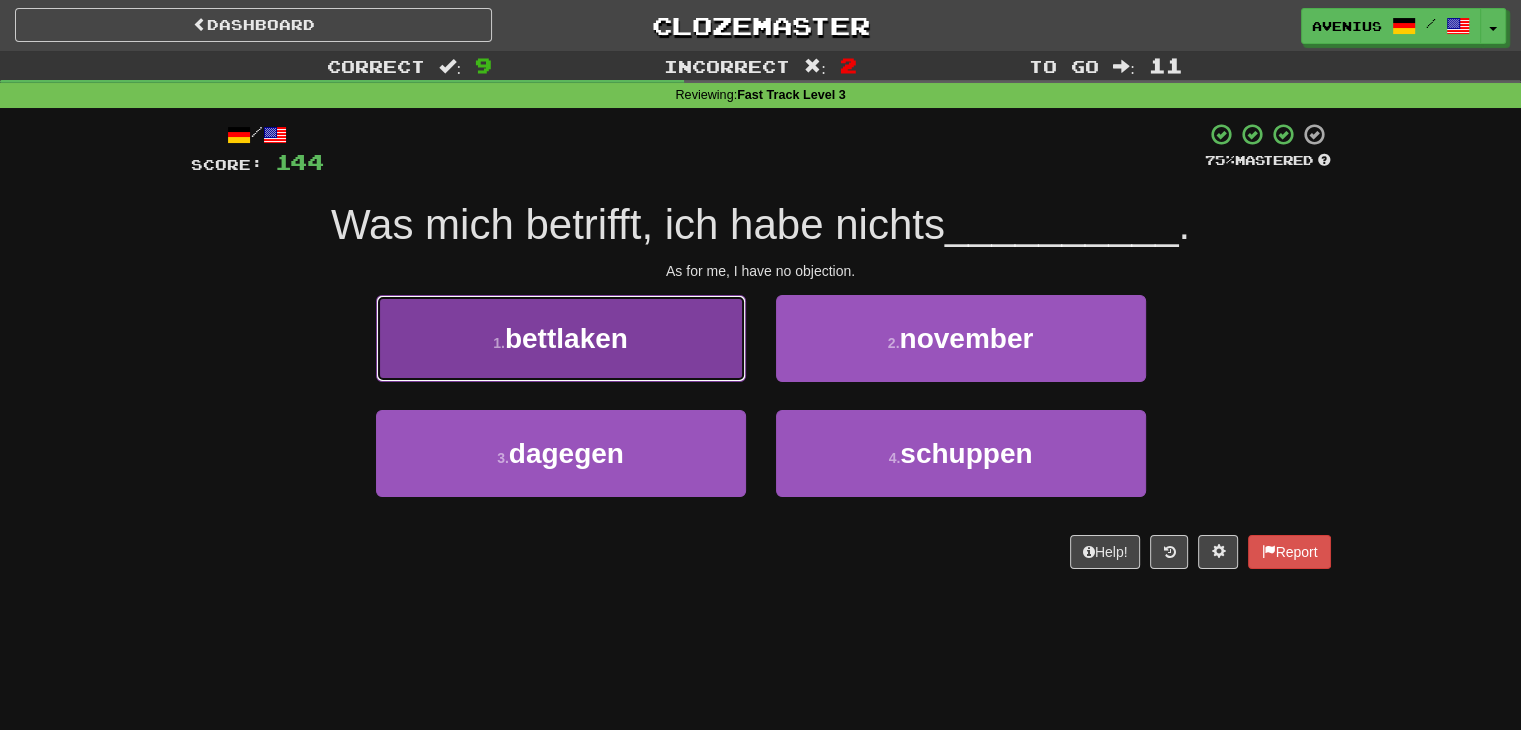 click on "1 .  bettlaken" at bounding box center (561, 338) 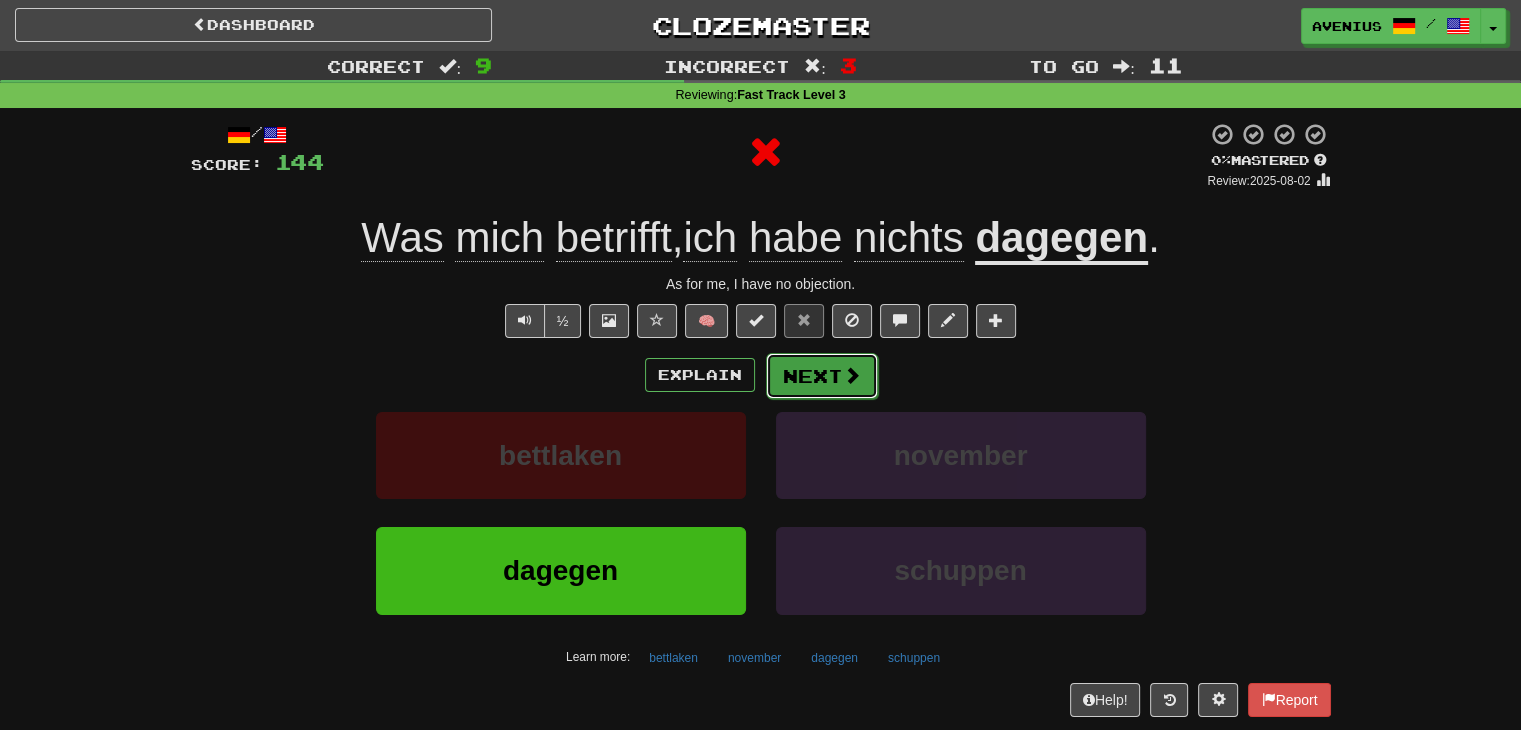 click on "Next" at bounding box center [822, 376] 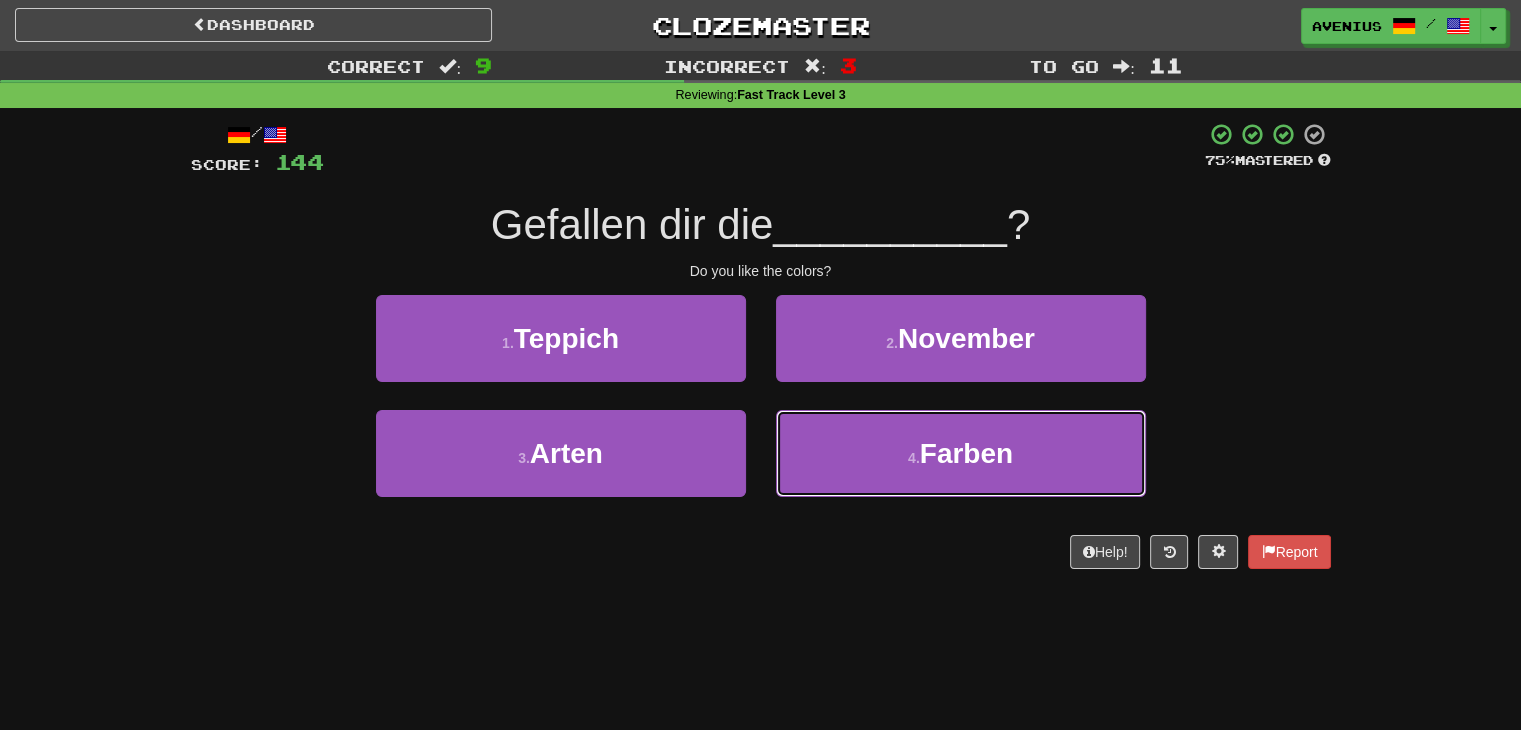 drag, startPoint x: 858, startPoint y: 441, endPoint x: 833, endPoint y: 401, distance: 47.169907 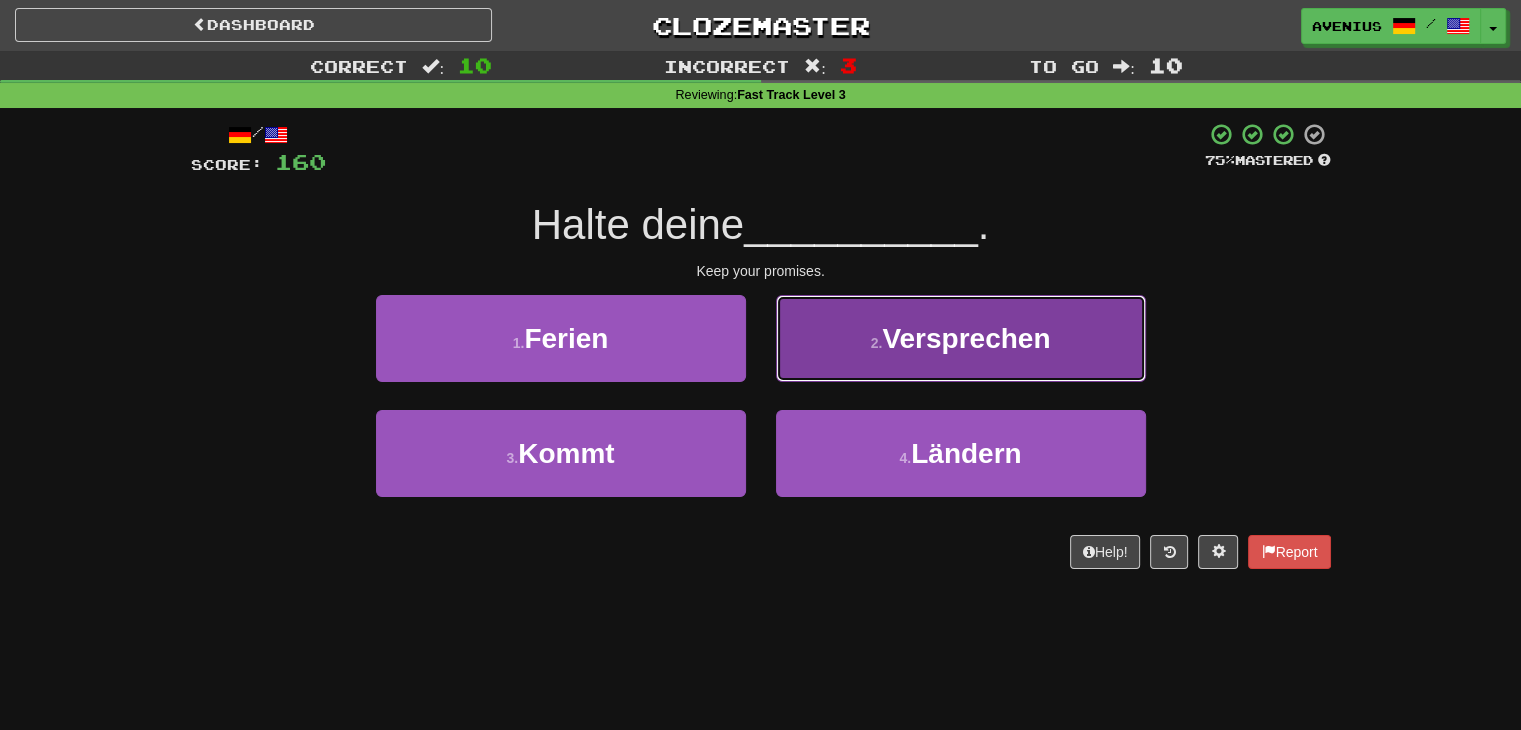 click on "2 .  Versprechen" at bounding box center [961, 338] 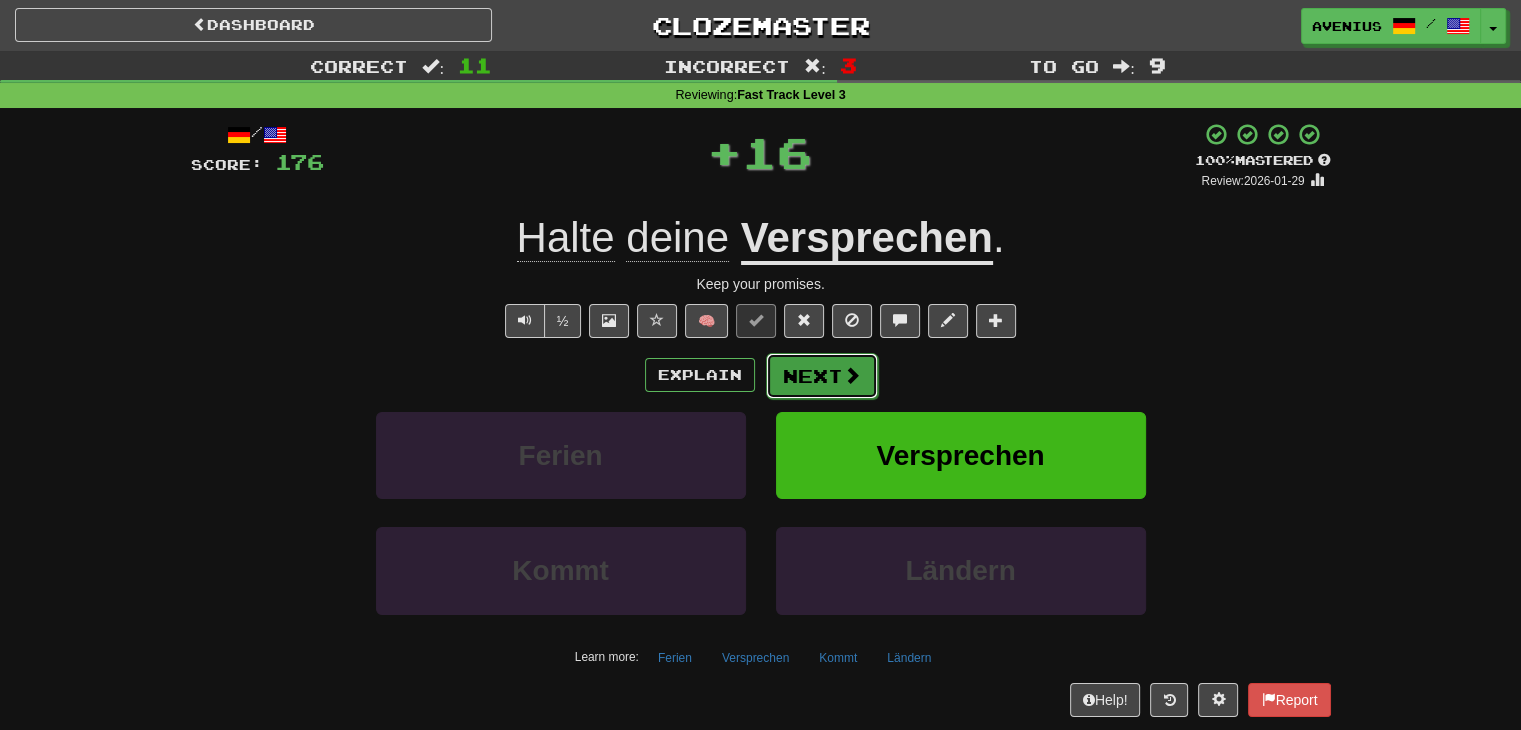 click on "Next" at bounding box center [822, 376] 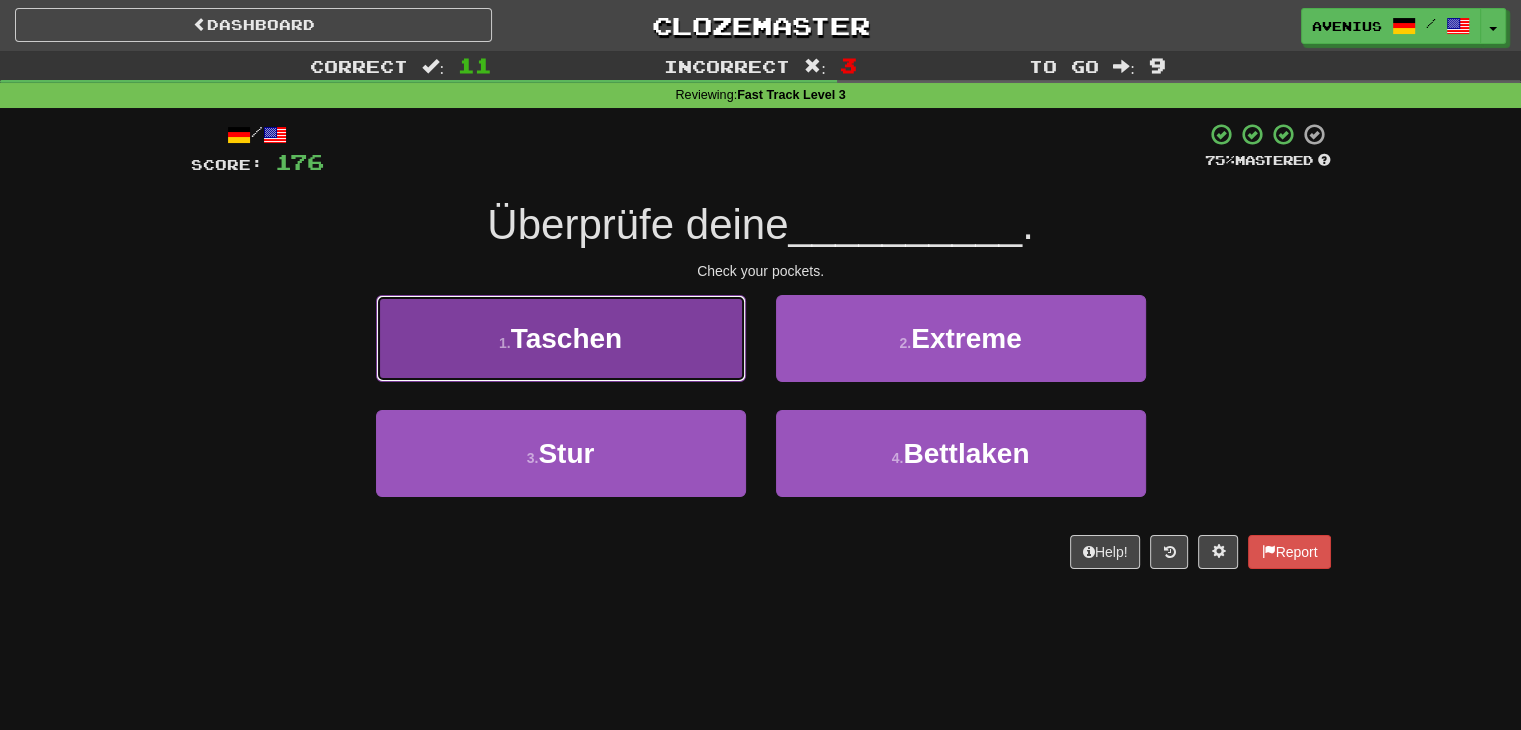 click on "1 .  Taschen" at bounding box center [561, 338] 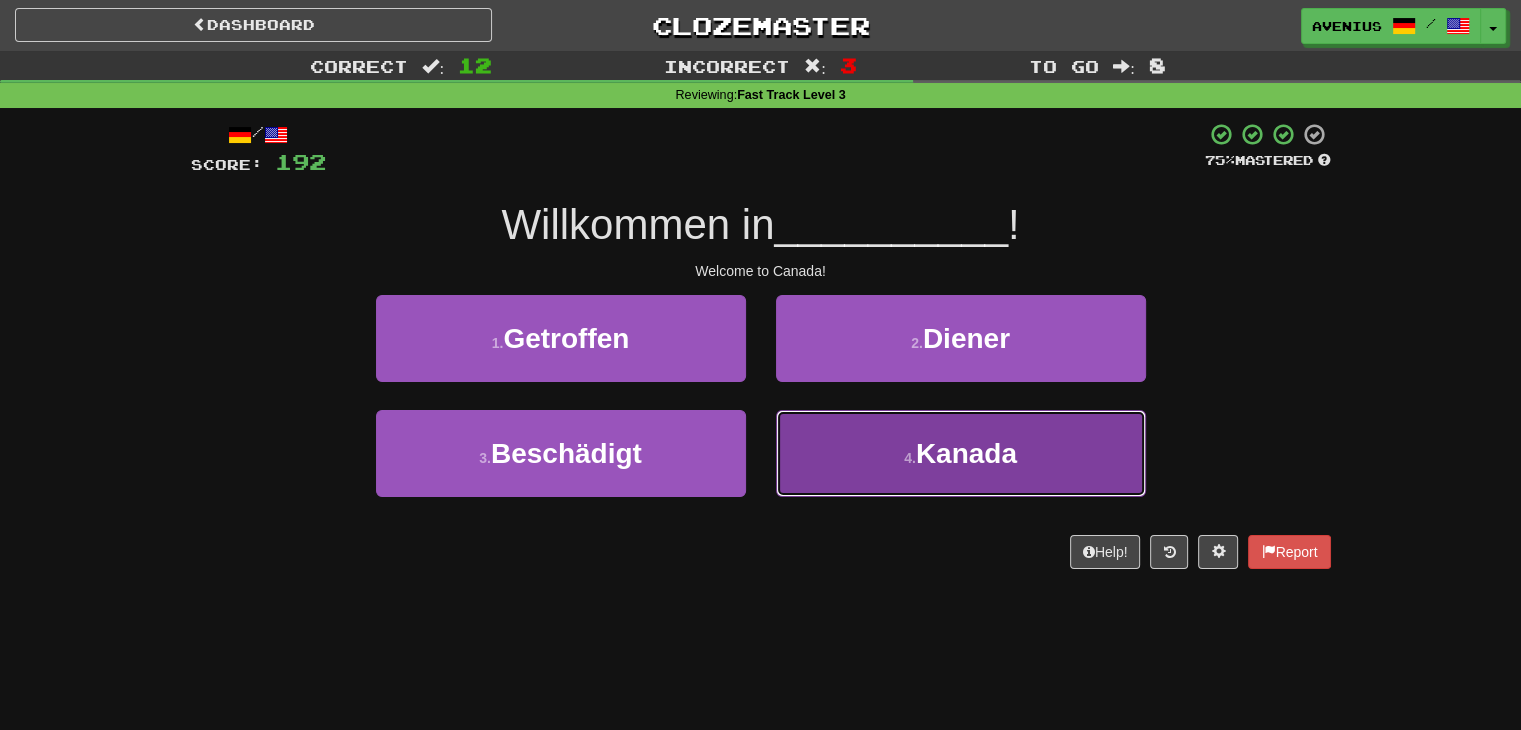click on "4 .  Kanada" at bounding box center (961, 453) 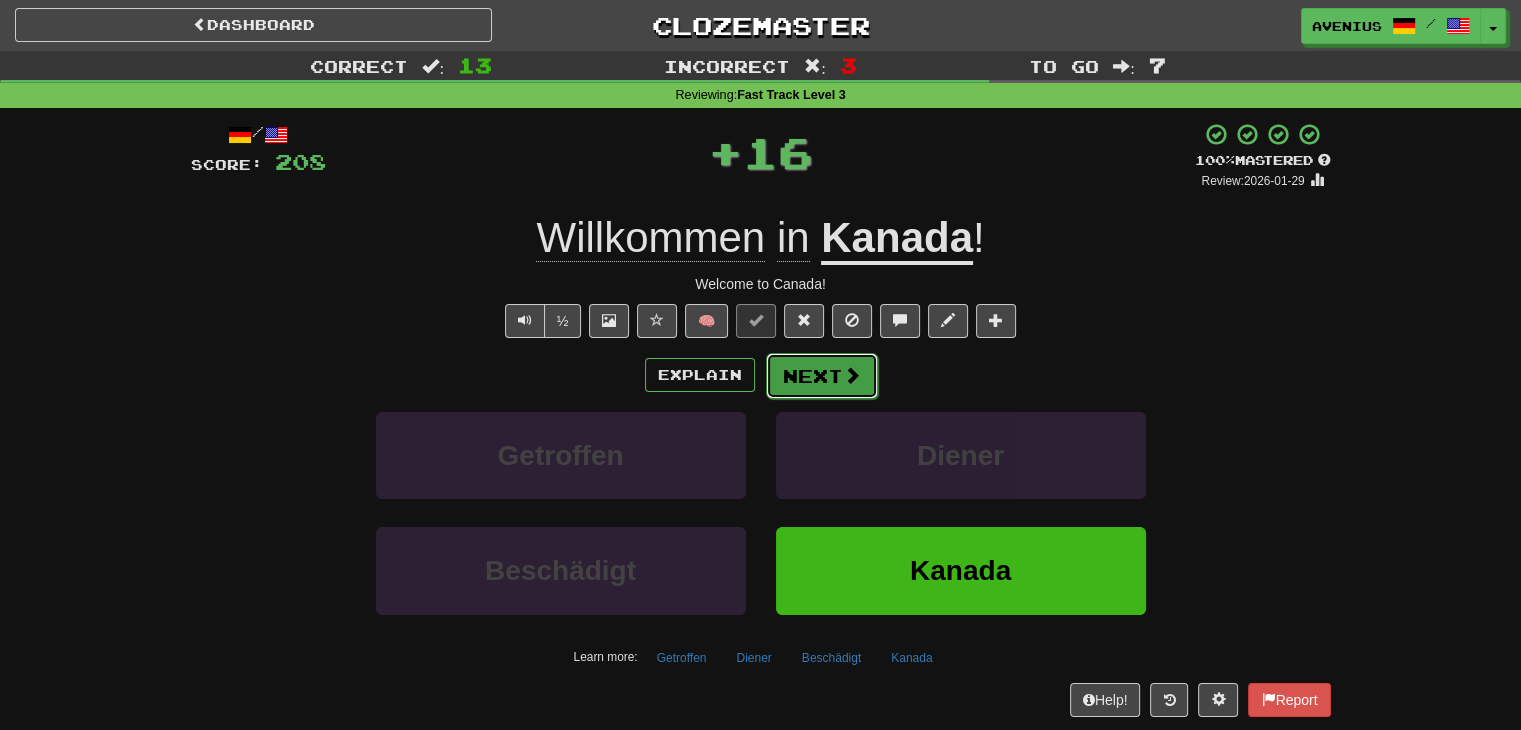 click on "Next" at bounding box center (822, 376) 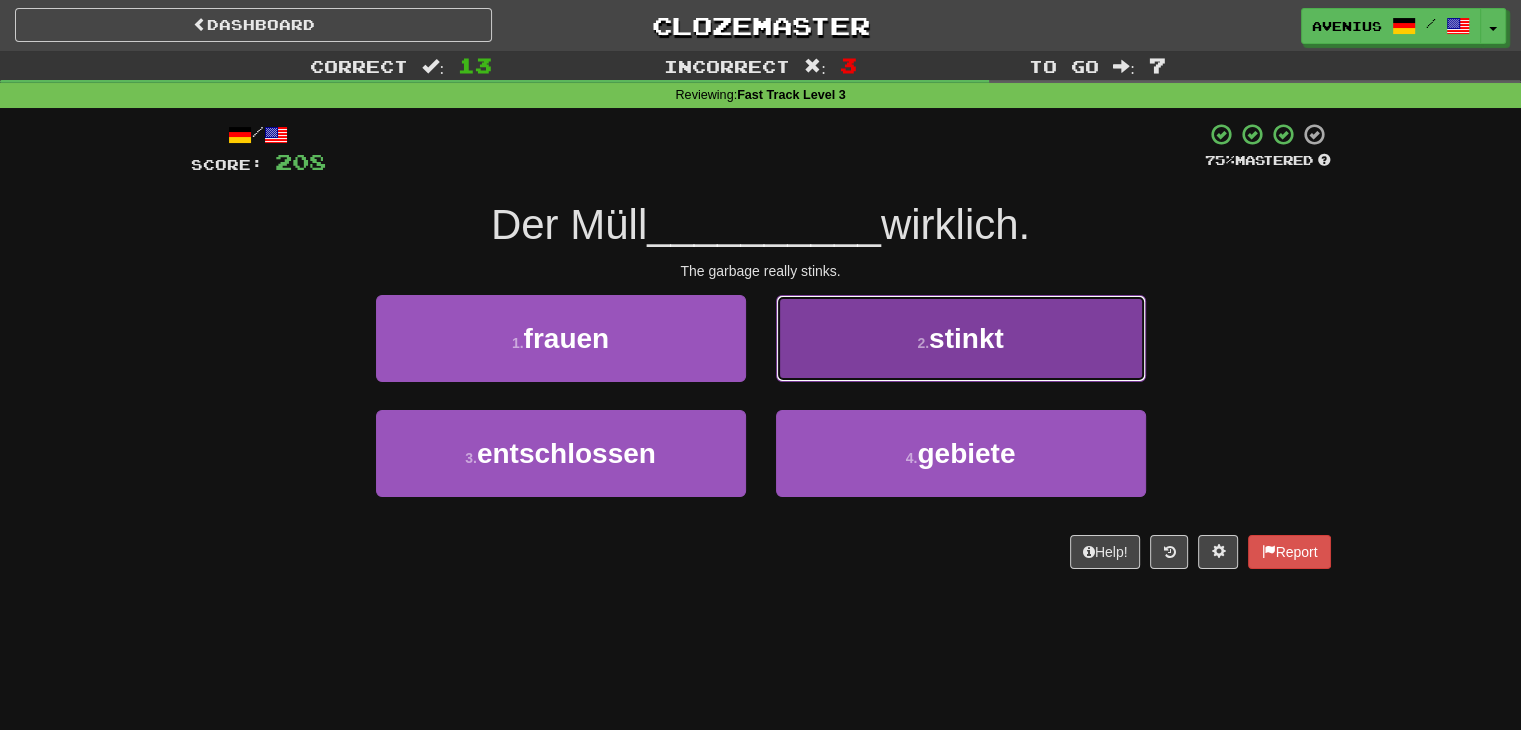 click on "2 .  stinkt" at bounding box center [961, 338] 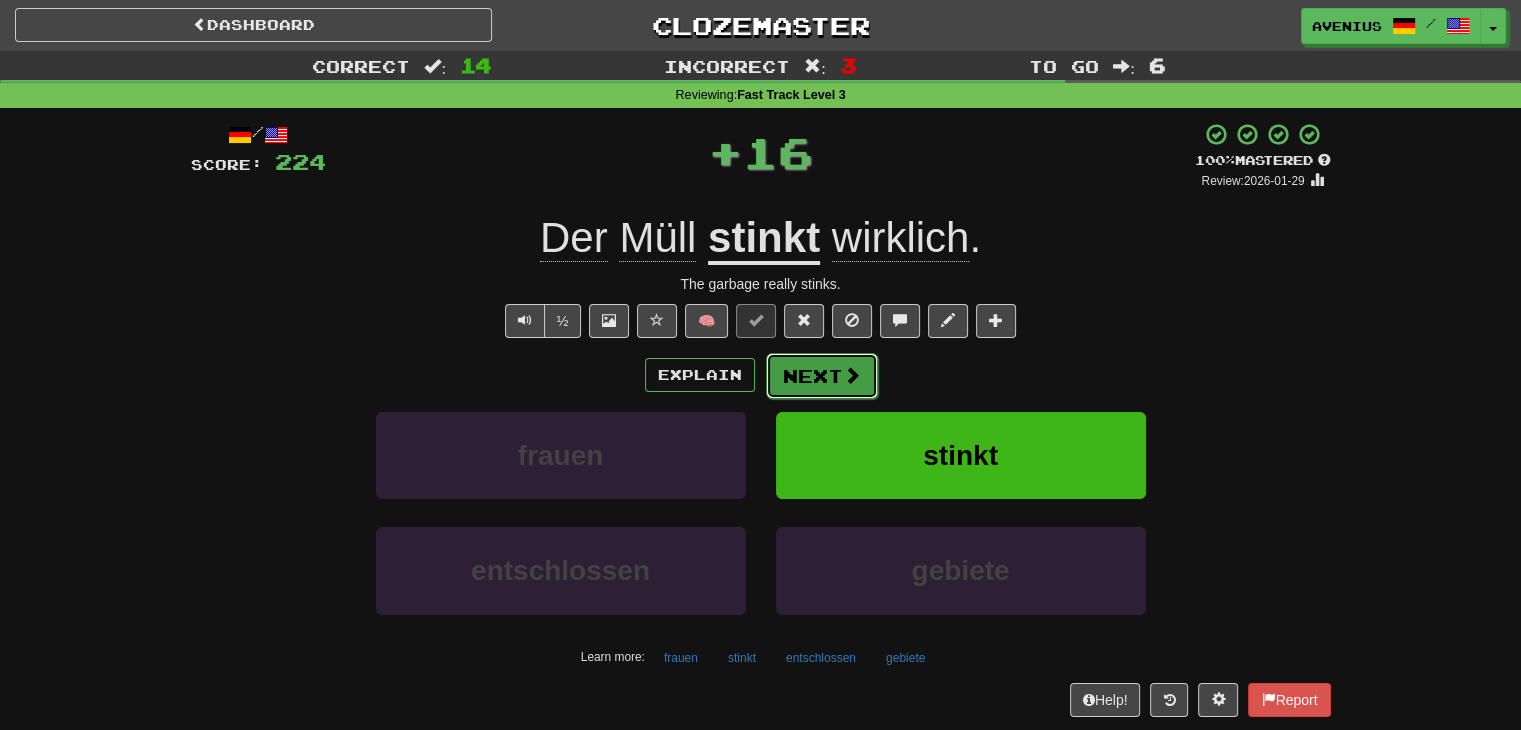 click on "Next" at bounding box center [822, 376] 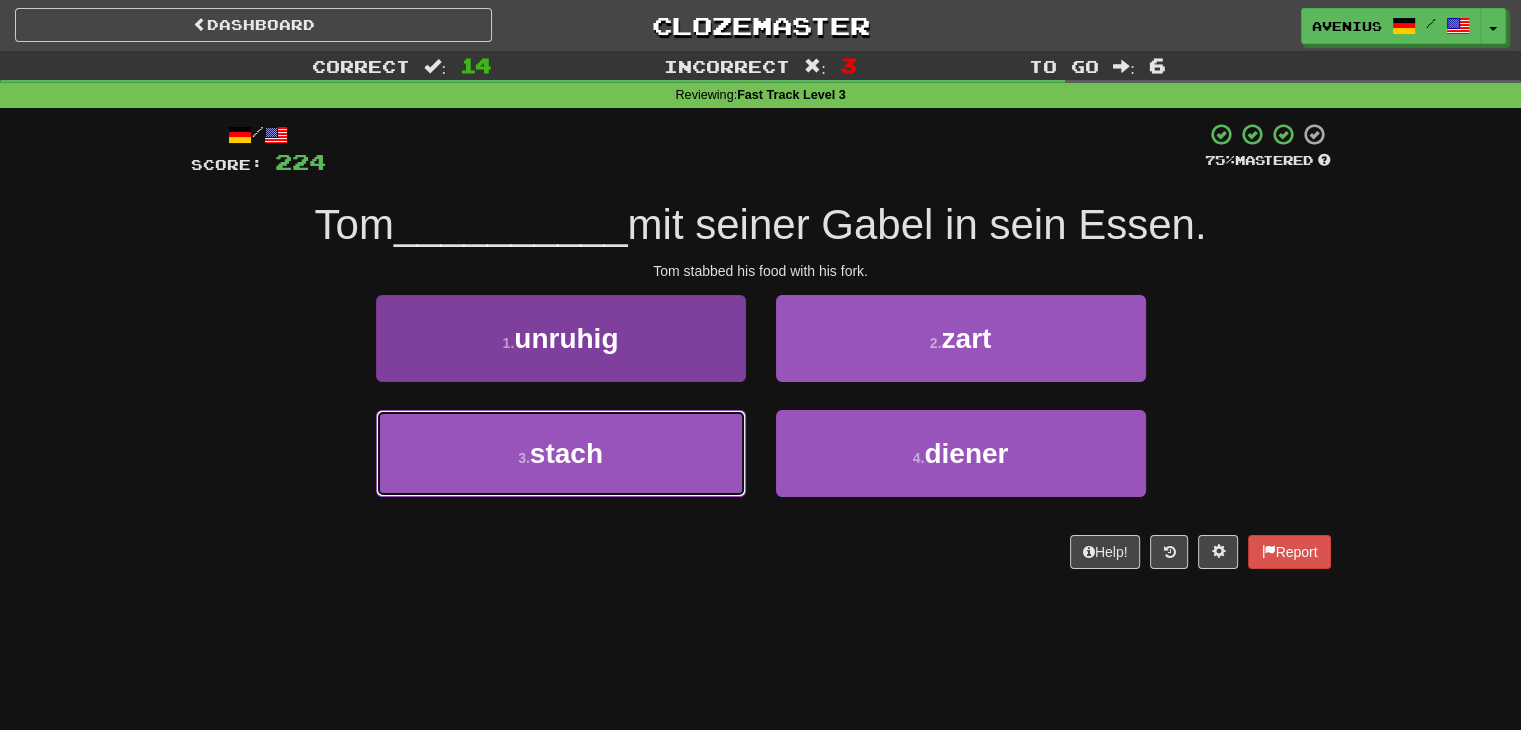 click on "3 .  stach" at bounding box center [561, 453] 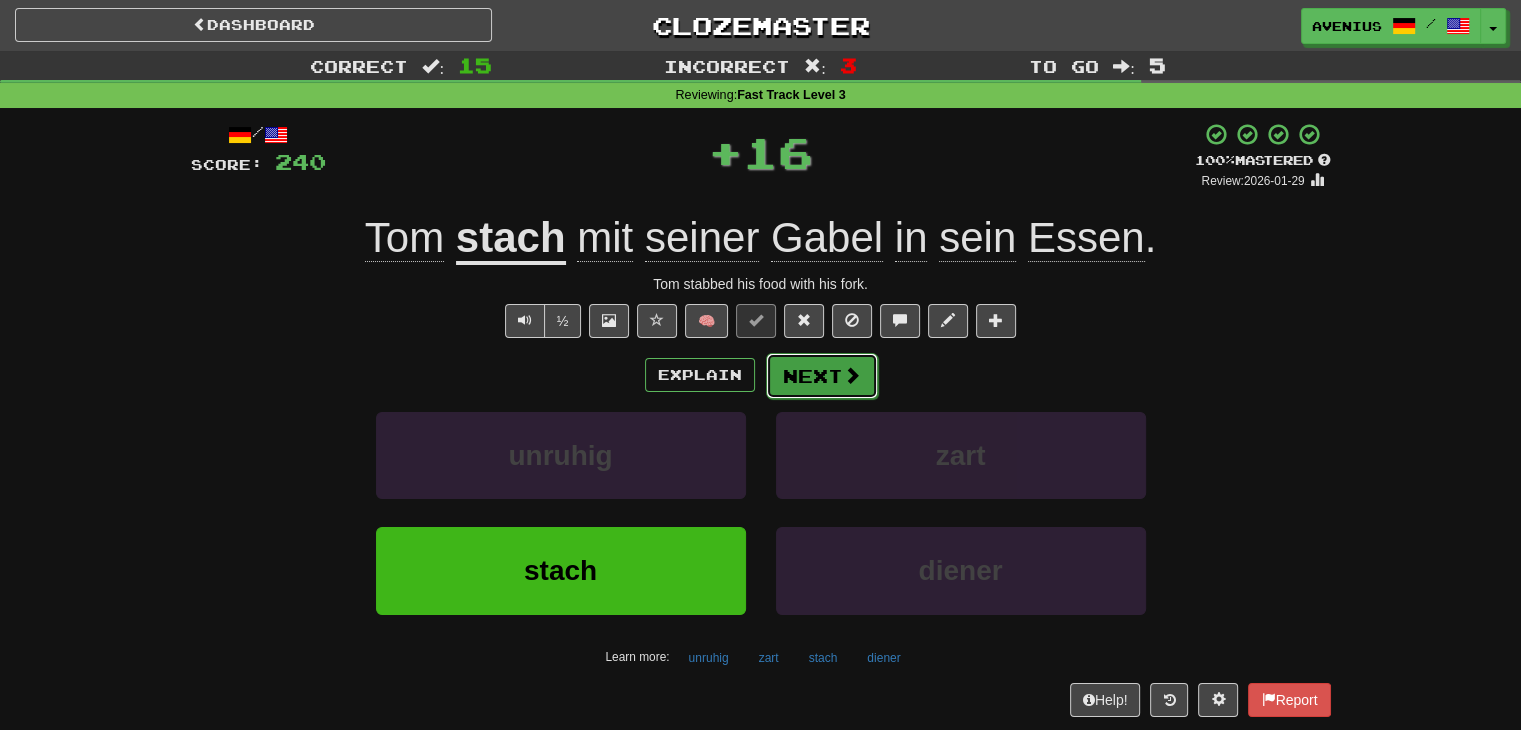 click on "Next" at bounding box center (822, 376) 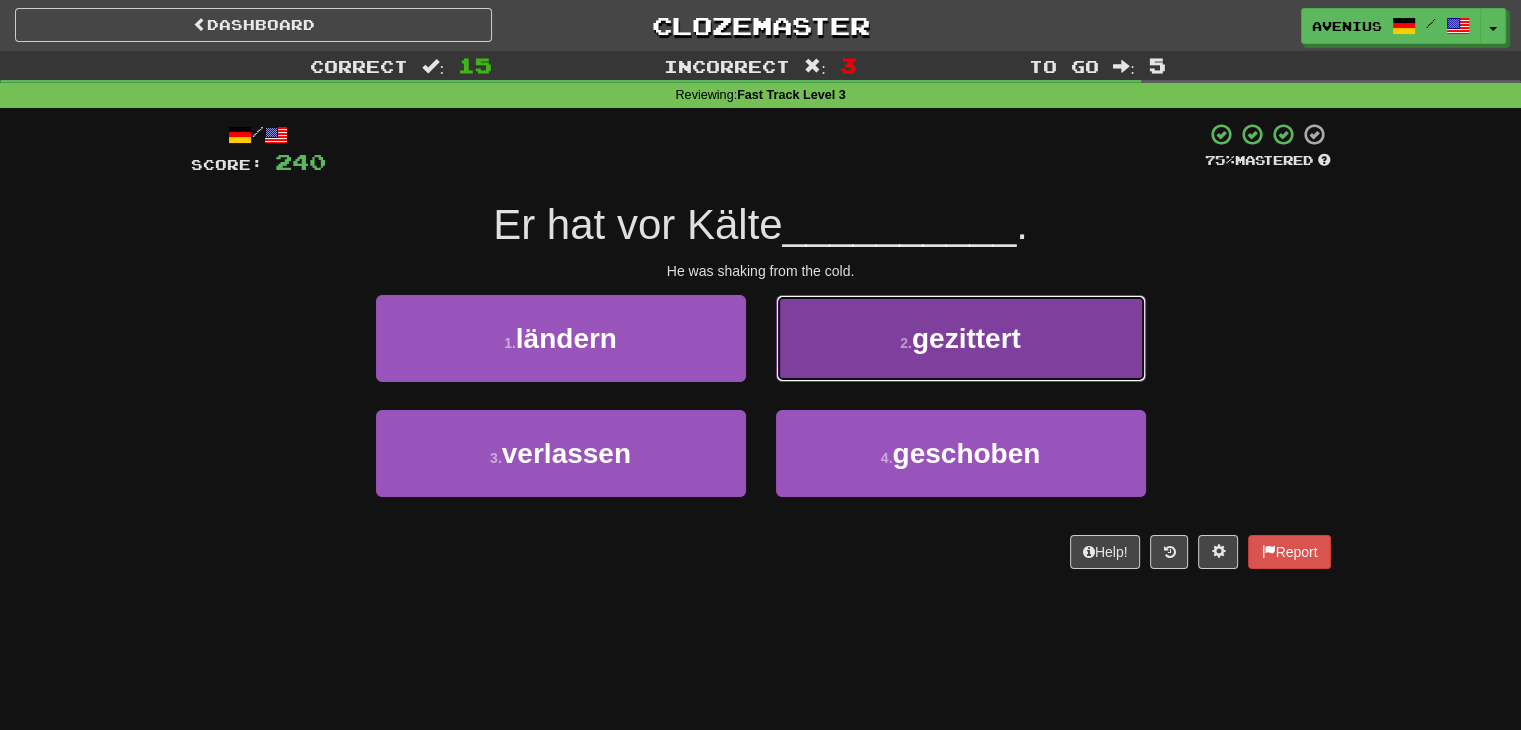 click on "2 .  gezittert" at bounding box center (961, 338) 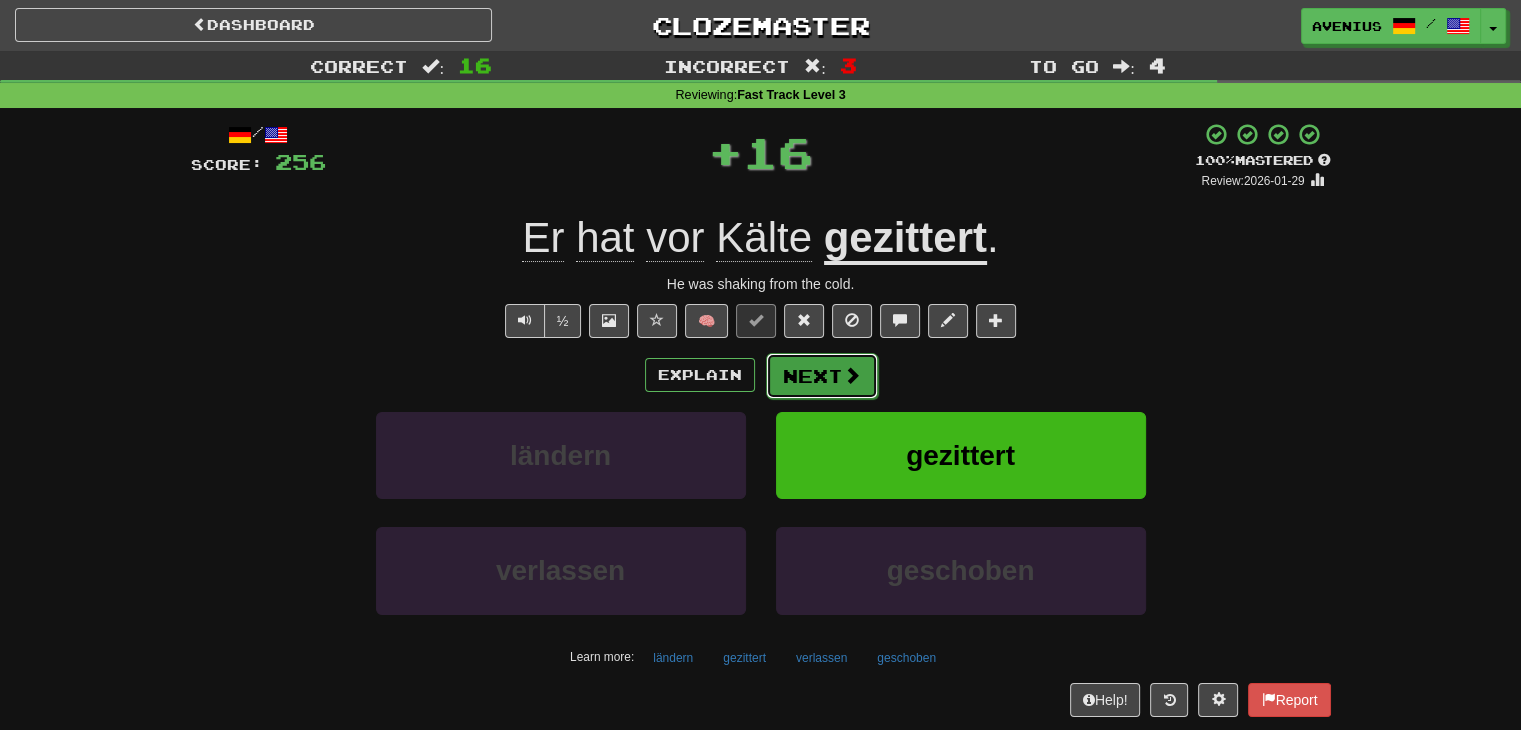 click on "Next" at bounding box center (822, 376) 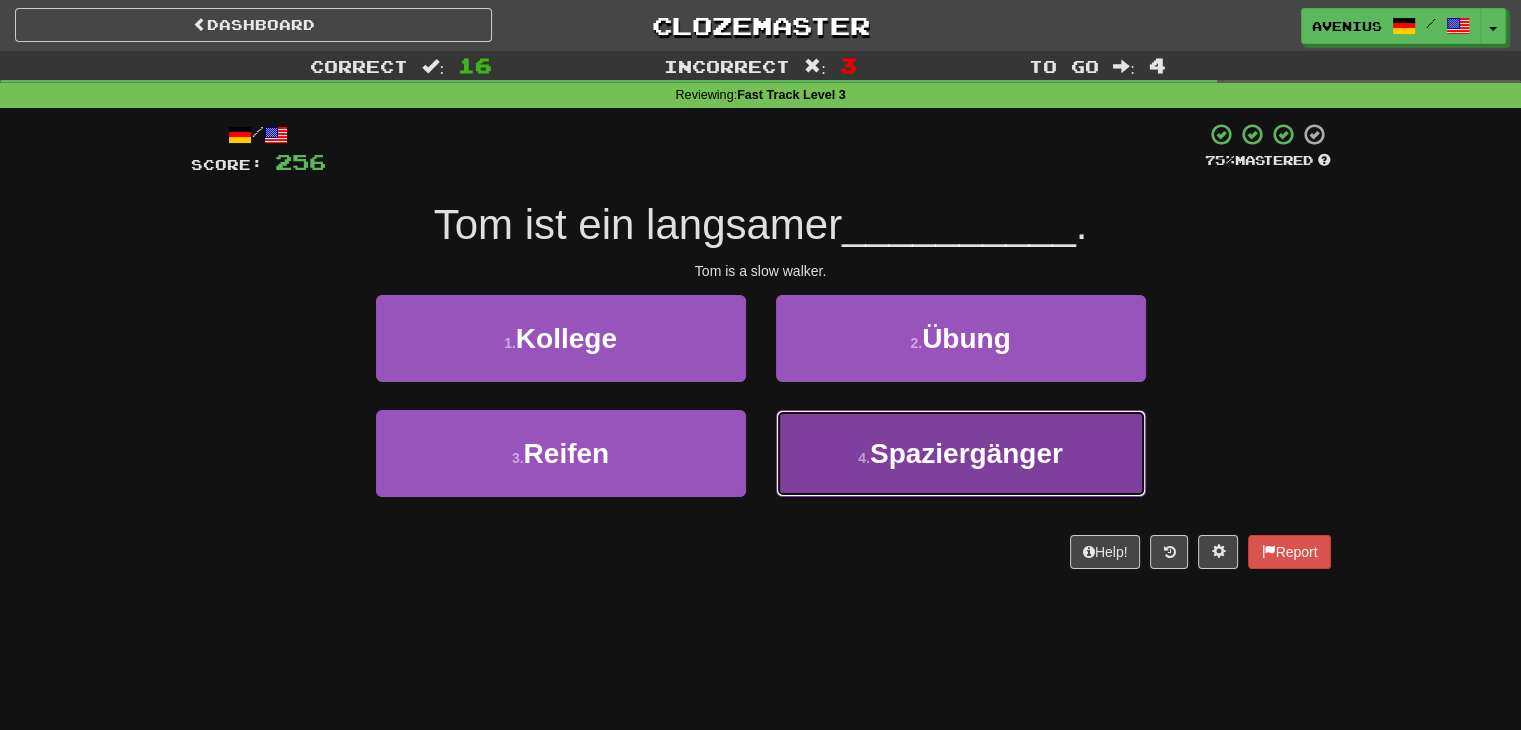 click on "4 .  Spaziergänger" at bounding box center [961, 453] 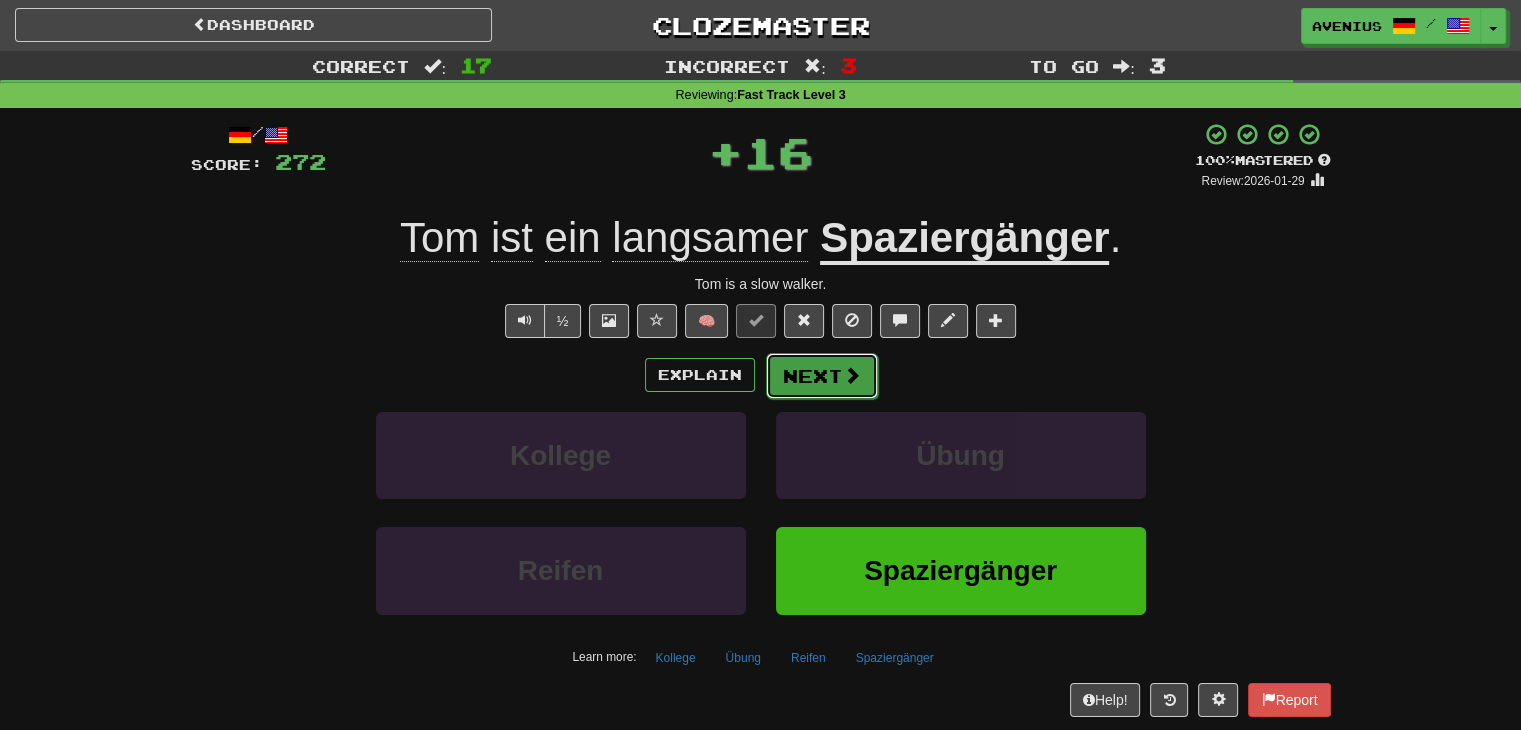 click on "Next" at bounding box center (822, 376) 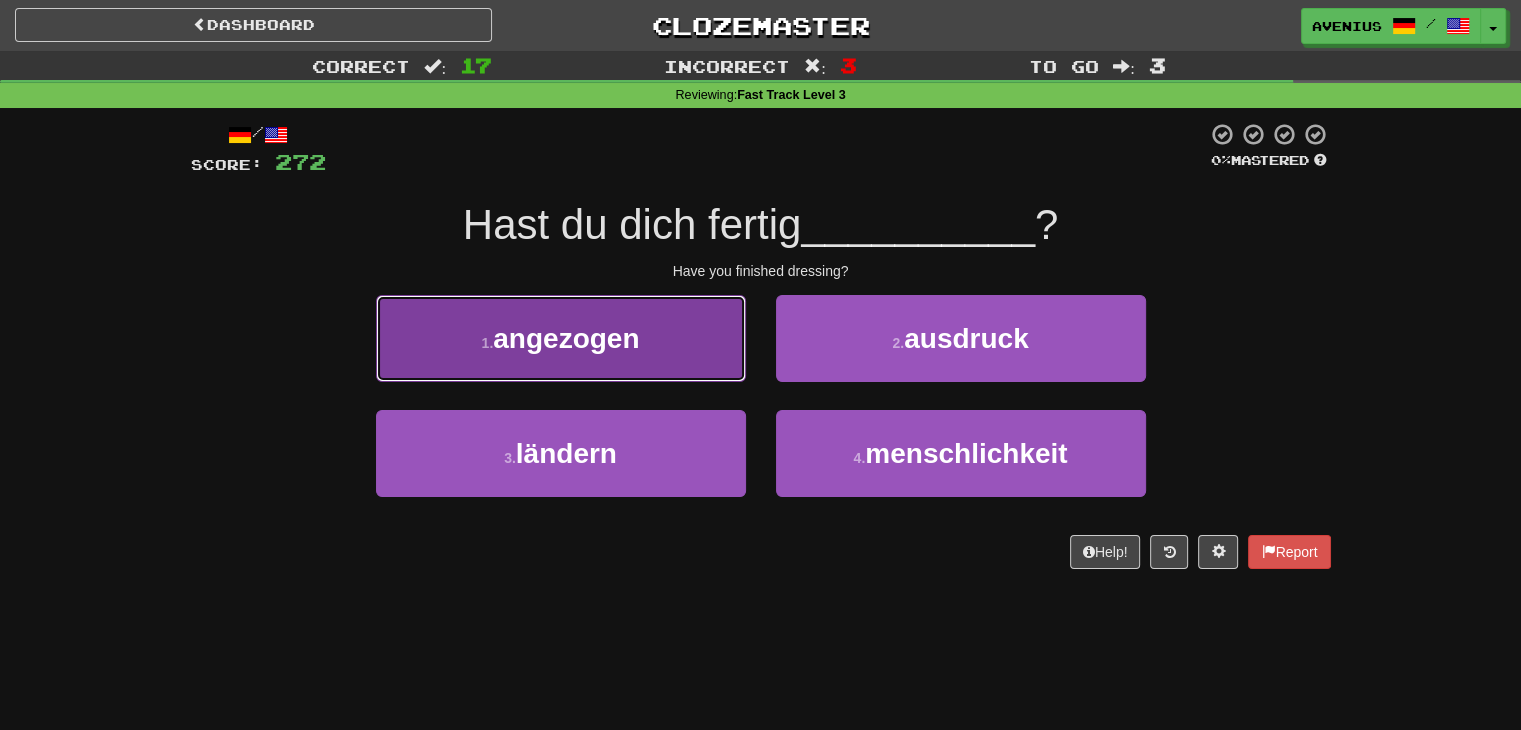 click on "1 .  angezogen" at bounding box center (561, 338) 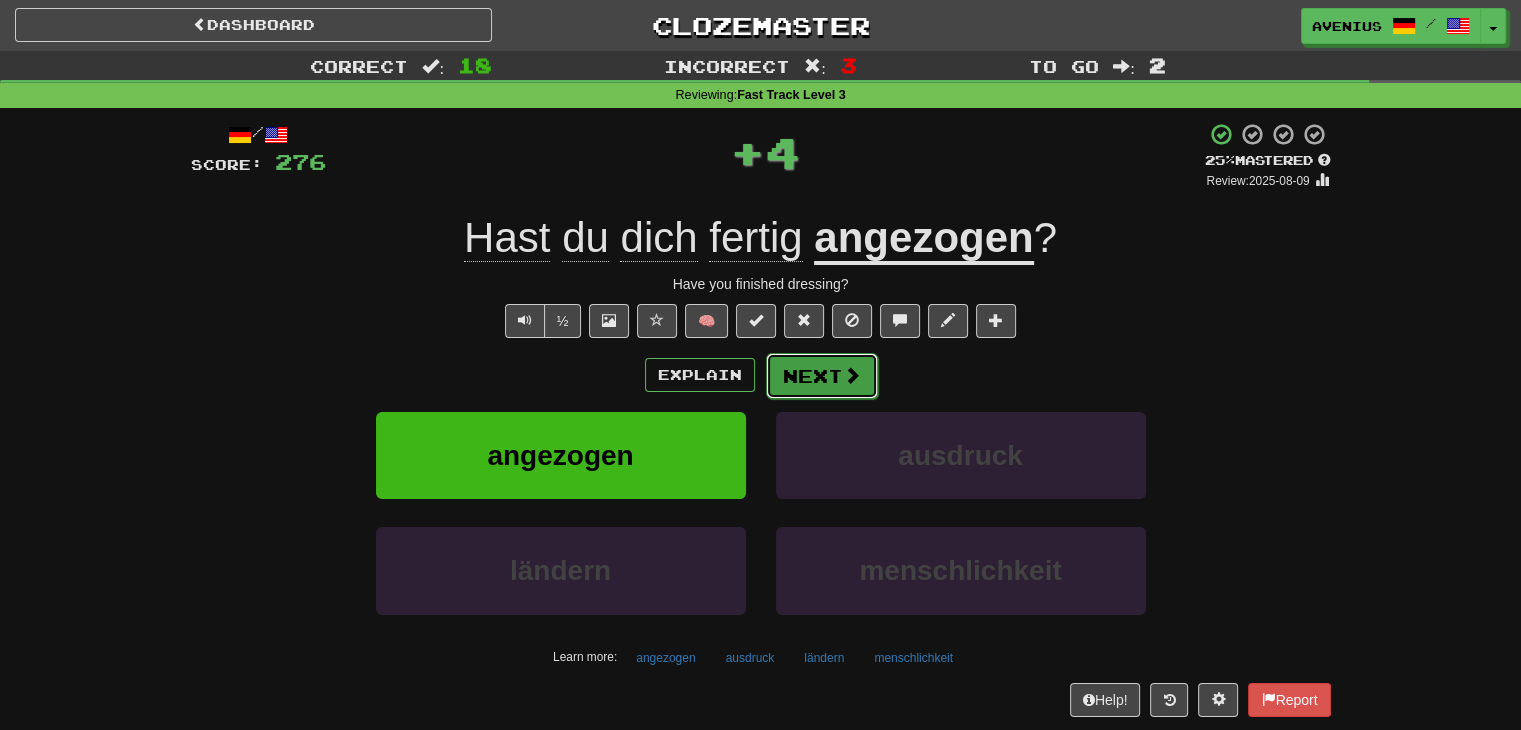 click on "Next" at bounding box center (822, 376) 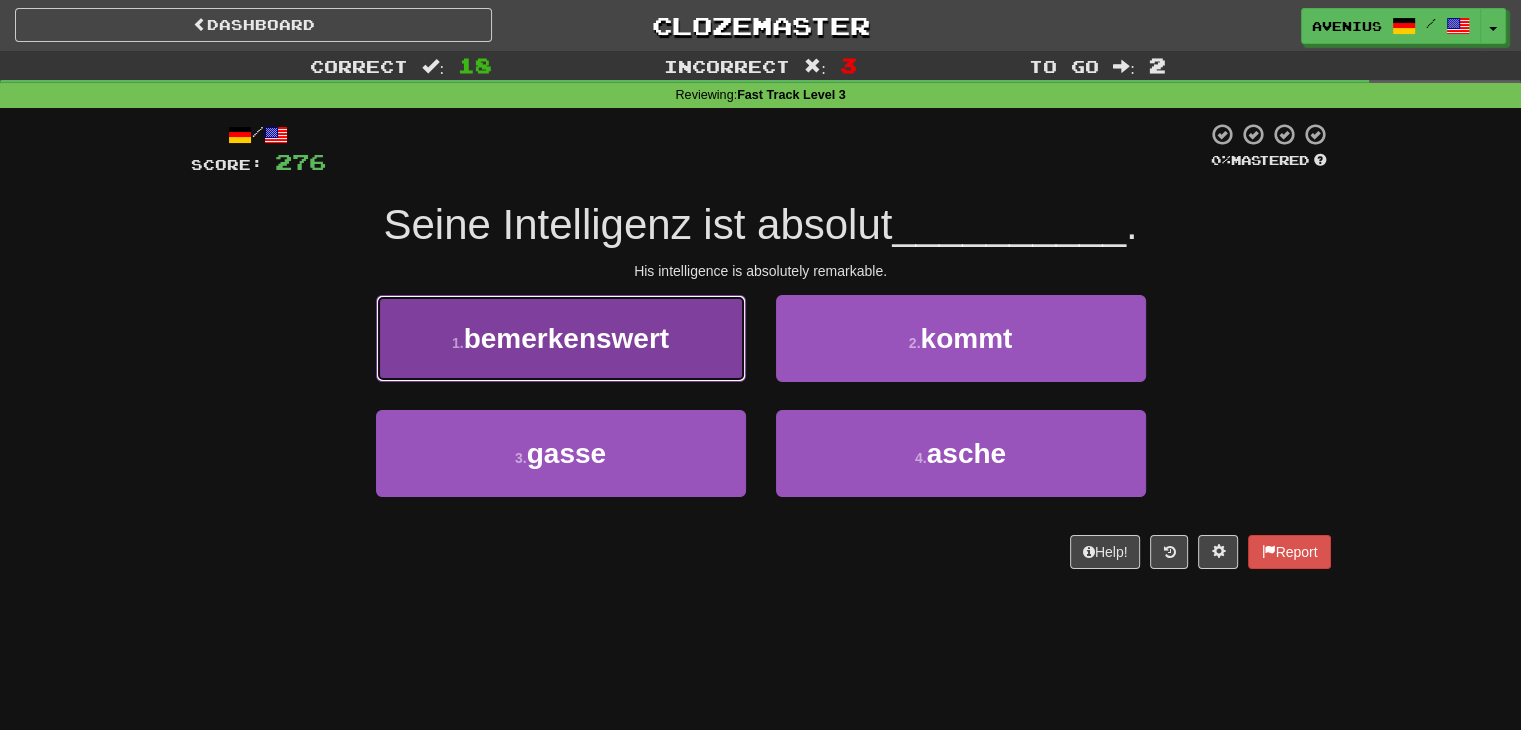 click on "1 .  bemerkenswert" at bounding box center (561, 338) 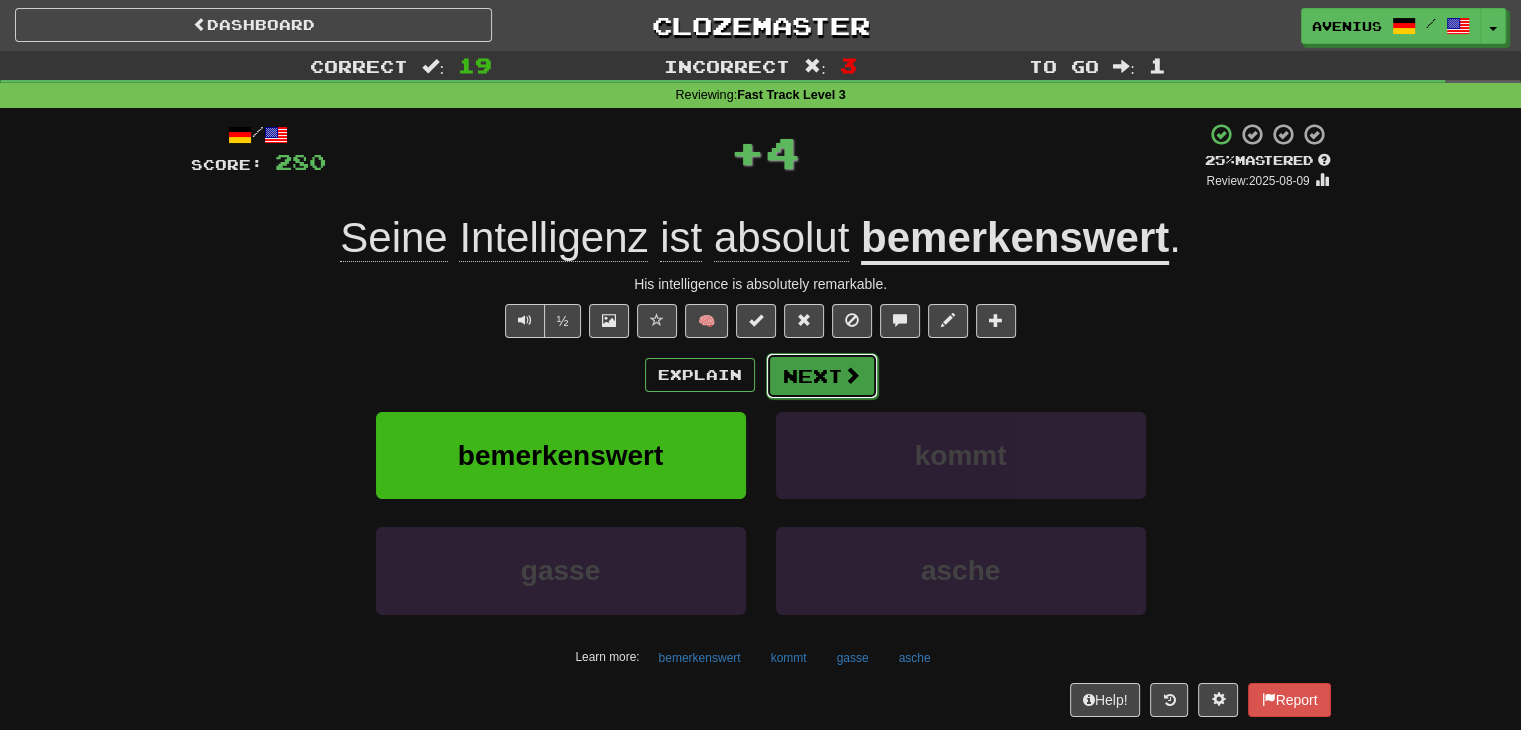 click on "Next" at bounding box center (822, 376) 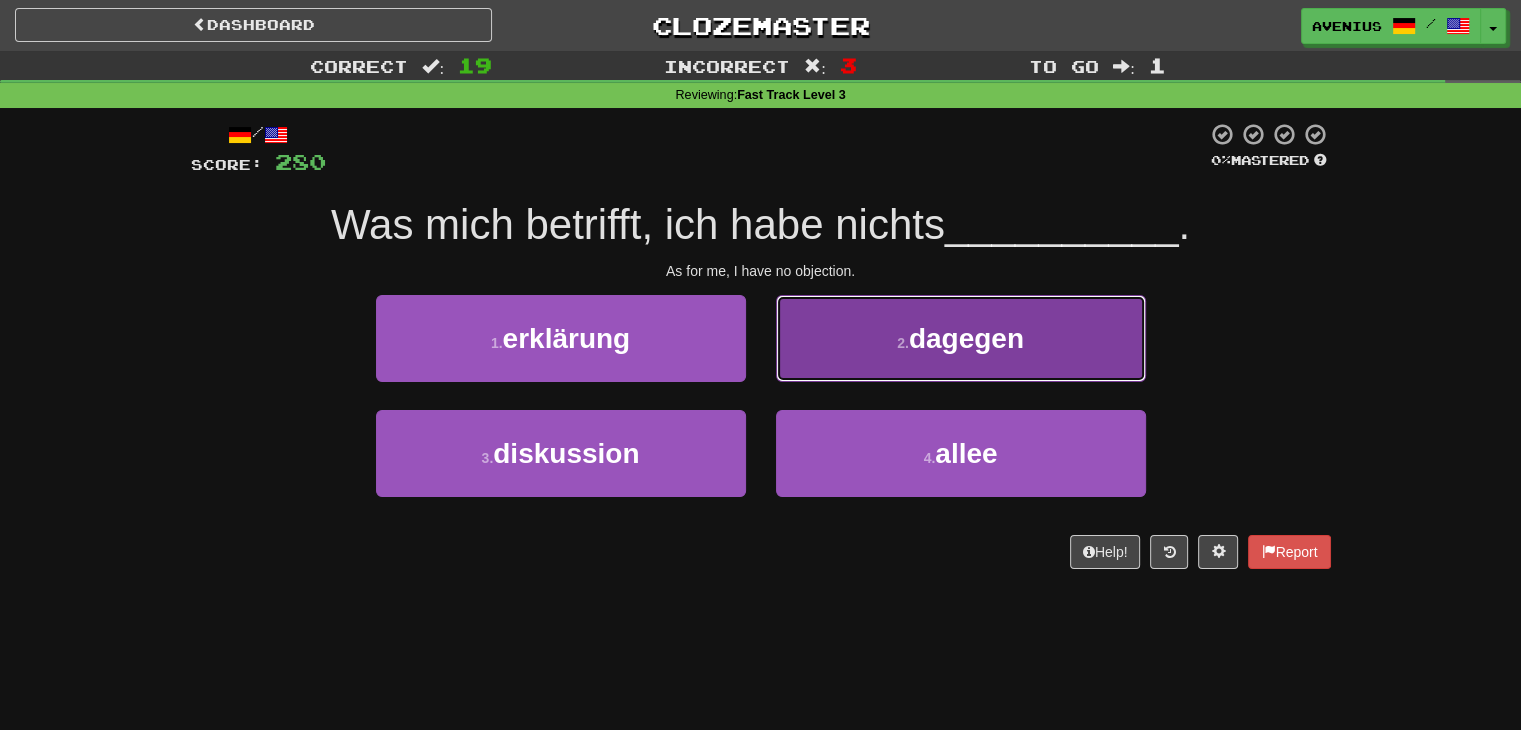 click on "2 .  dagegen" at bounding box center [961, 338] 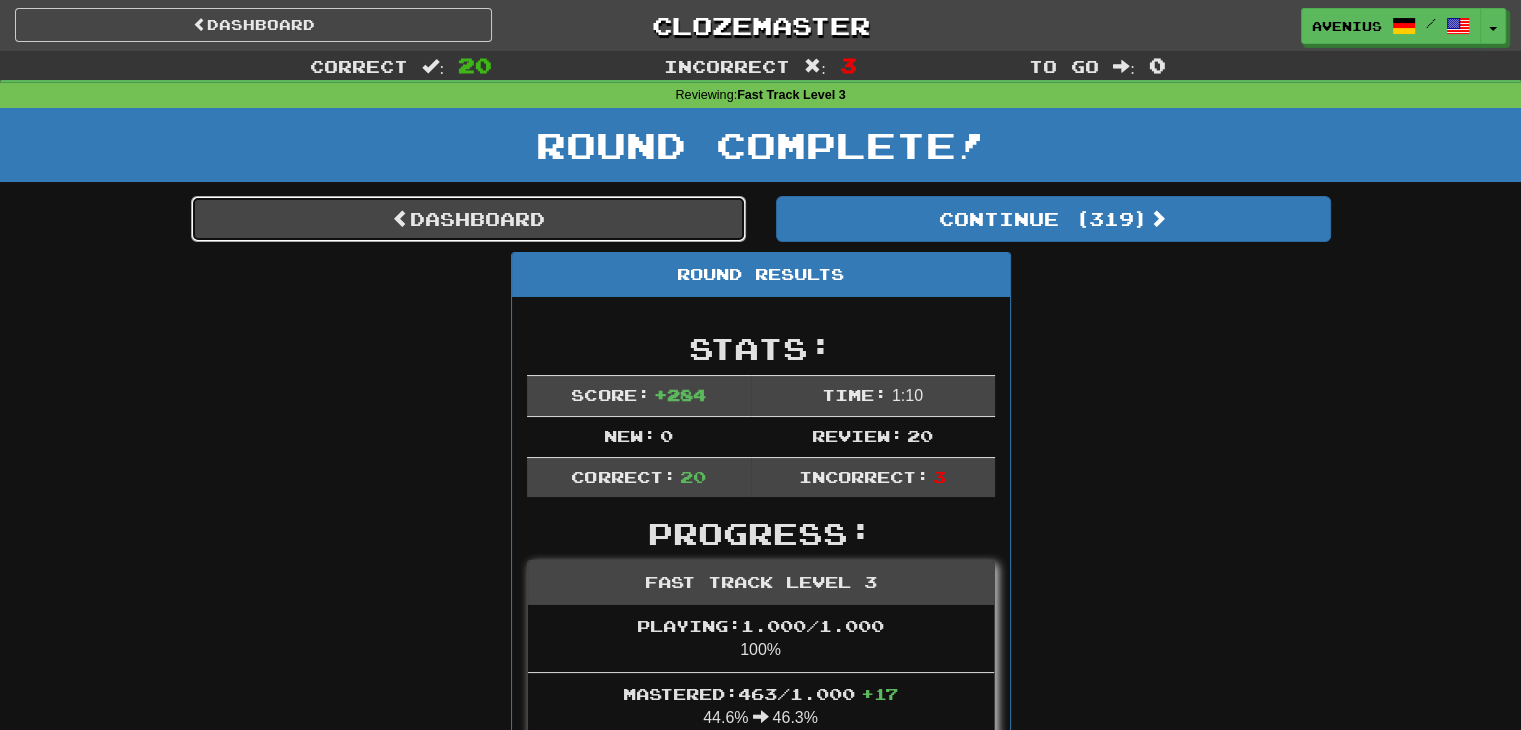 click on "Dashboard" at bounding box center [468, 219] 